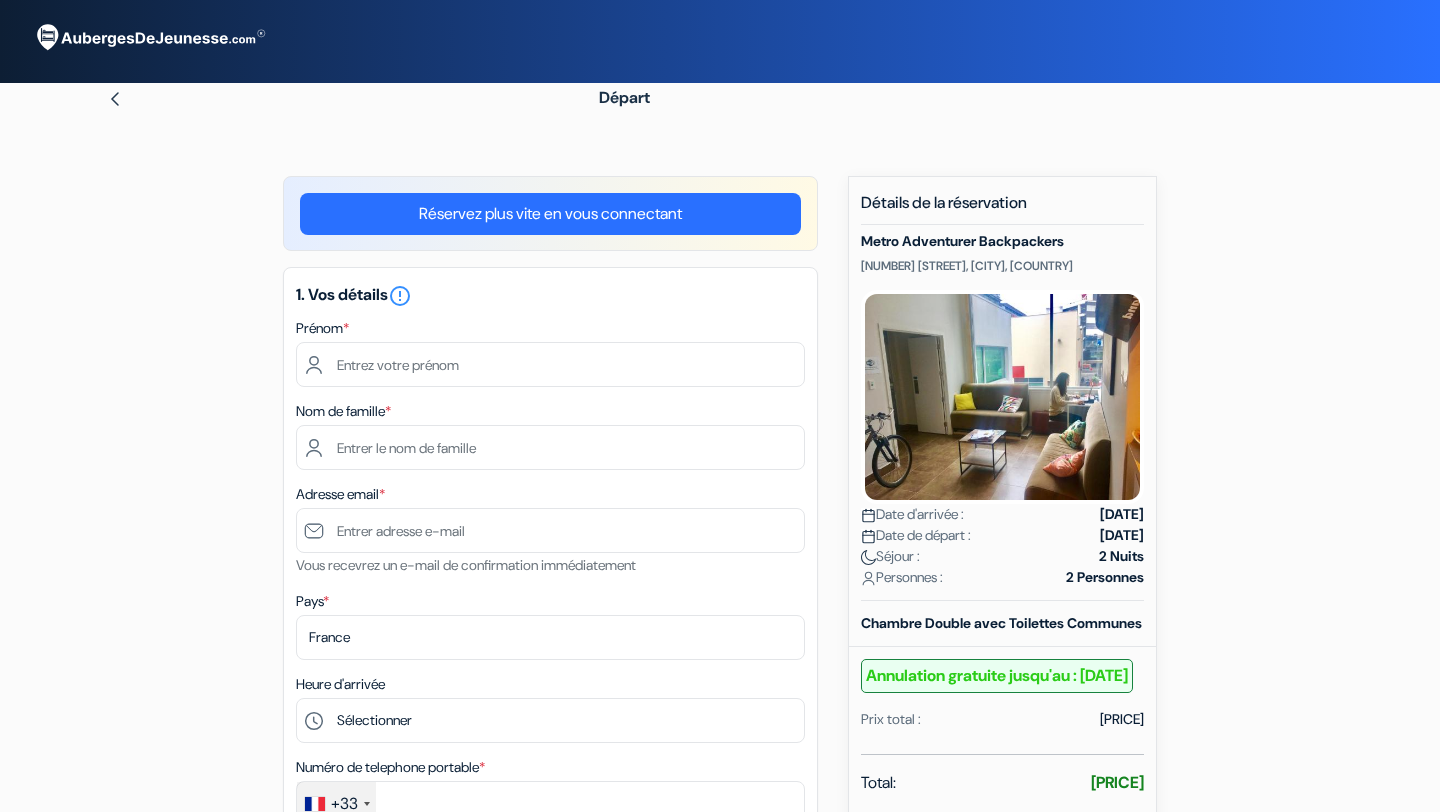 scroll, scrollTop: 0, scrollLeft: 0, axis: both 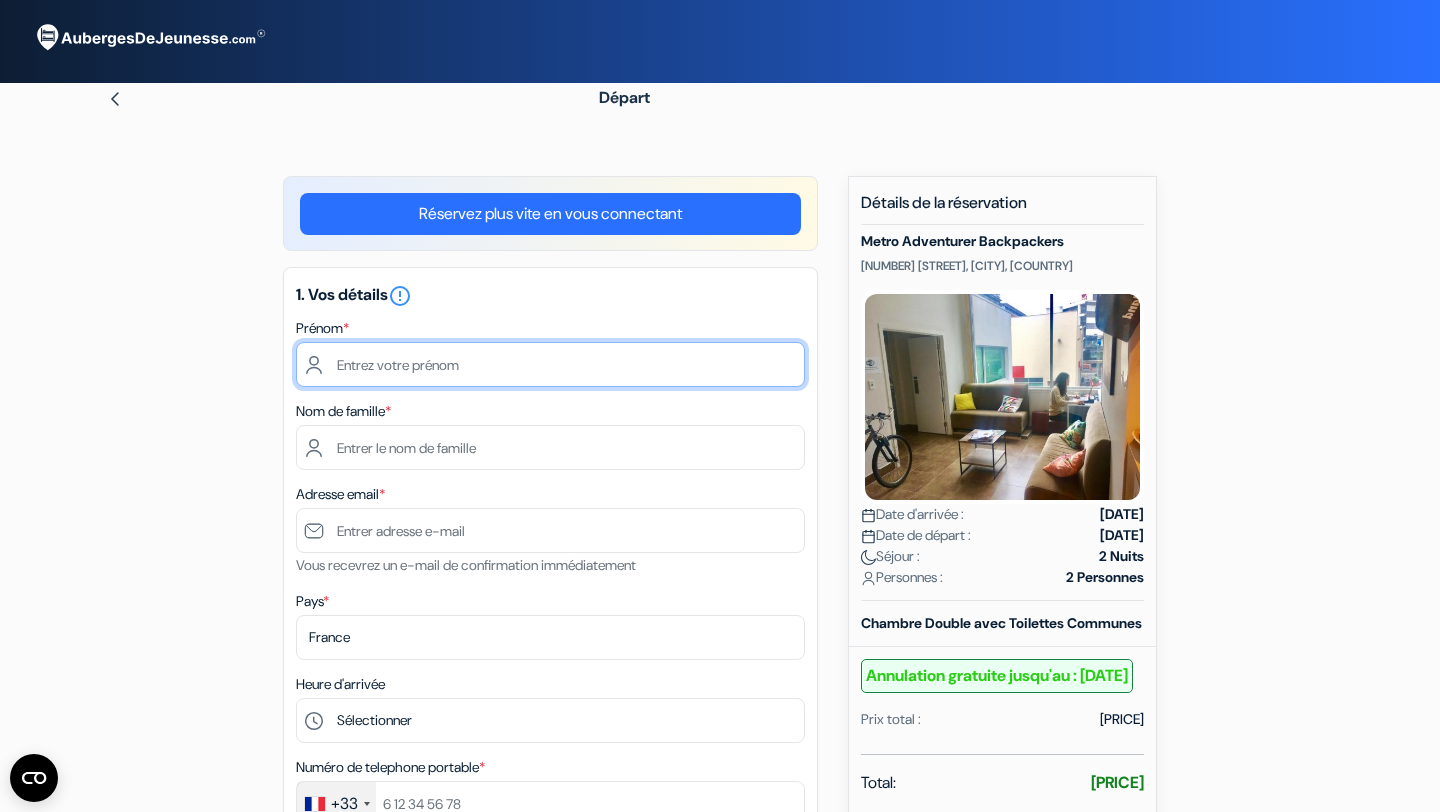 click at bounding box center [550, 364] 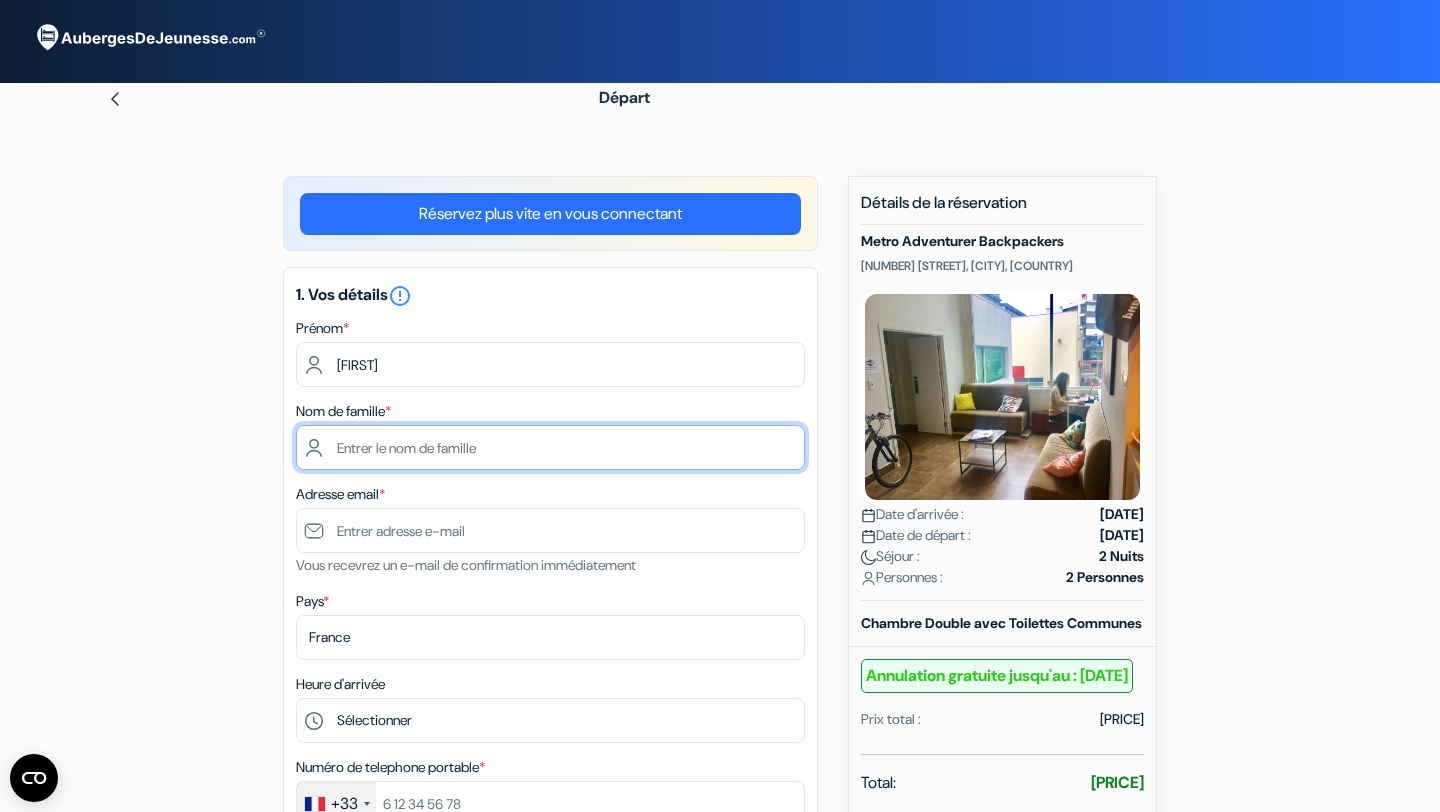 type on "LE MENELEC" 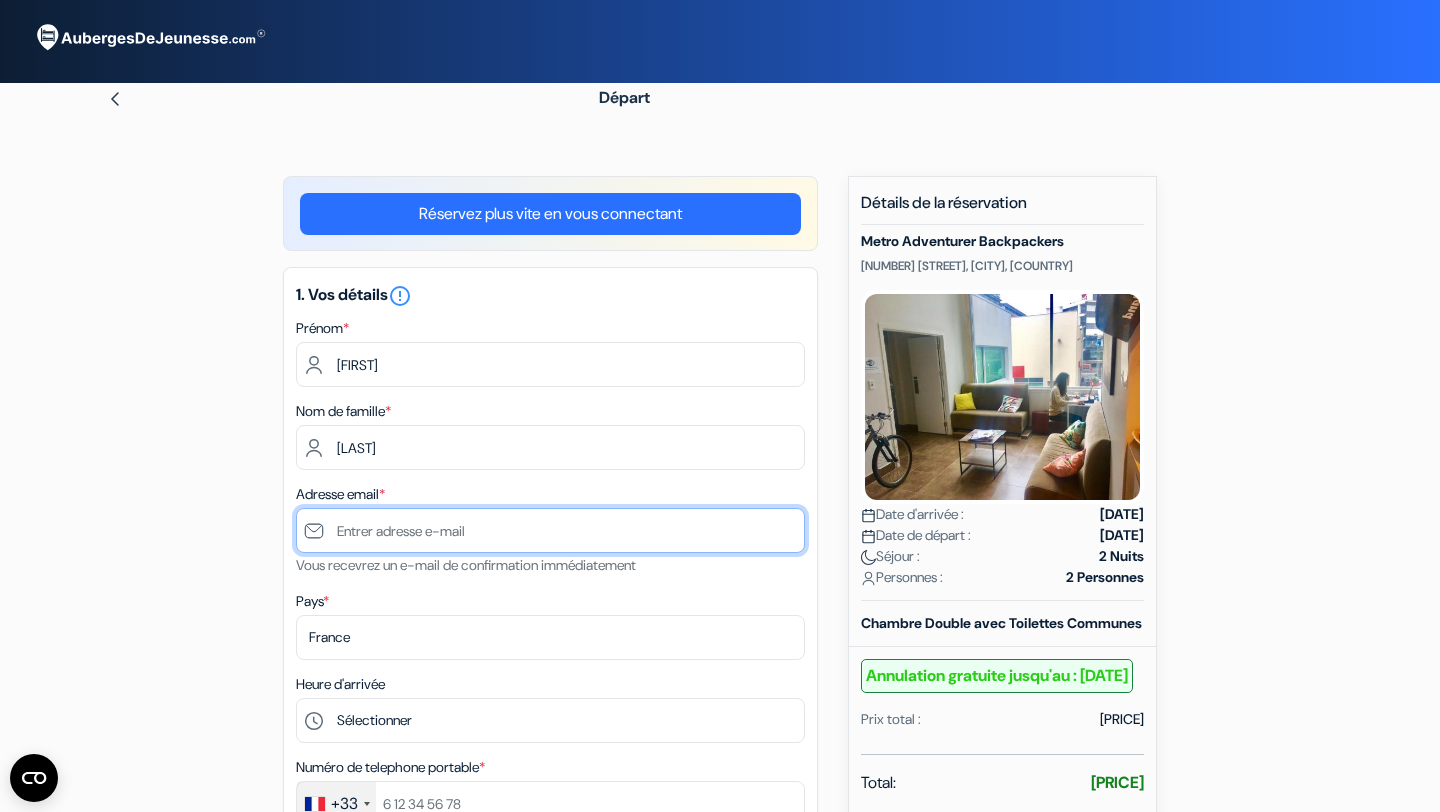 type on "[EMAIL]" 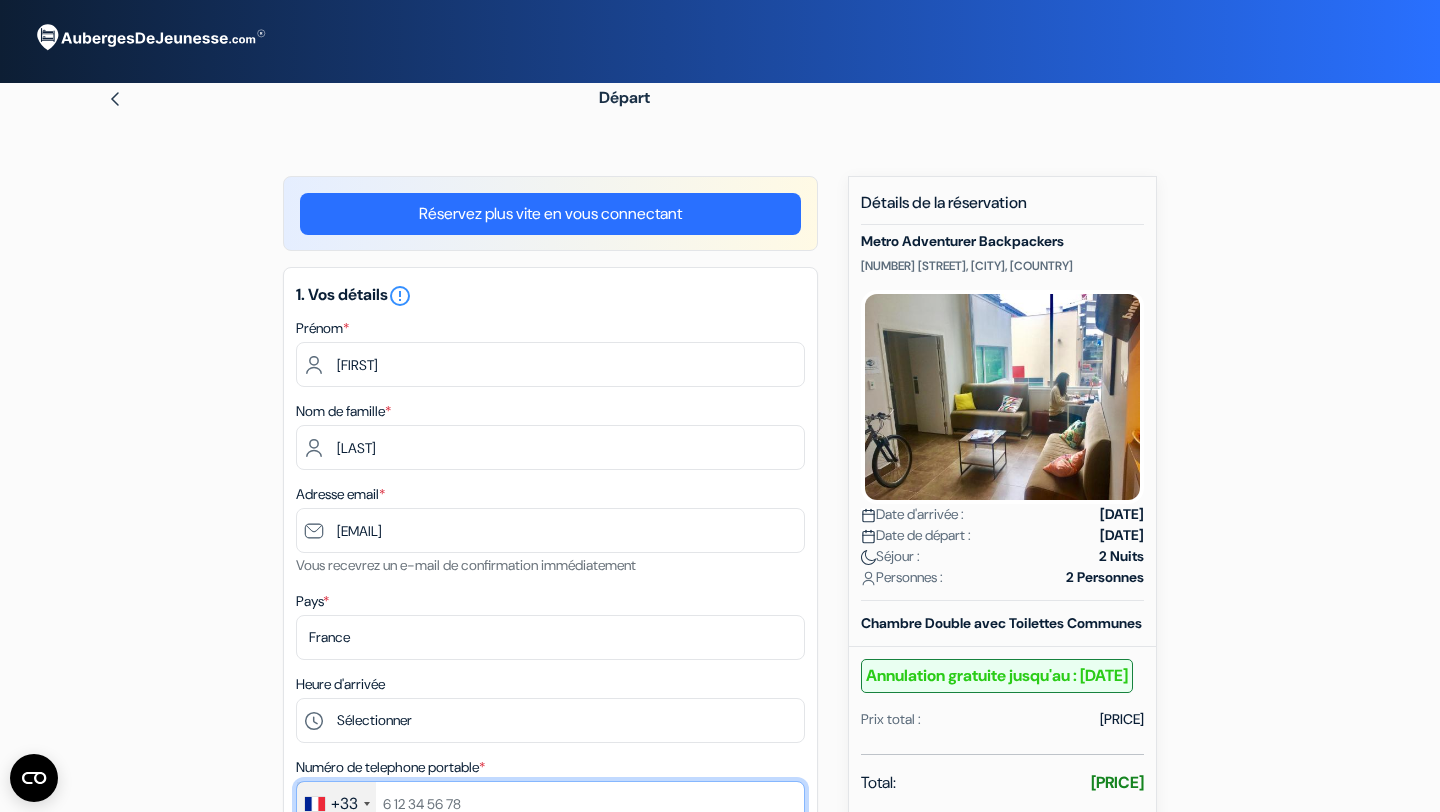 type on "[PHONE]" 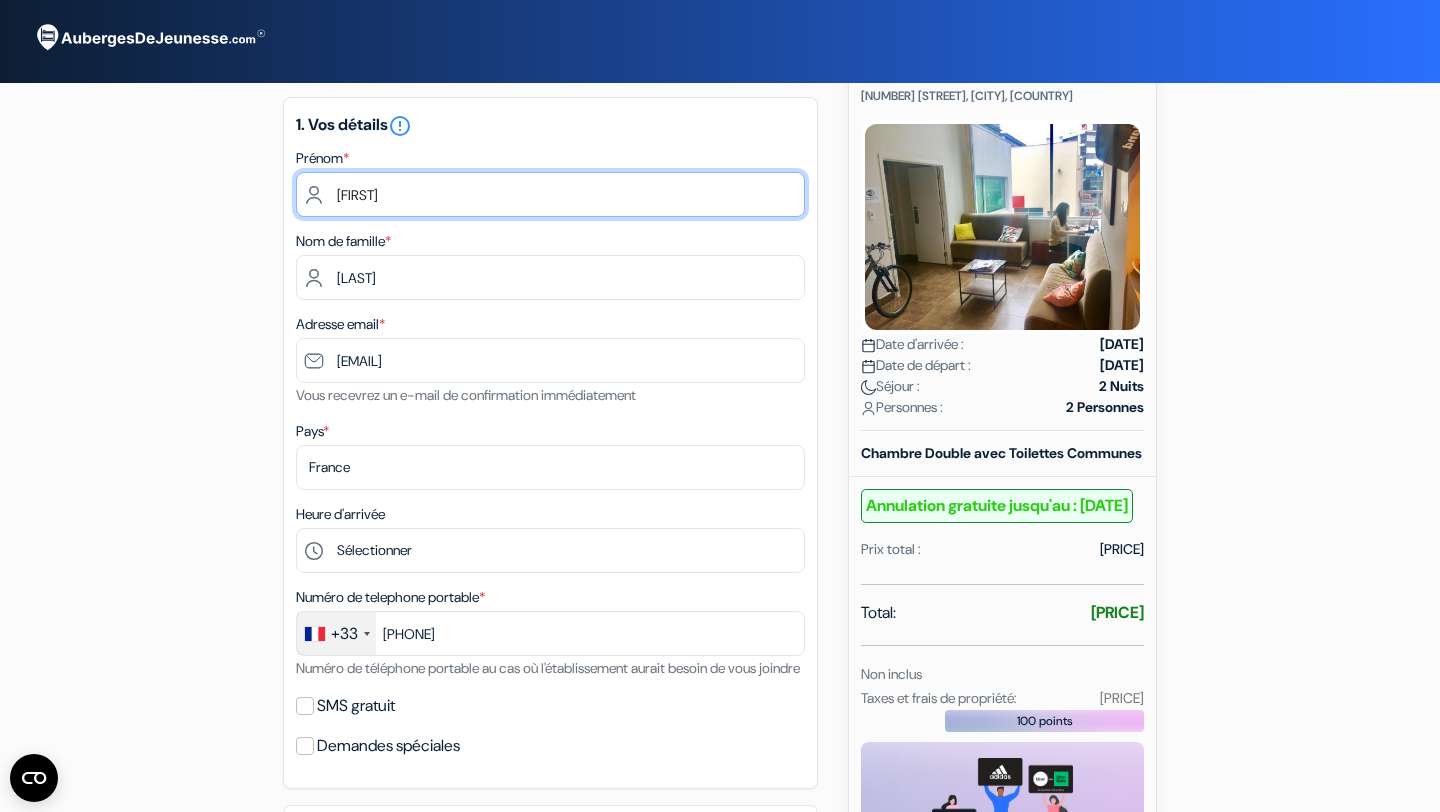scroll, scrollTop: 178, scrollLeft: 0, axis: vertical 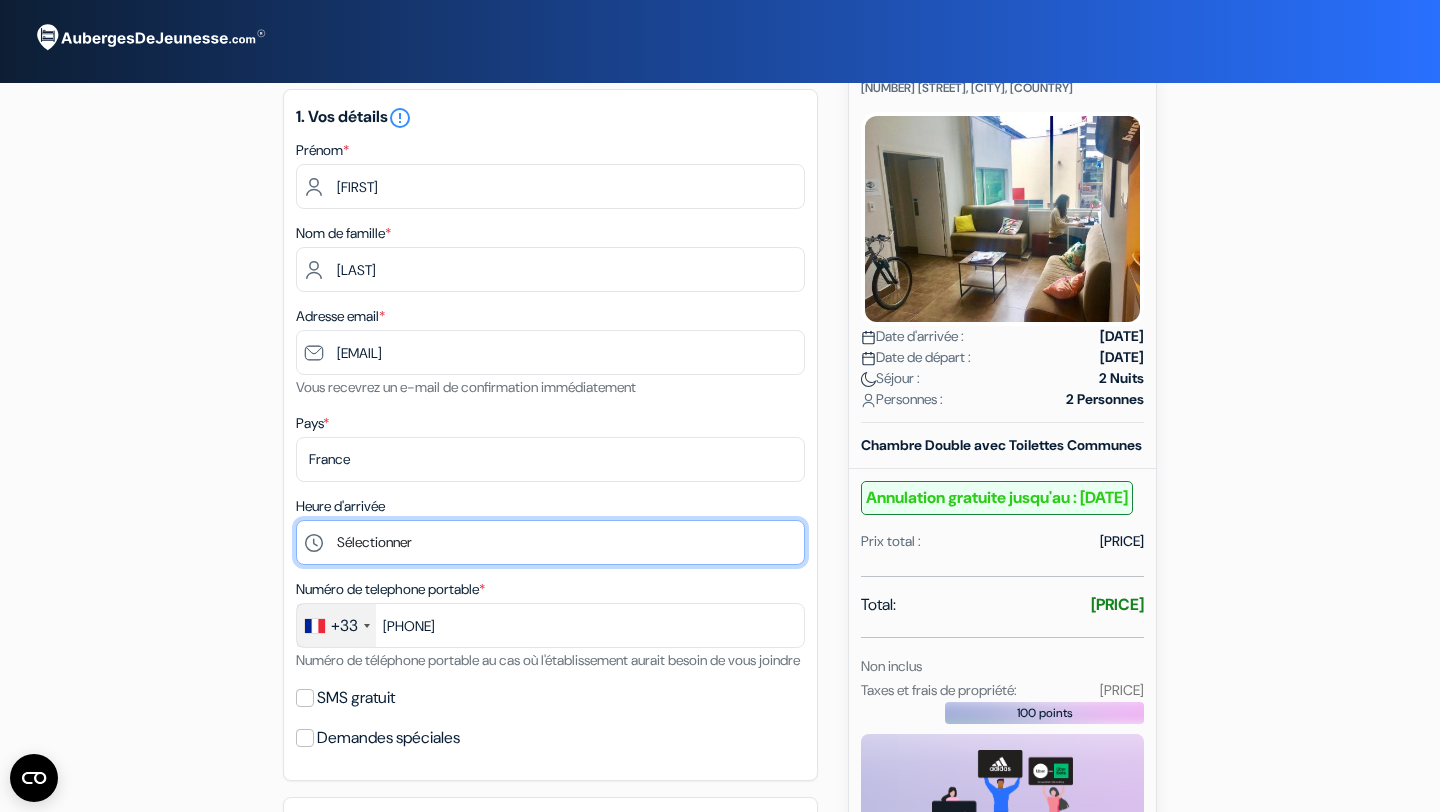 click on "Sélectionner
14:00
15:00
16:00
17:00
18:00
19:00
20:00
21:00
22:00
23:00" at bounding box center [550, 542] 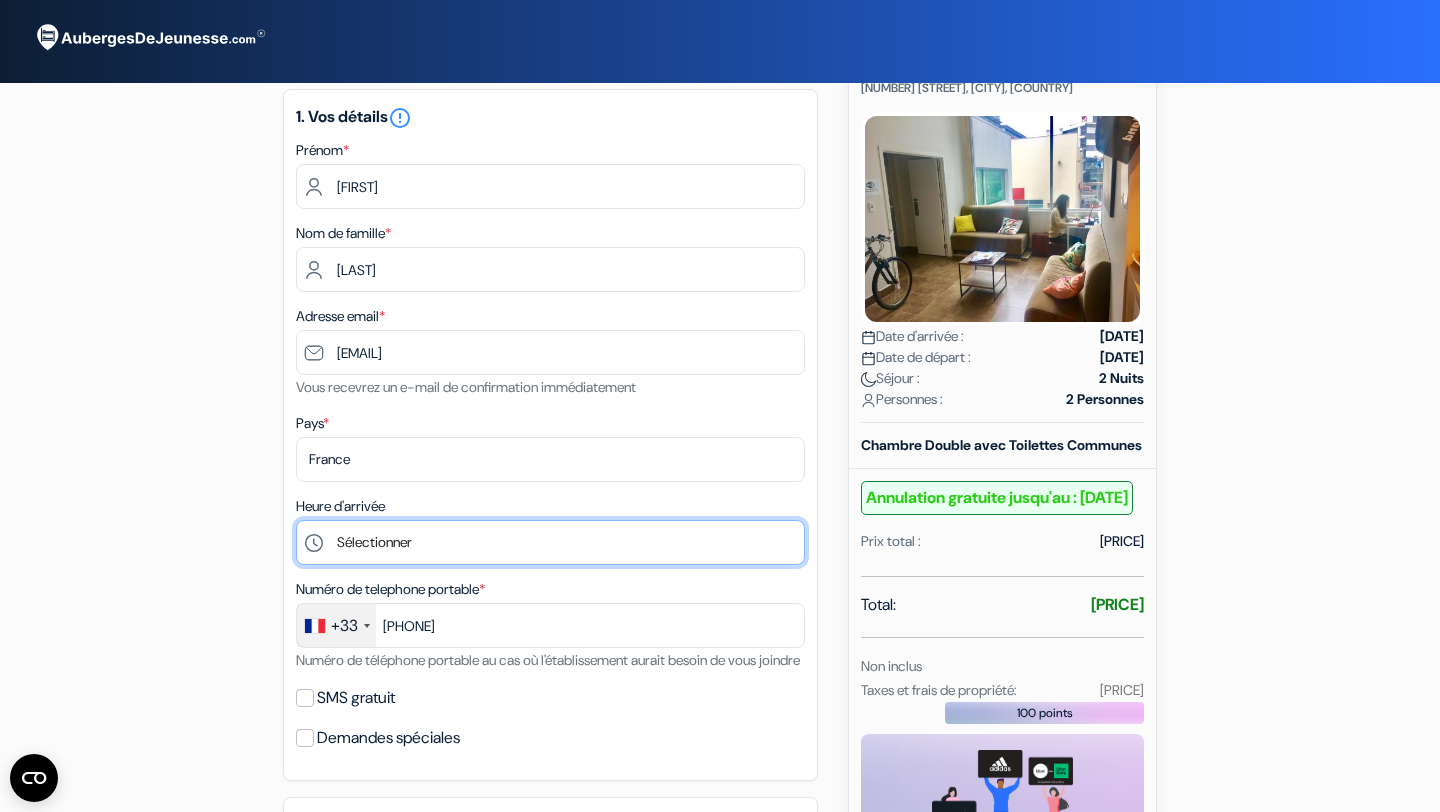 select on "14" 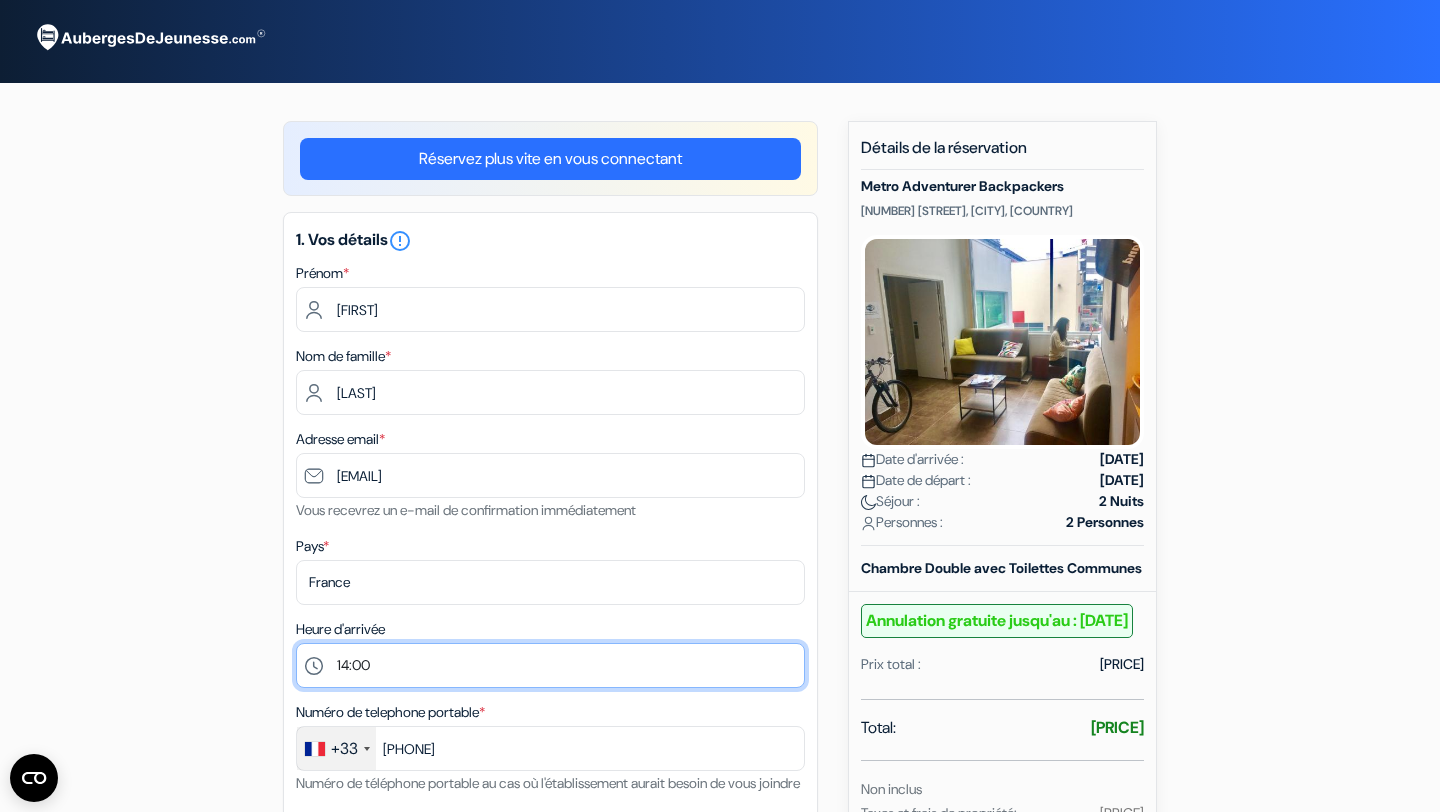 scroll, scrollTop: 63, scrollLeft: 0, axis: vertical 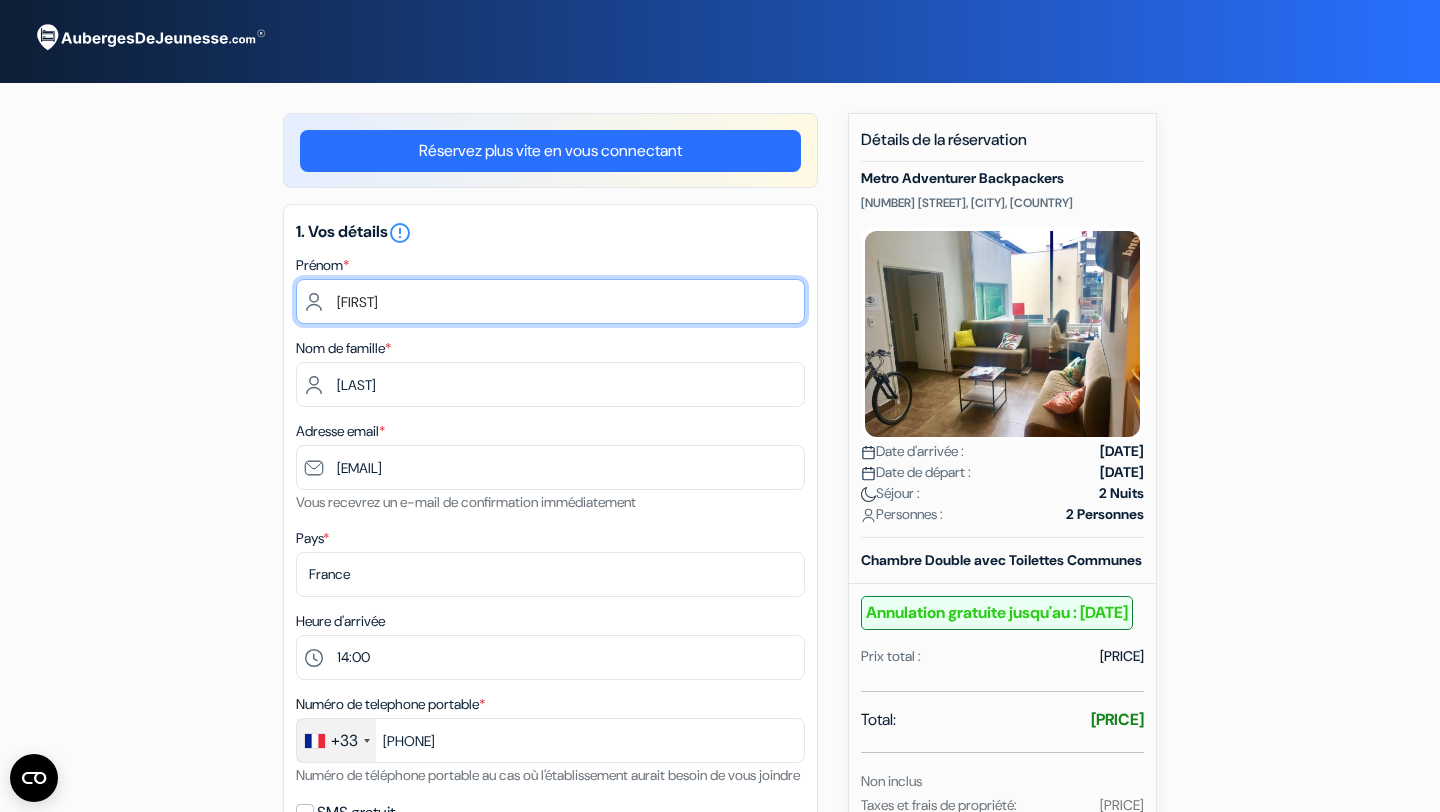 click on "Logan" at bounding box center [550, 301] 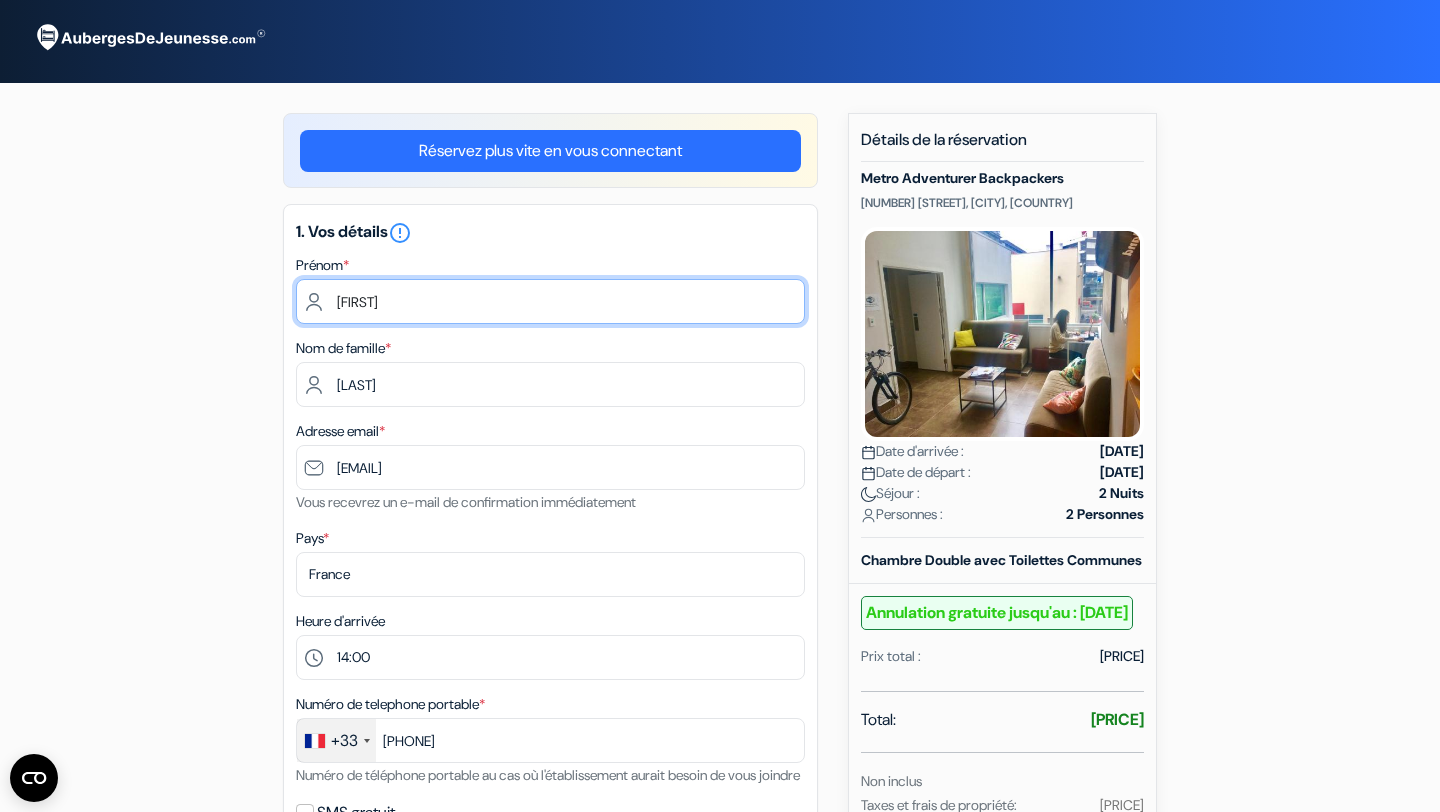 click on "Logan" at bounding box center [550, 301] 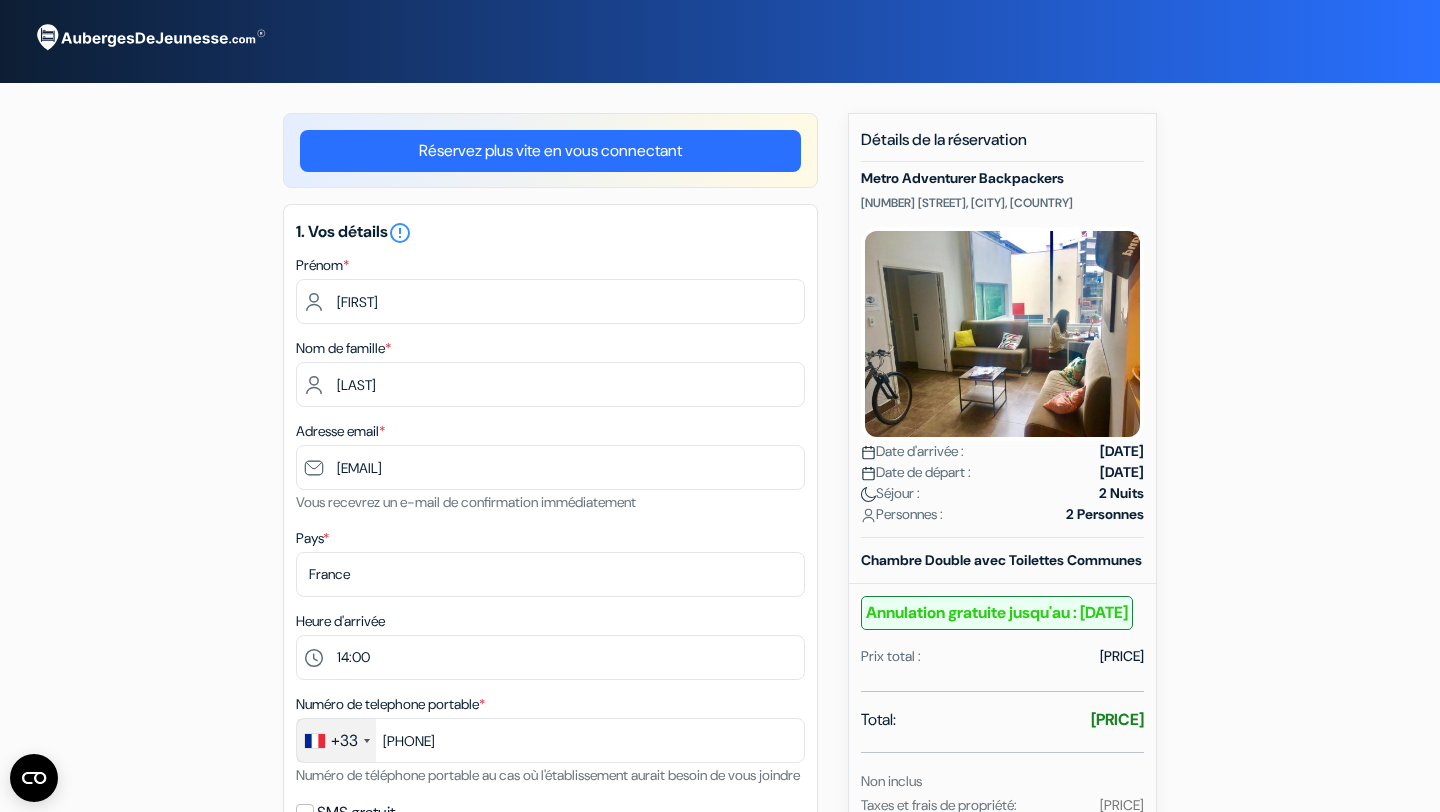 click on "Prénom  *
Logan" at bounding box center (550, 288) 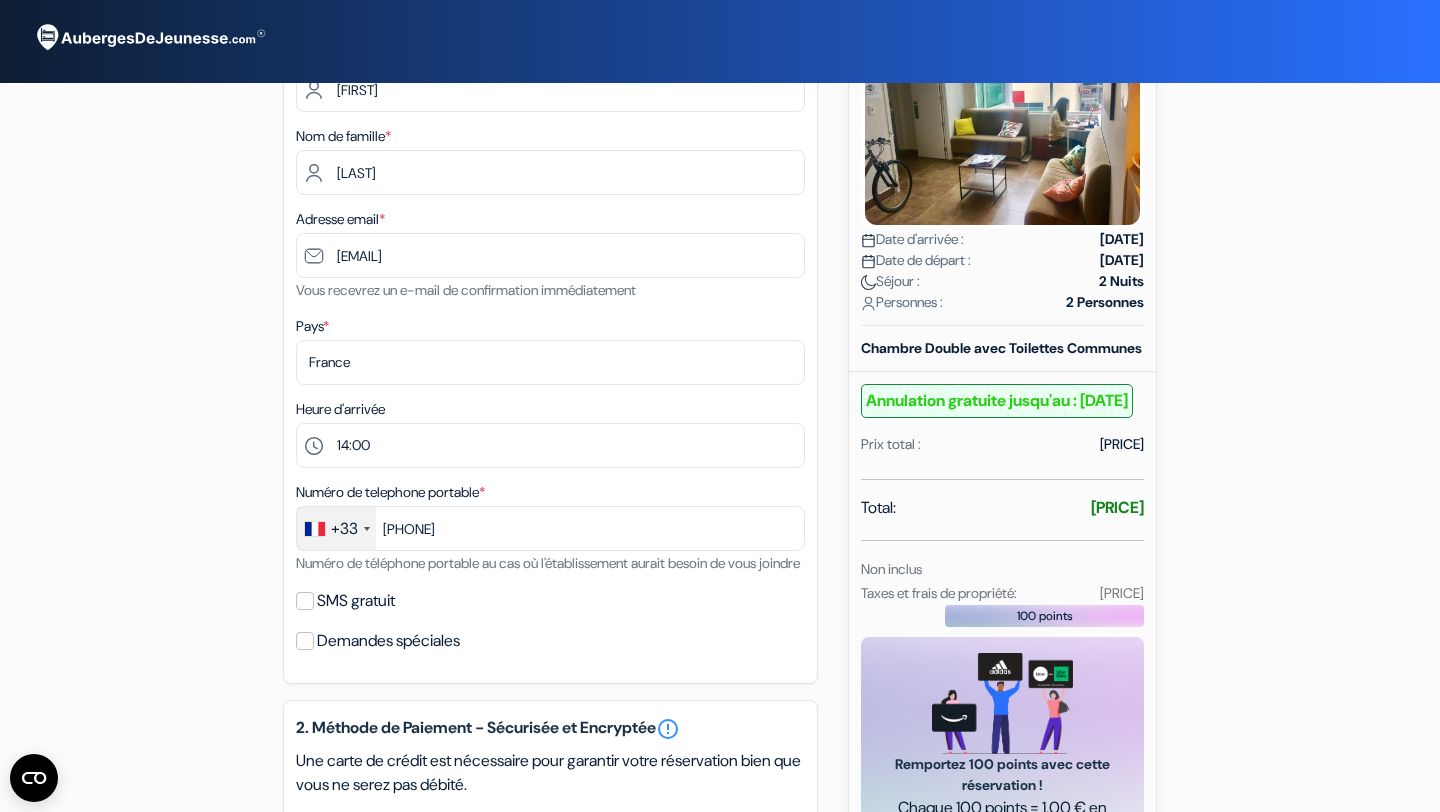 scroll, scrollTop: 280, scrollLeft: 0, axis: vertical 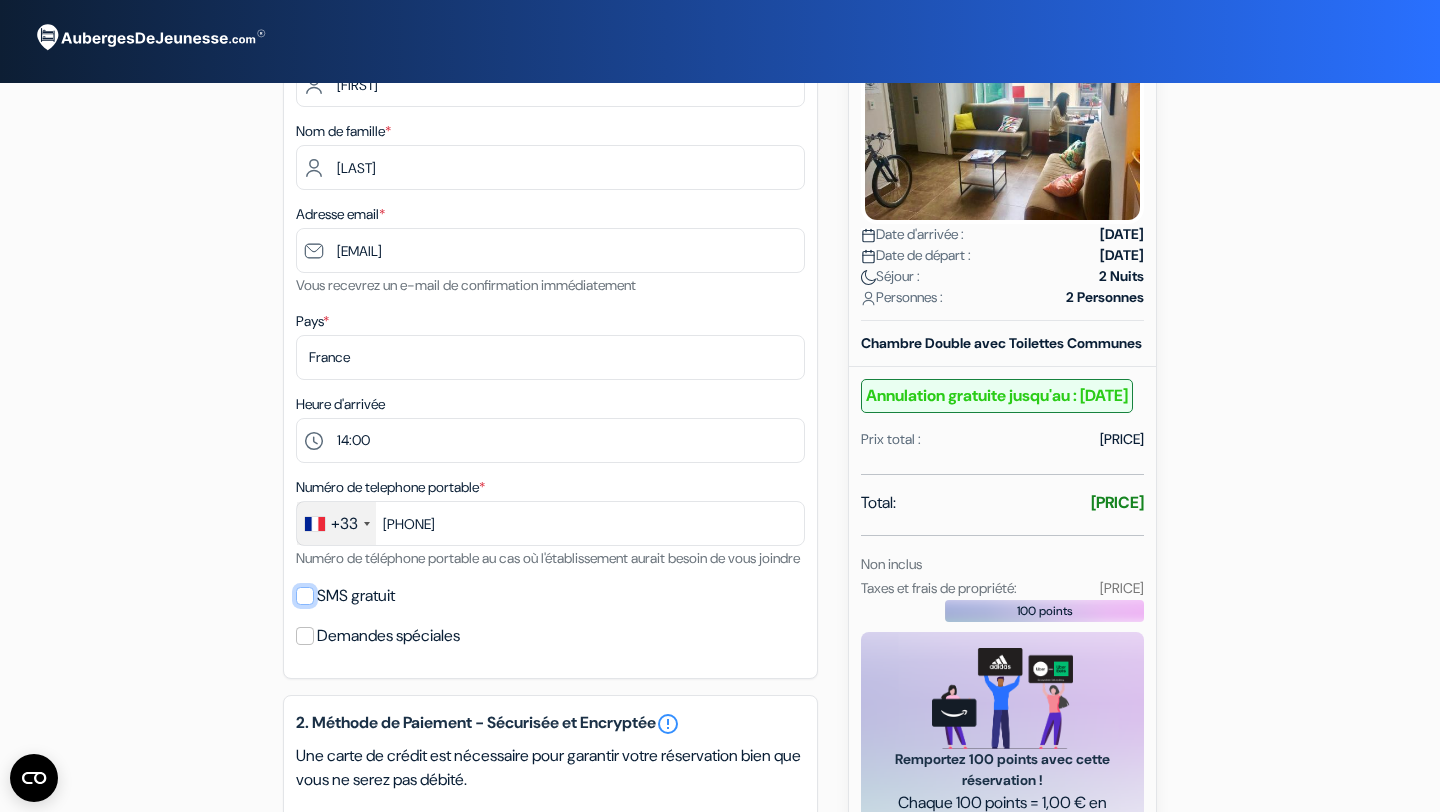 click on "SMS gratuit" at bounding box center (305, 596) 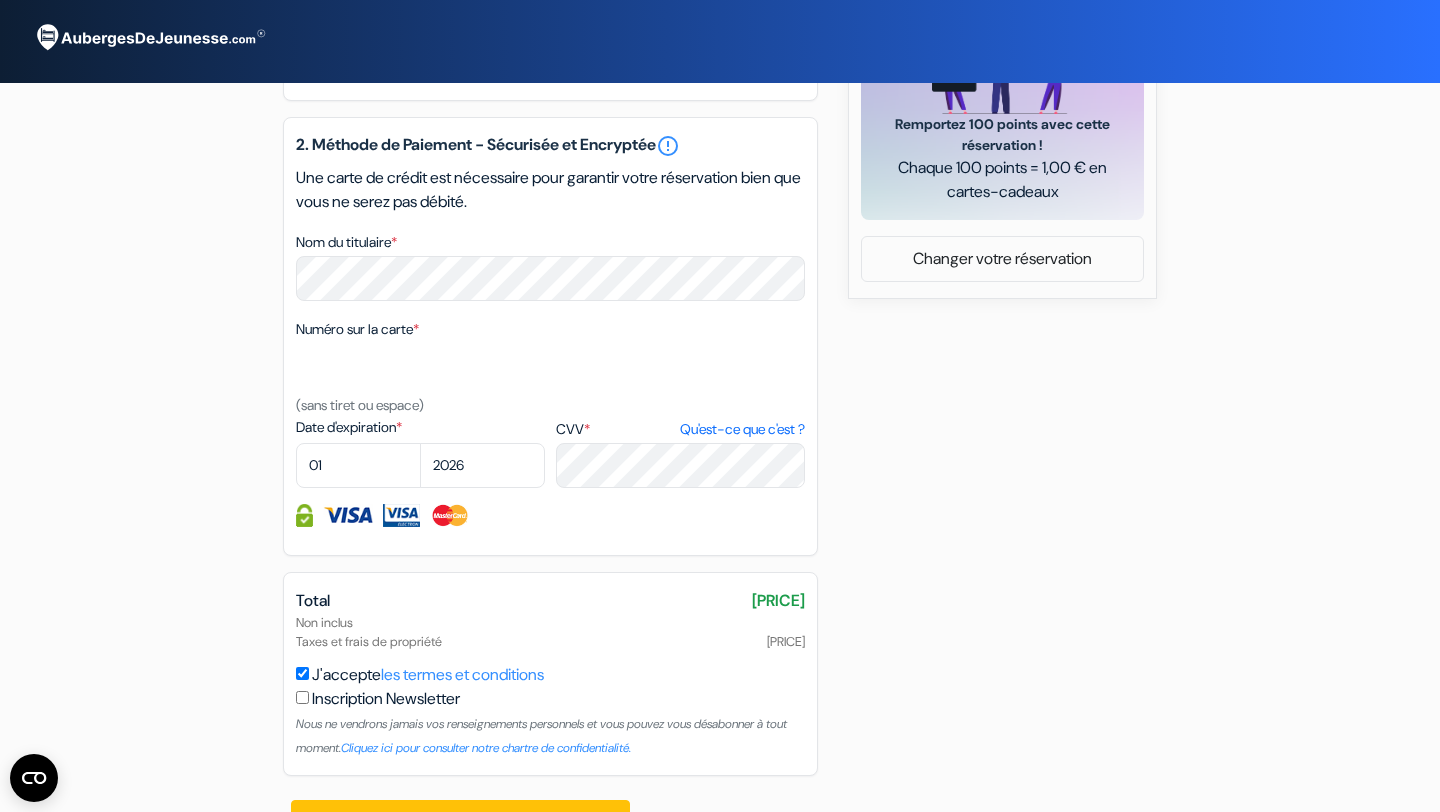 scroll, scrollTop: 994, scrollLeft: 0, axis: vertical 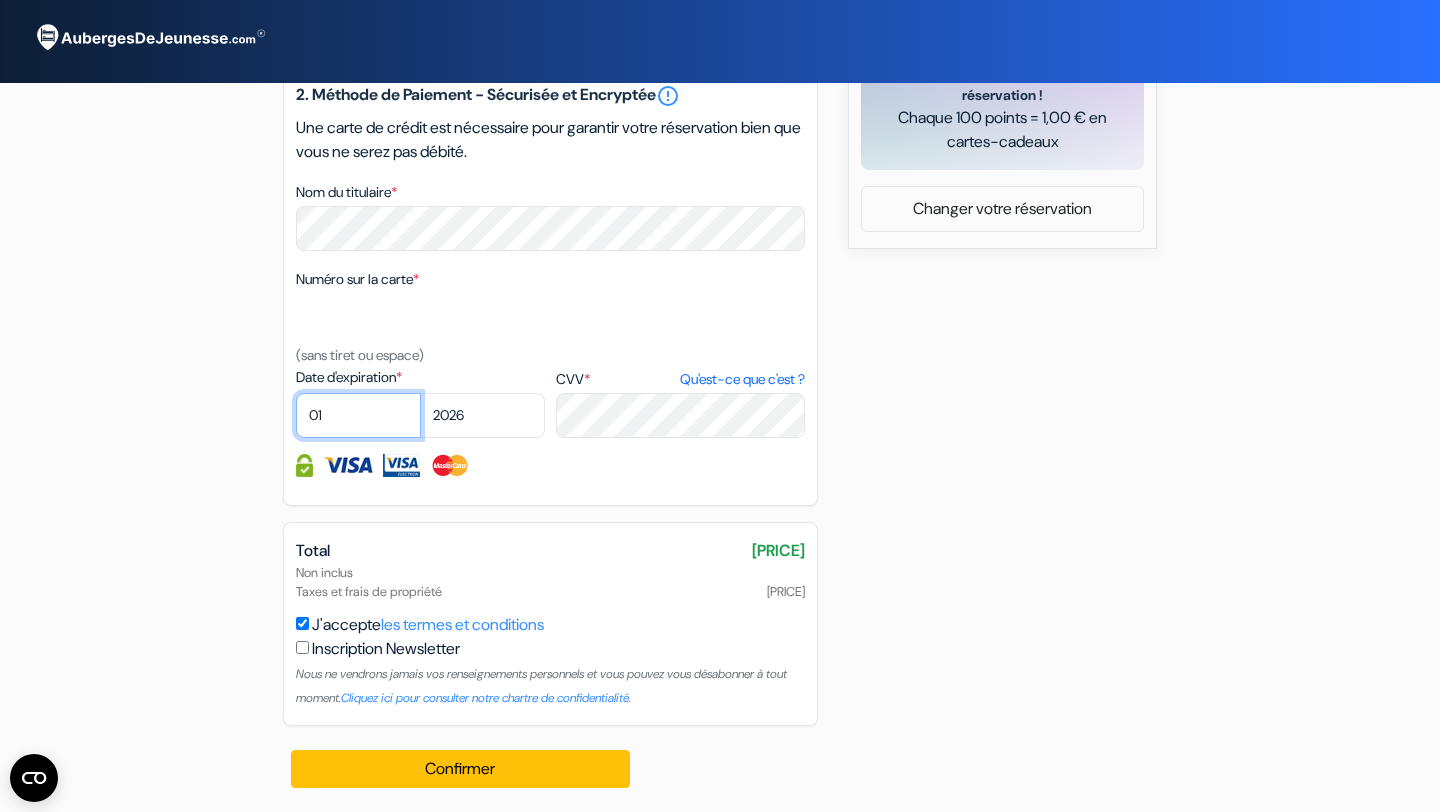 click on "01
02
03
04
05
06
07
08
09
10
11
12" at bounding box center (358, 415) 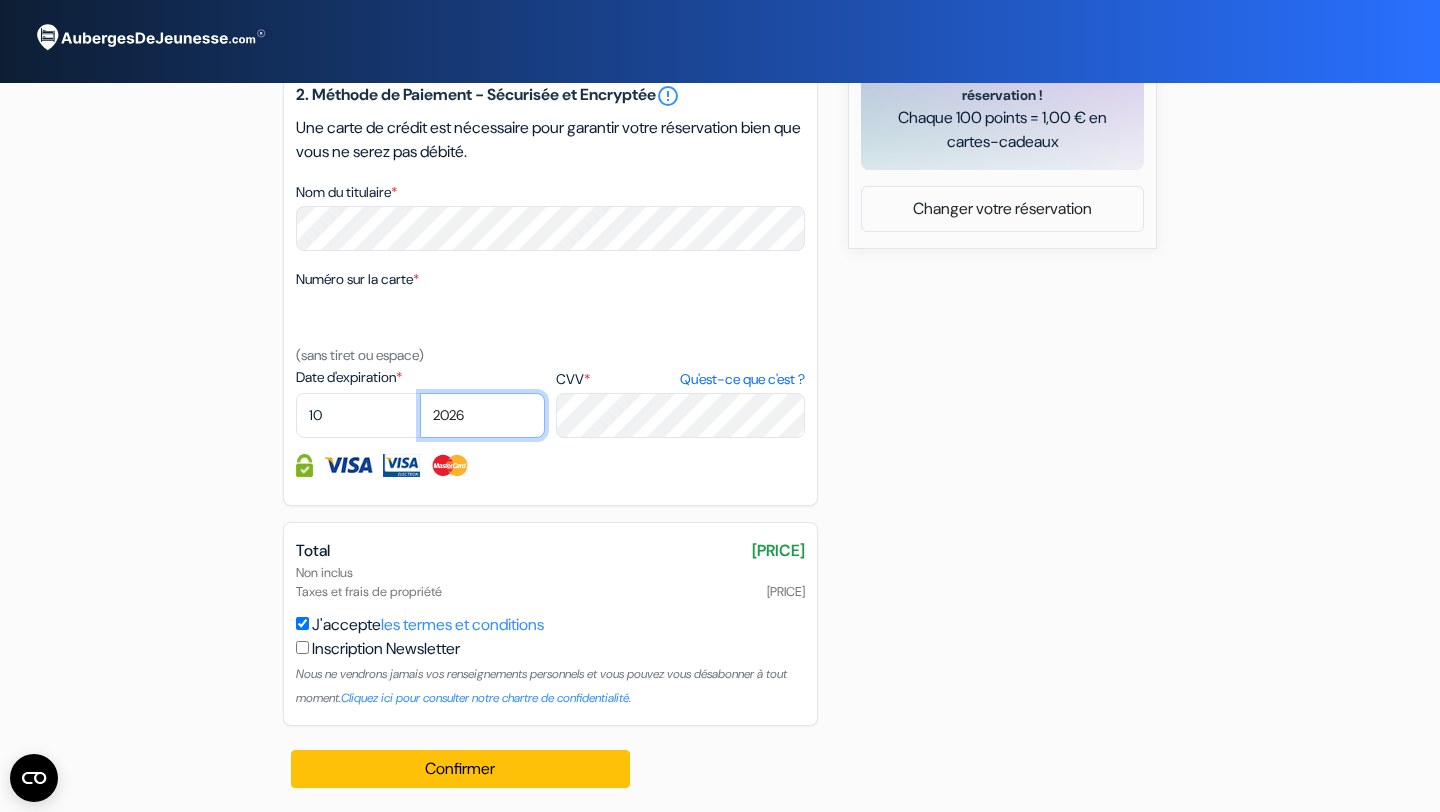 click on "2025
2026
2027
2028
2029
2030
2031
2032
2033
2034
2035
2036 2037 2038 2039 2040 2041" at bounding box center (482, 415) 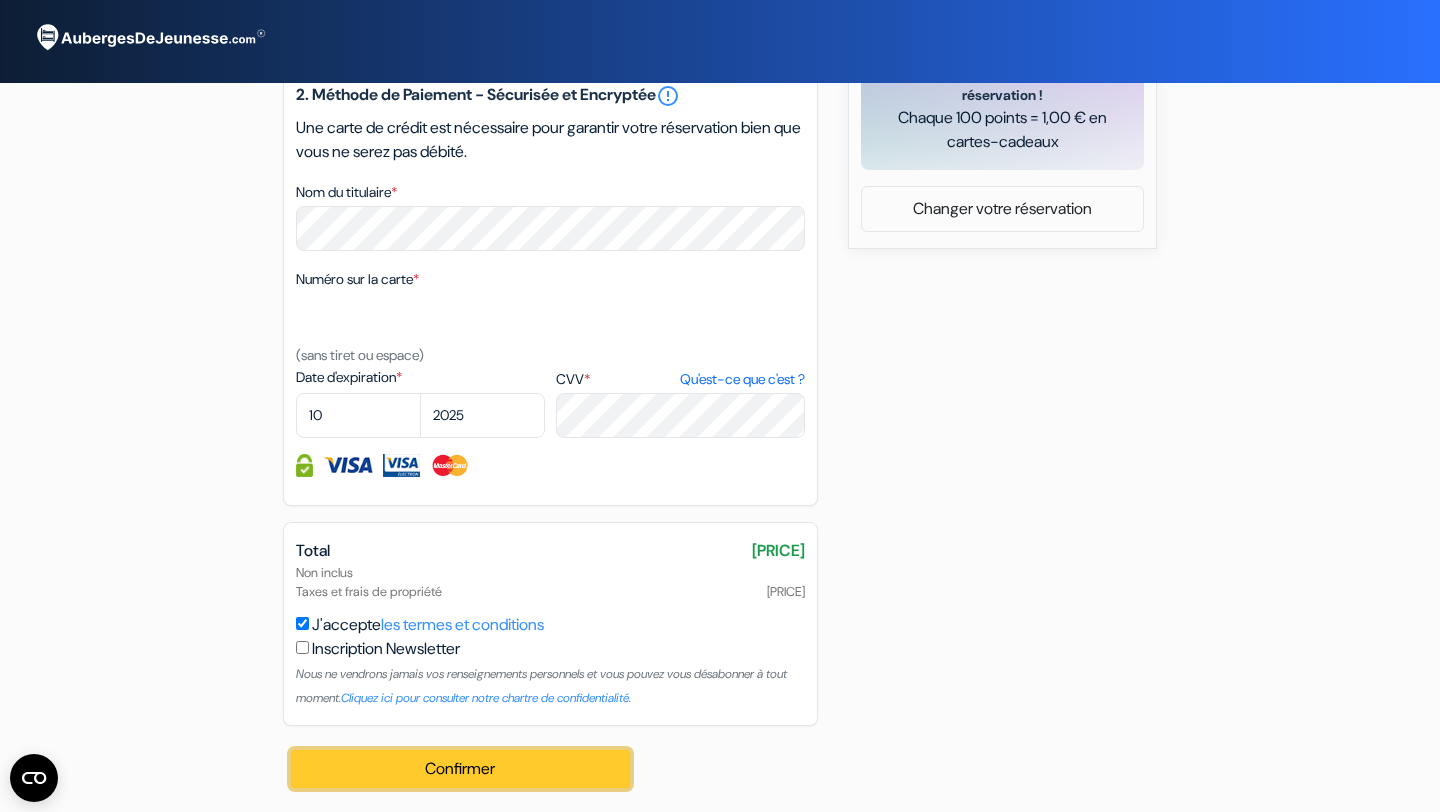 click on "Confirmer
Loading..." at bounding box center [460, 769] 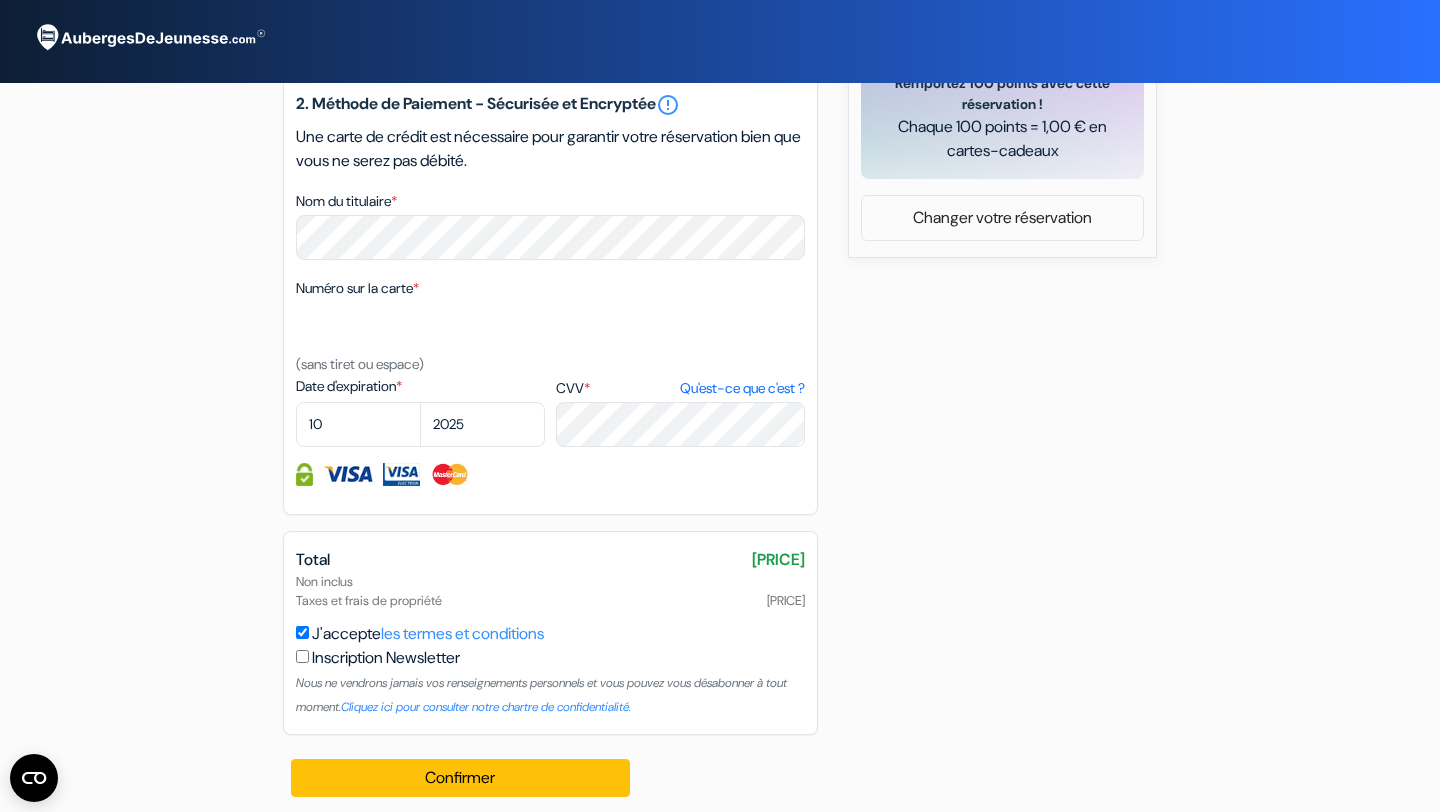 scroll, scrollTop: 994, scrollLeft: 0, axis: vertical 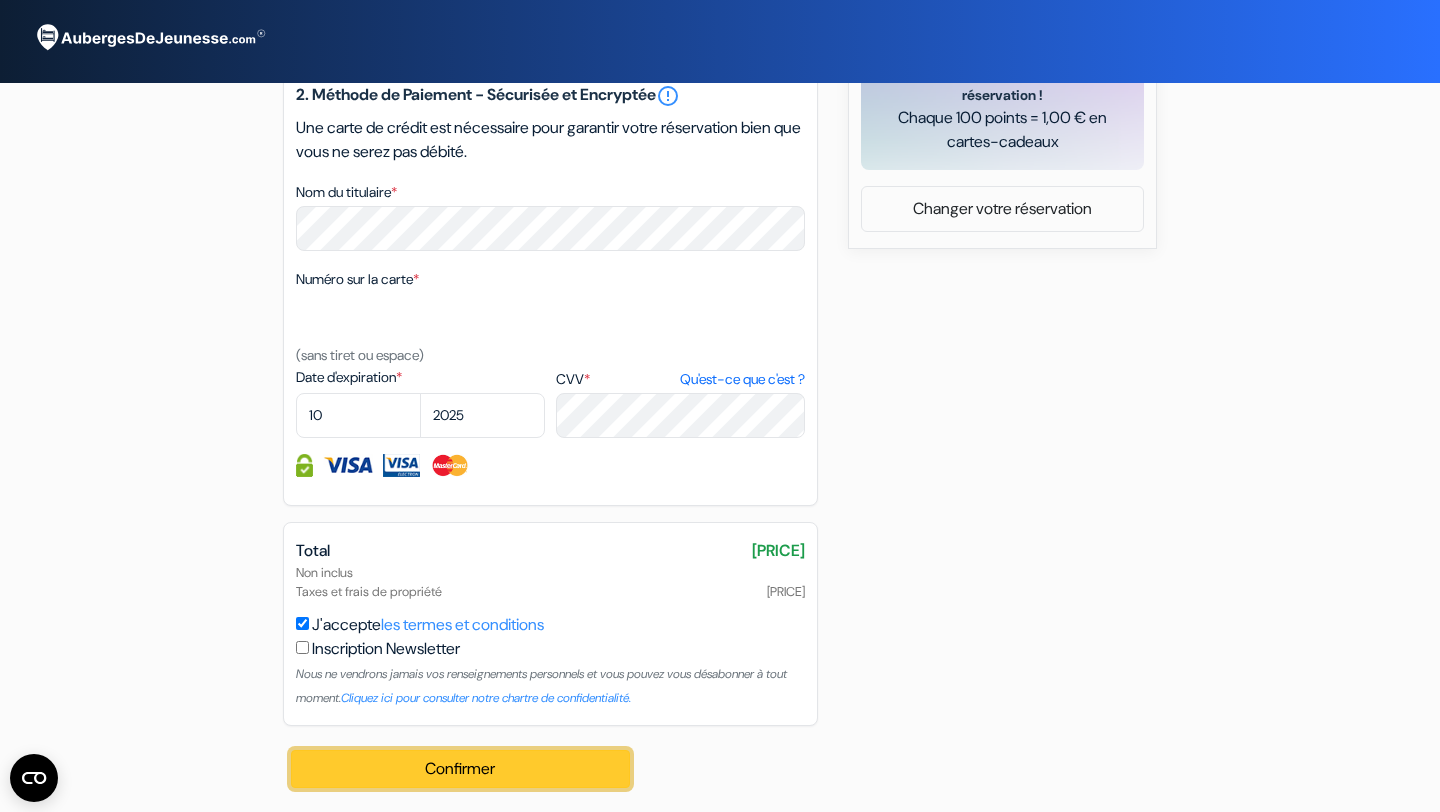 click on "Confirmer
Loading..." at bounding box center (460, 769) 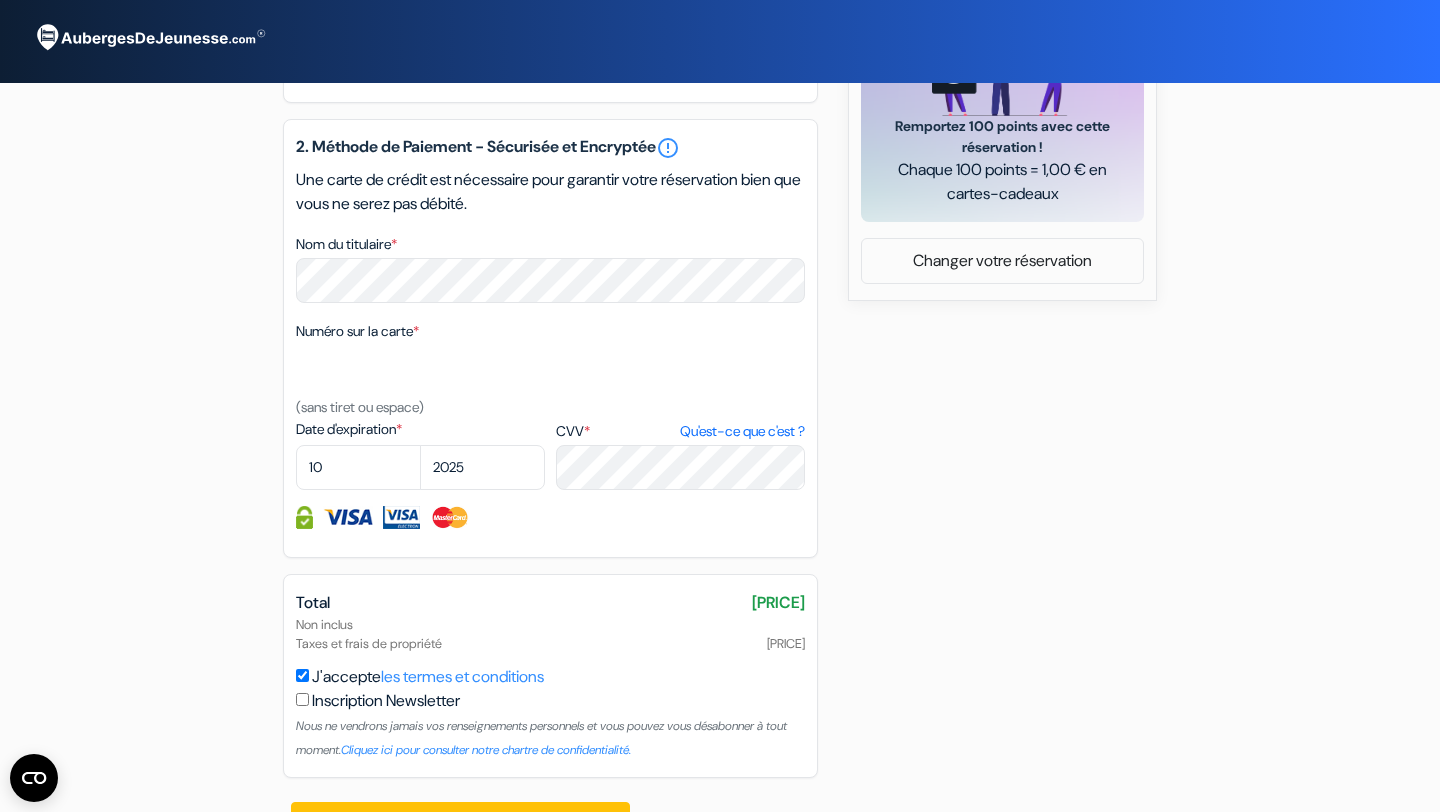 scroll, scrollTop: 994, scrollLeft: 0, axis: vertical 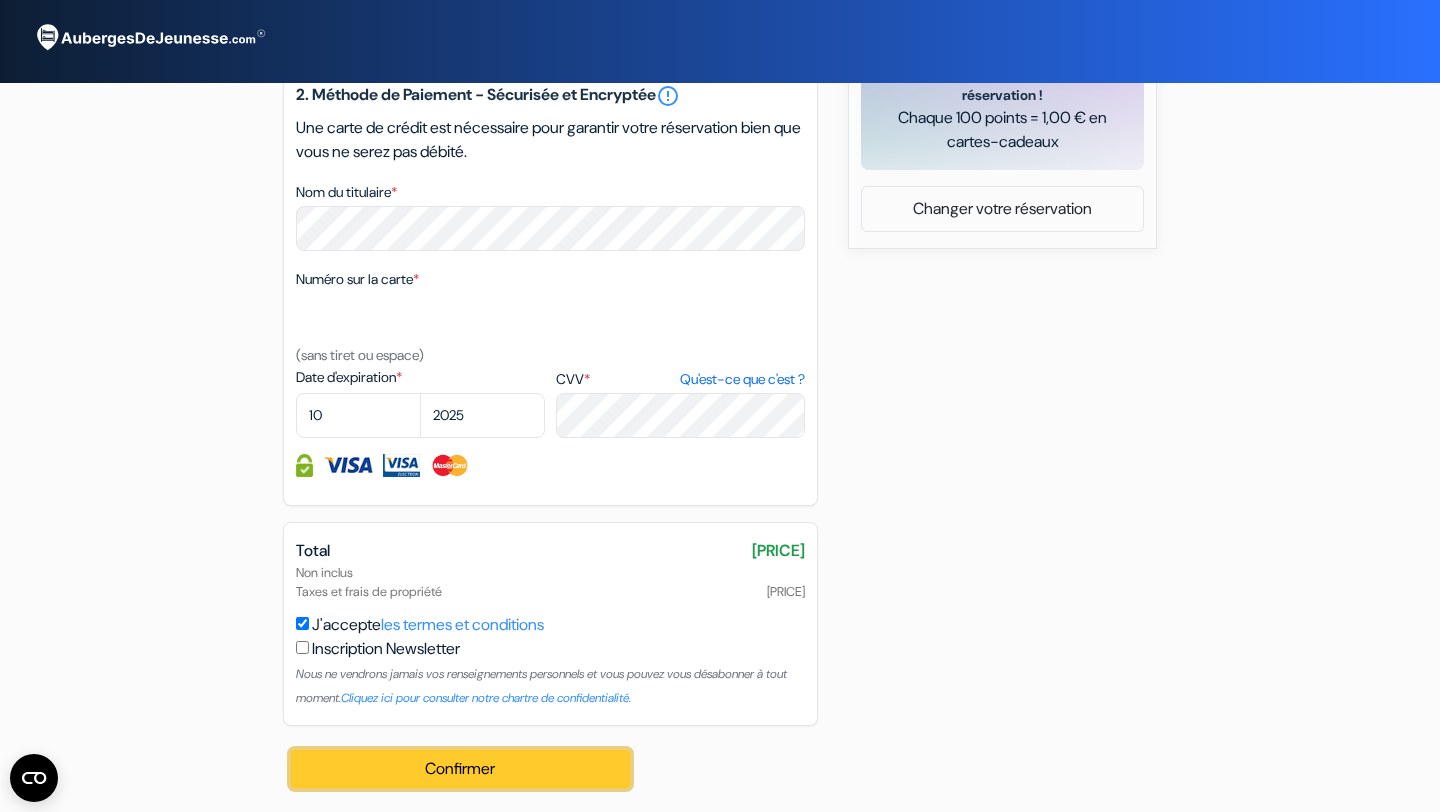 click on "Confirmer
Loading..." at bounding box center (460, 769) 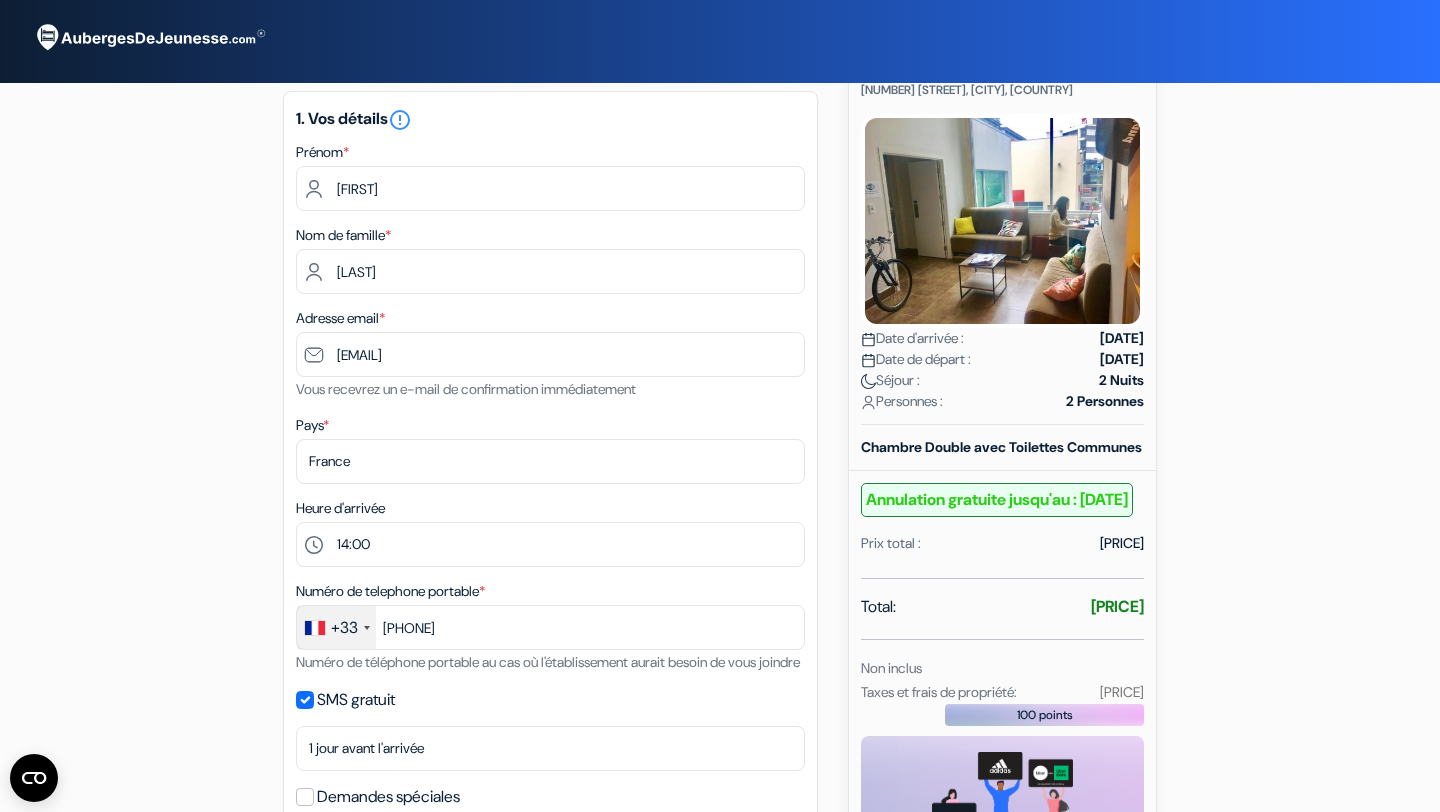 scroll, scrollTop: 0, scrollLeft: 0, axis: both 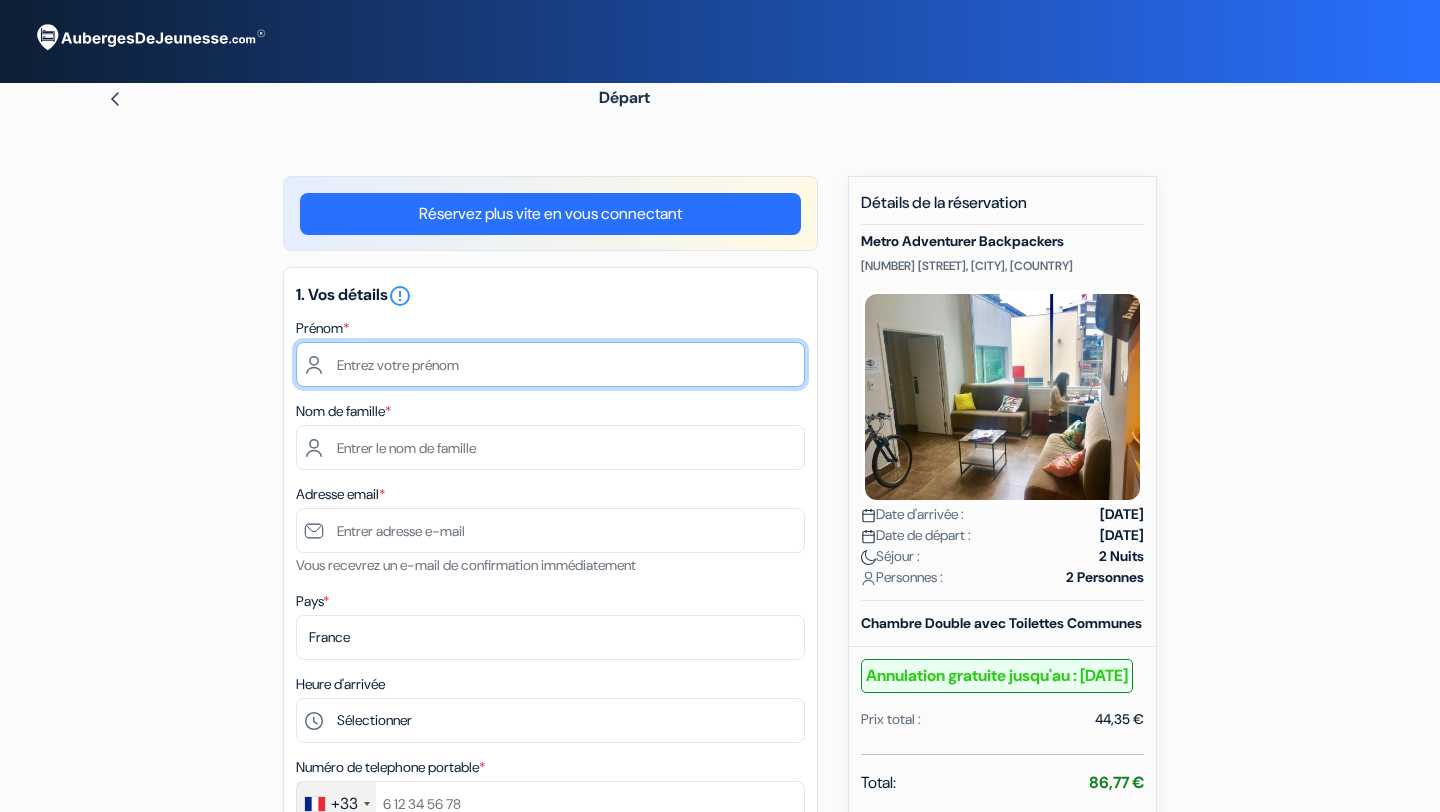 click at bounding box center [550, 364] 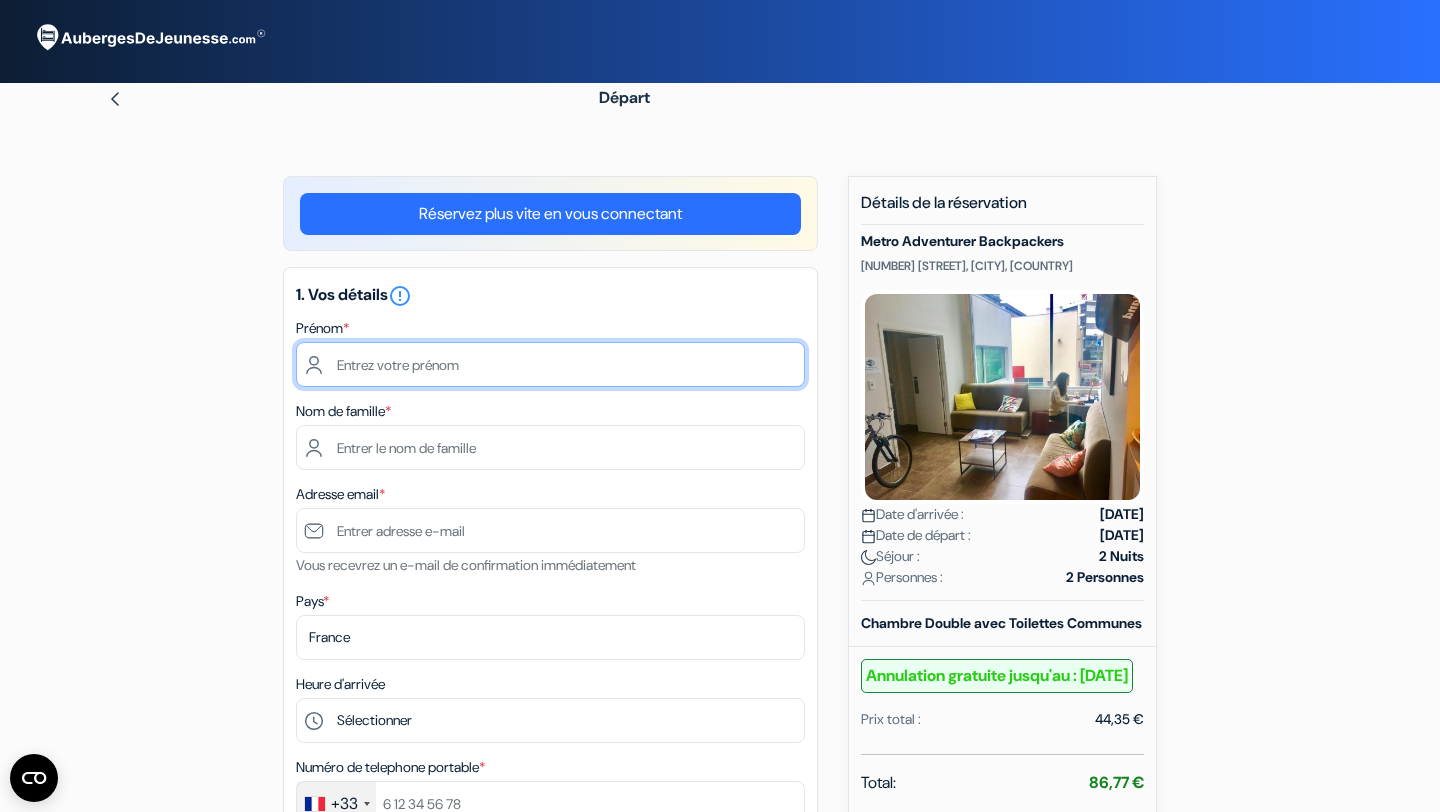 click at bounding box center [550, 364] 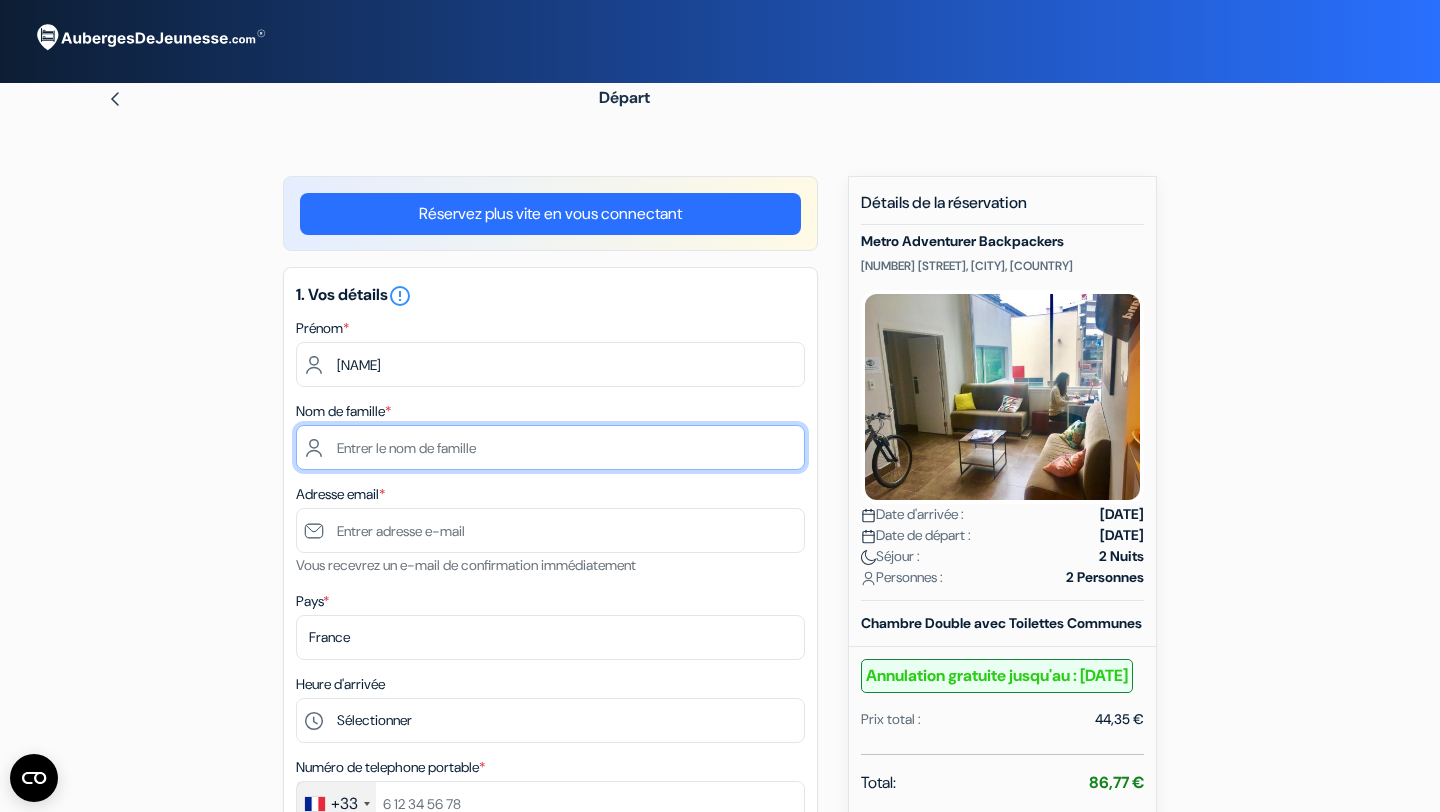 type on "LE MENELEC" 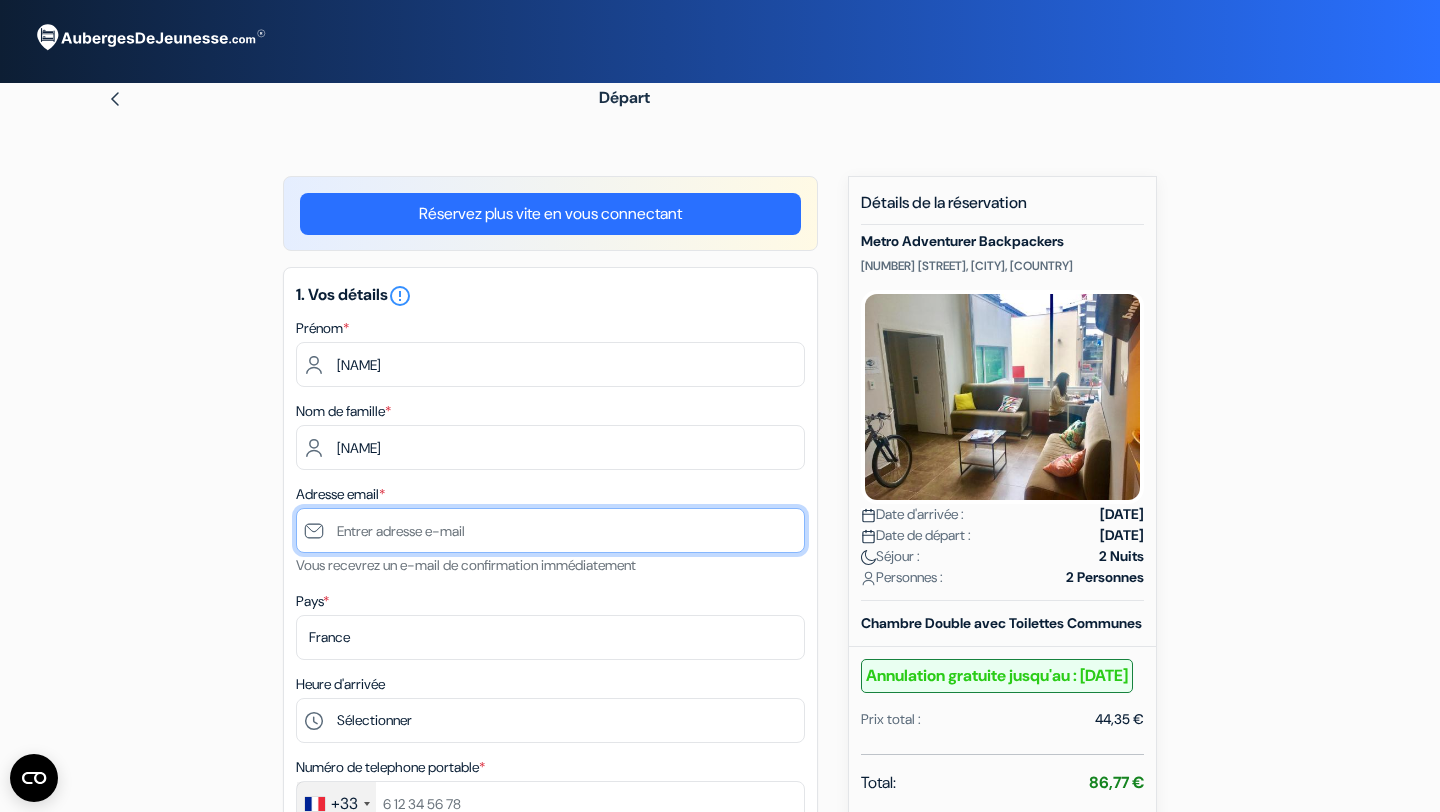type on "[EMAIL]" 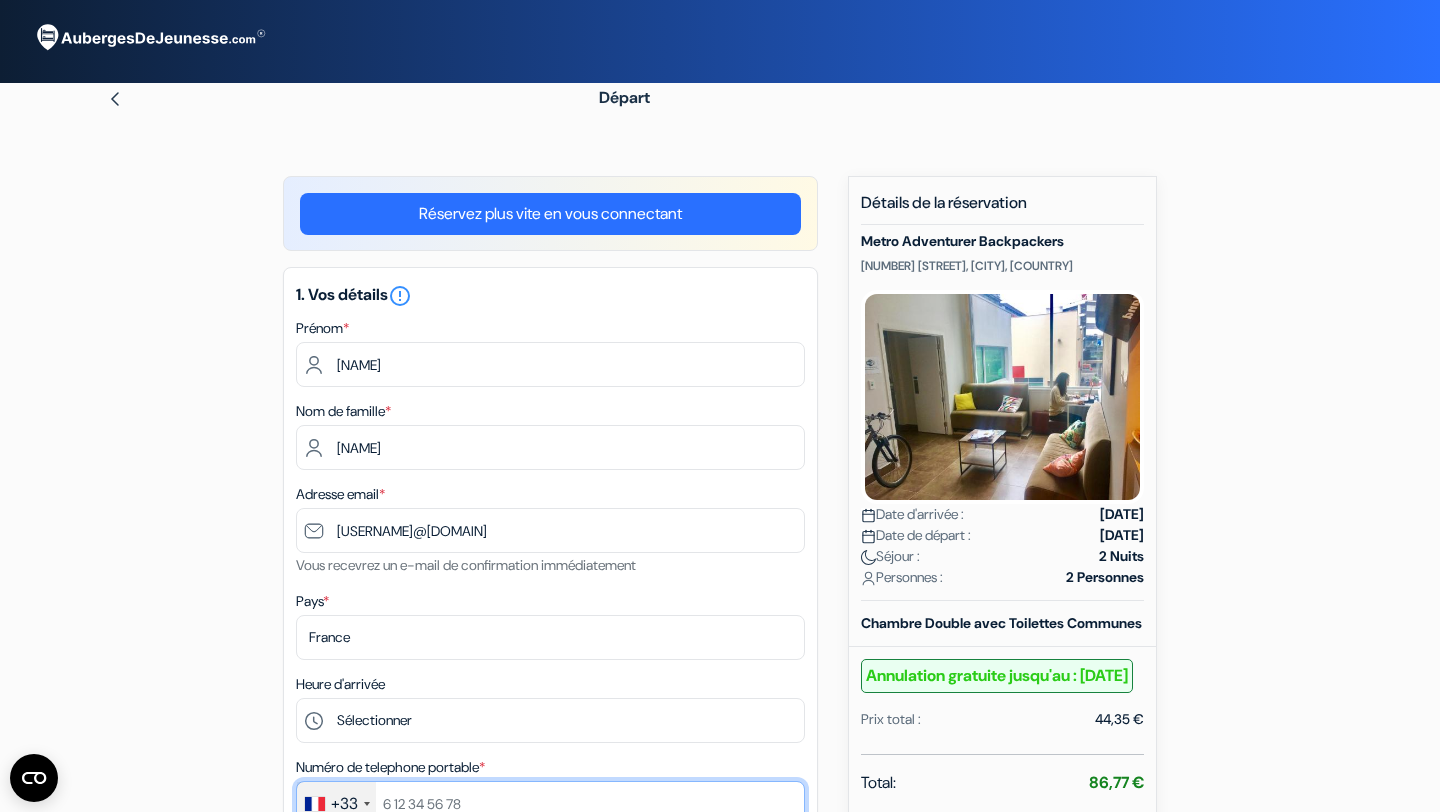type on "[PHONE]" 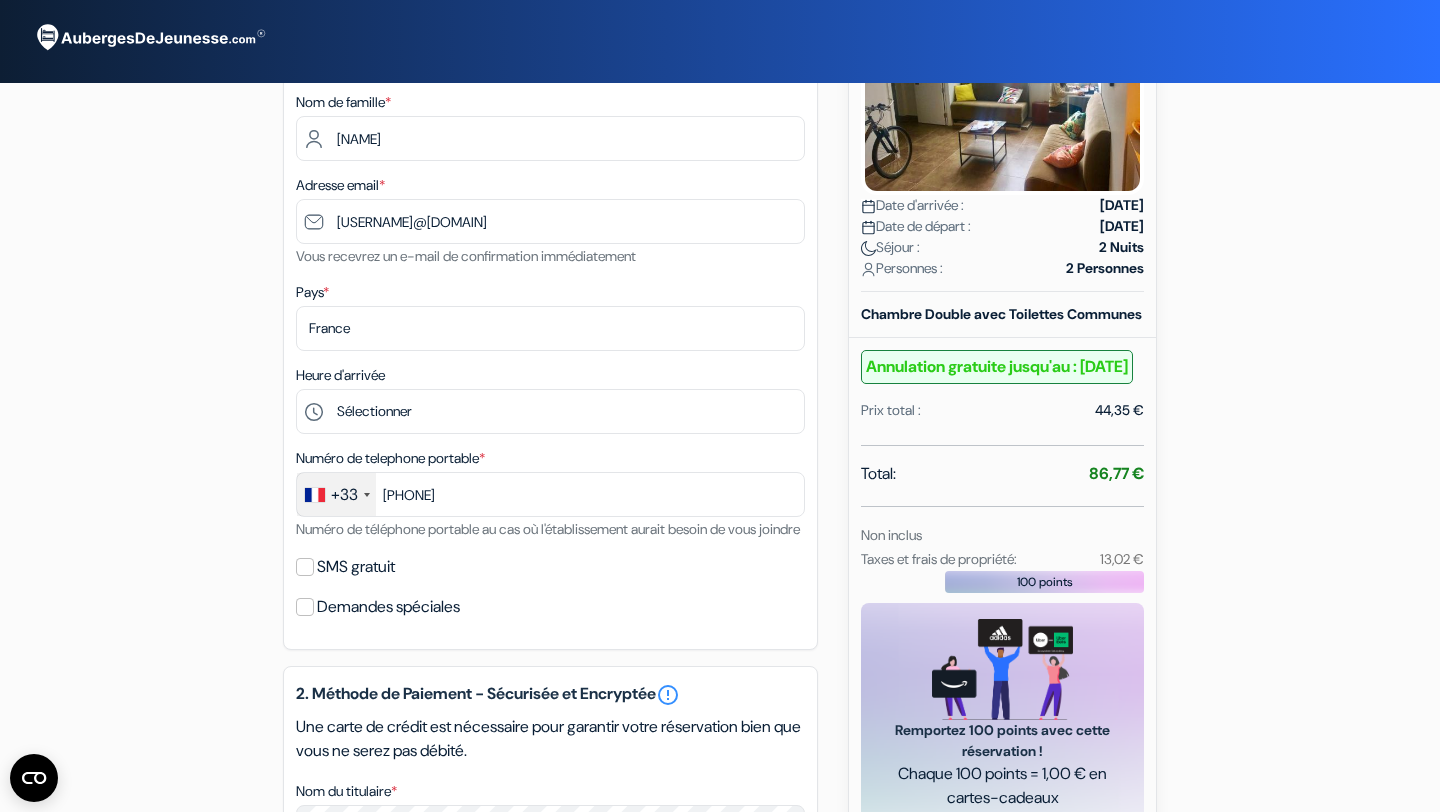 scroll, scrollTop: 317, scrollLeft: 0, axis: vertical 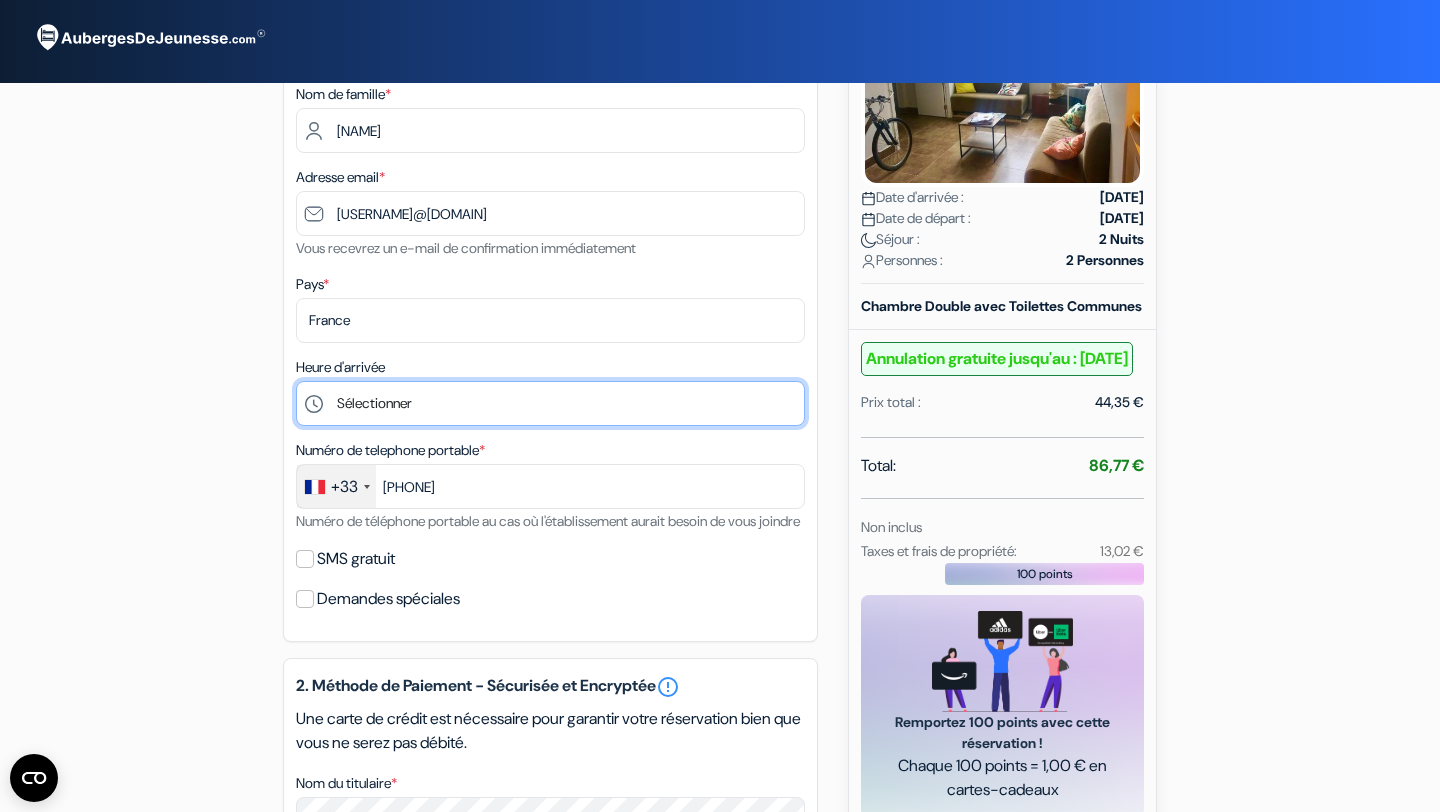 click on "Sélectionner
14:00
15:00
16:00
17:00
18:00
19:00
20:00
21:00
22:00
23:00" at bounding box center (550, 403) 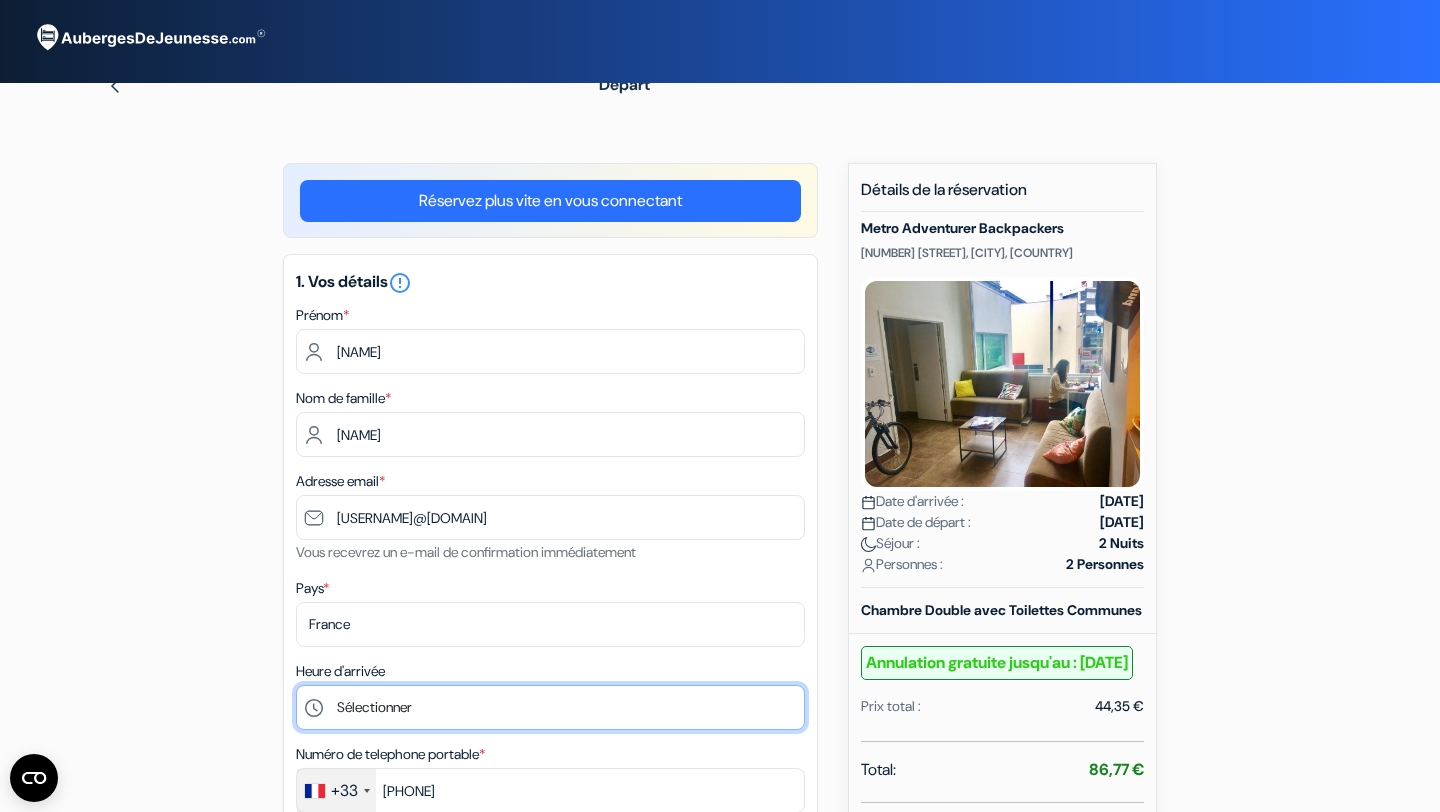 scroll, scrollTop: 0, scrollLeft: 0, axis: both 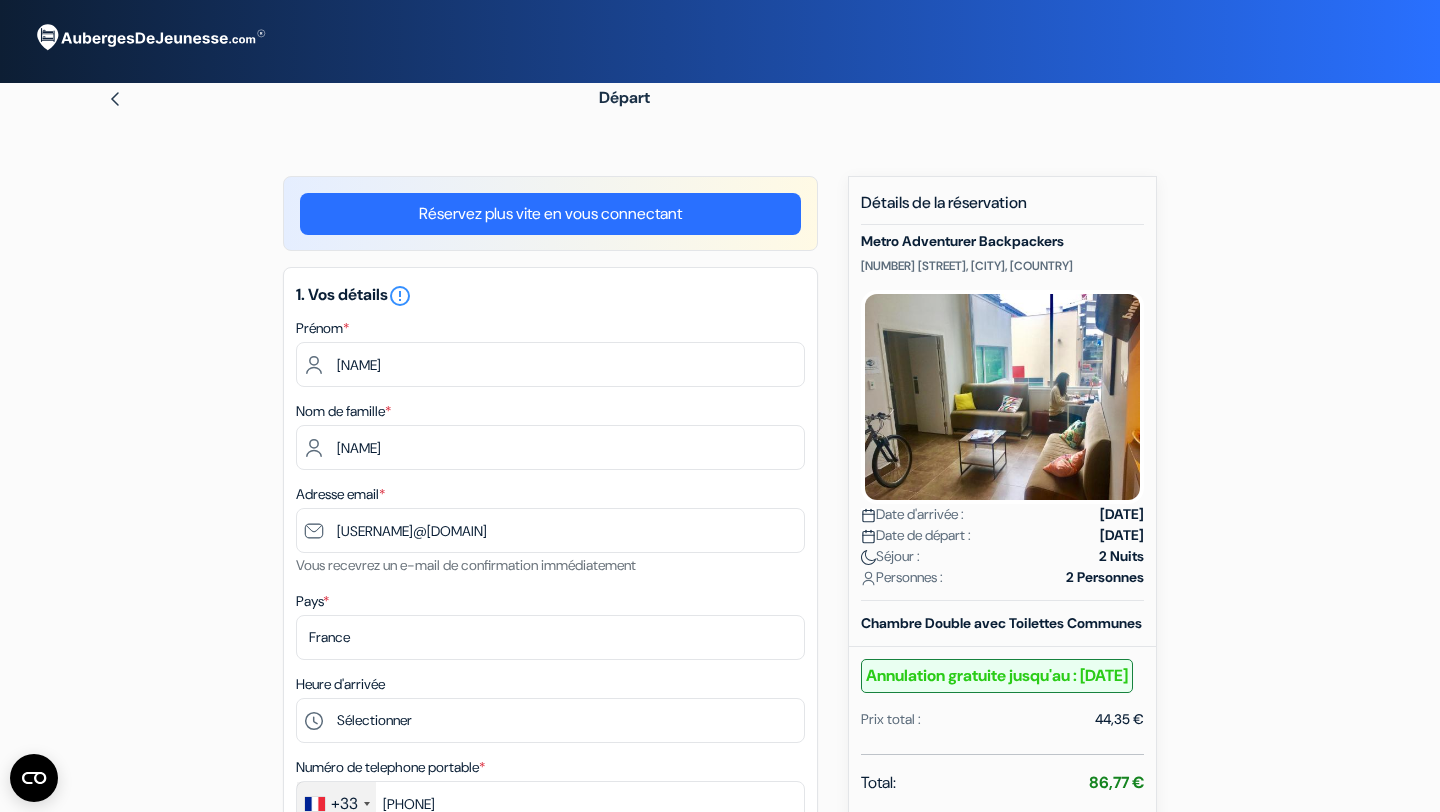 click on "Réservez plus vite en vous connectant" at bounding box center [550, 214] 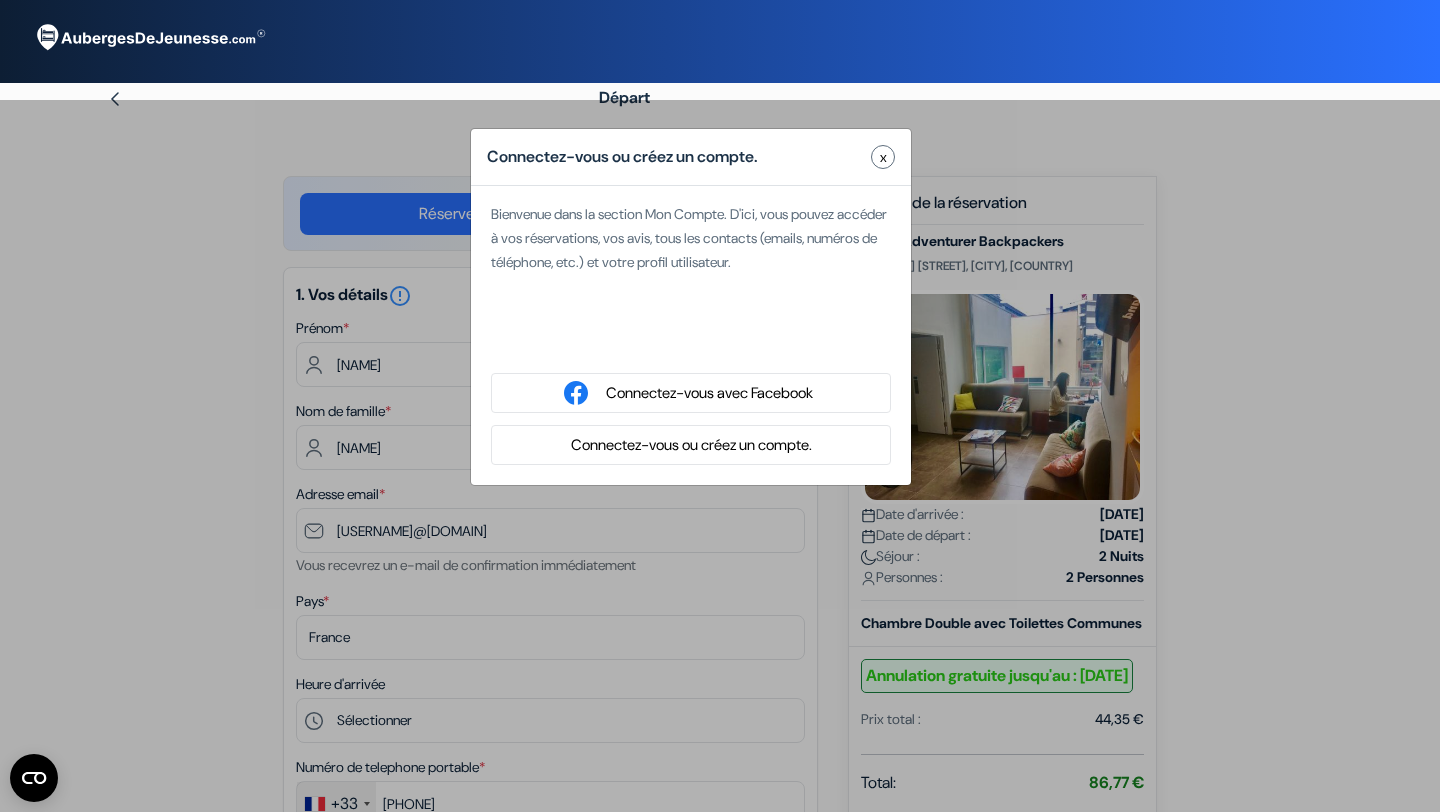 click on "x" at bounding box center (883, 157) 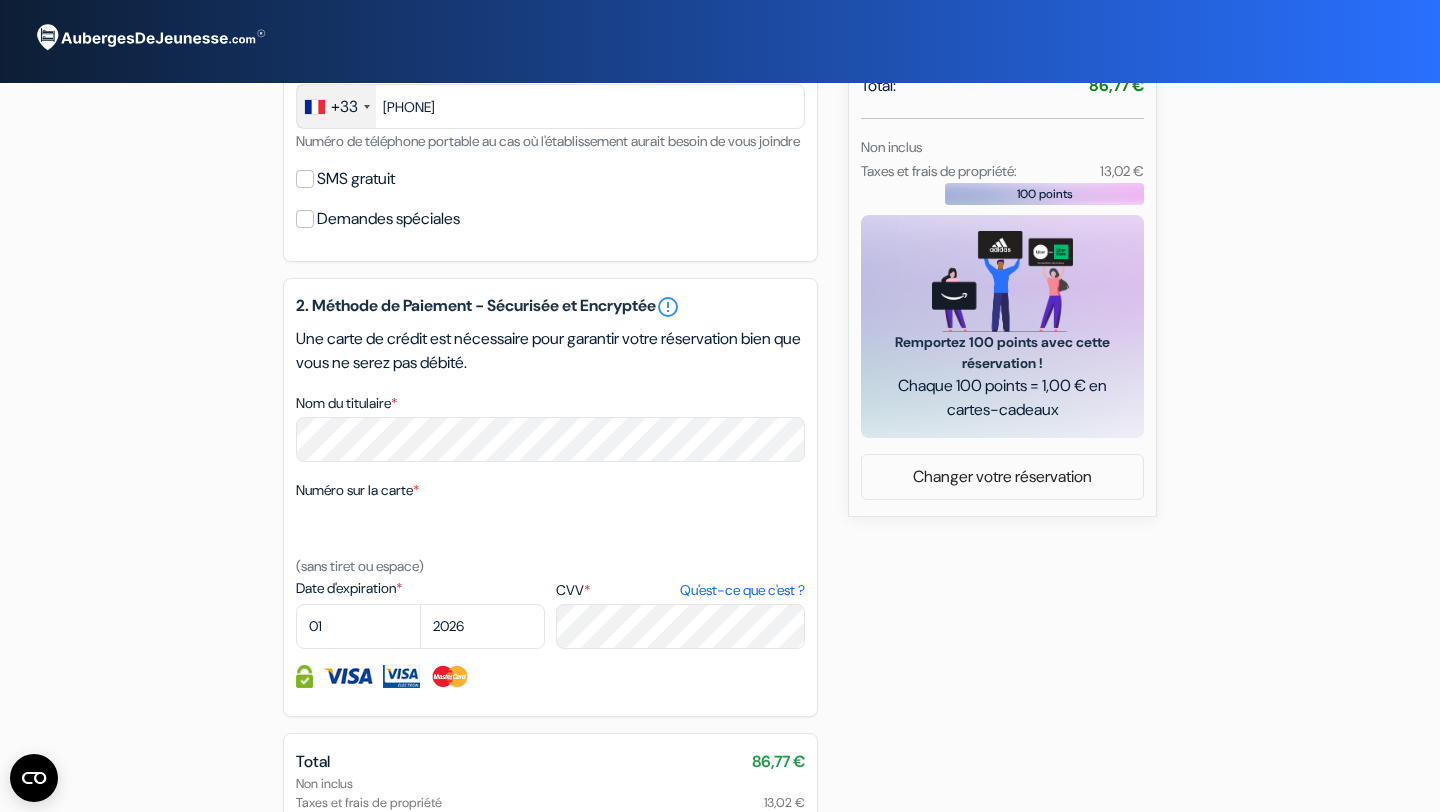 scroll, scrollTop: 702, scrollLeft: 0, axis: vertical 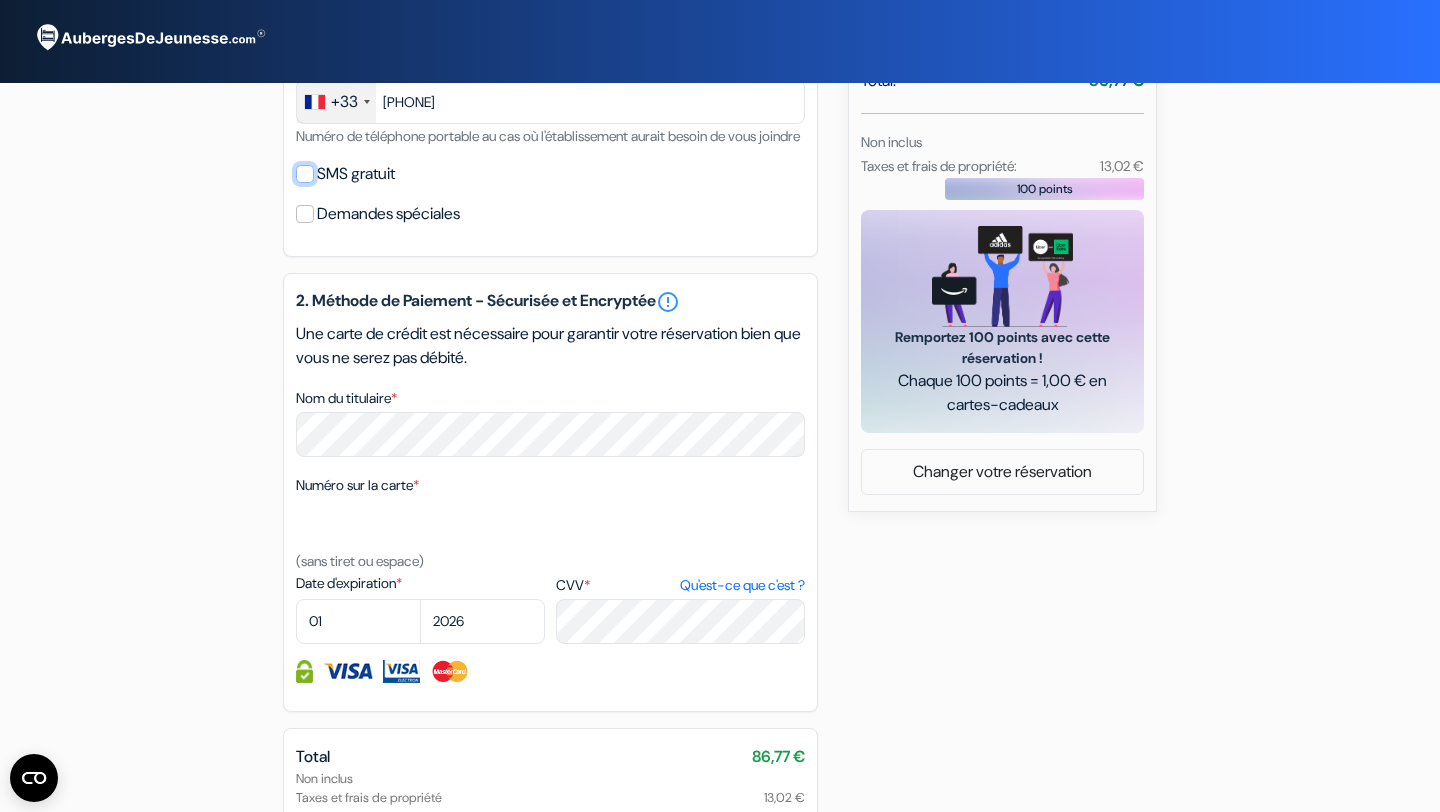 click on "SMS gratuit" at bounding box center [305, 174] 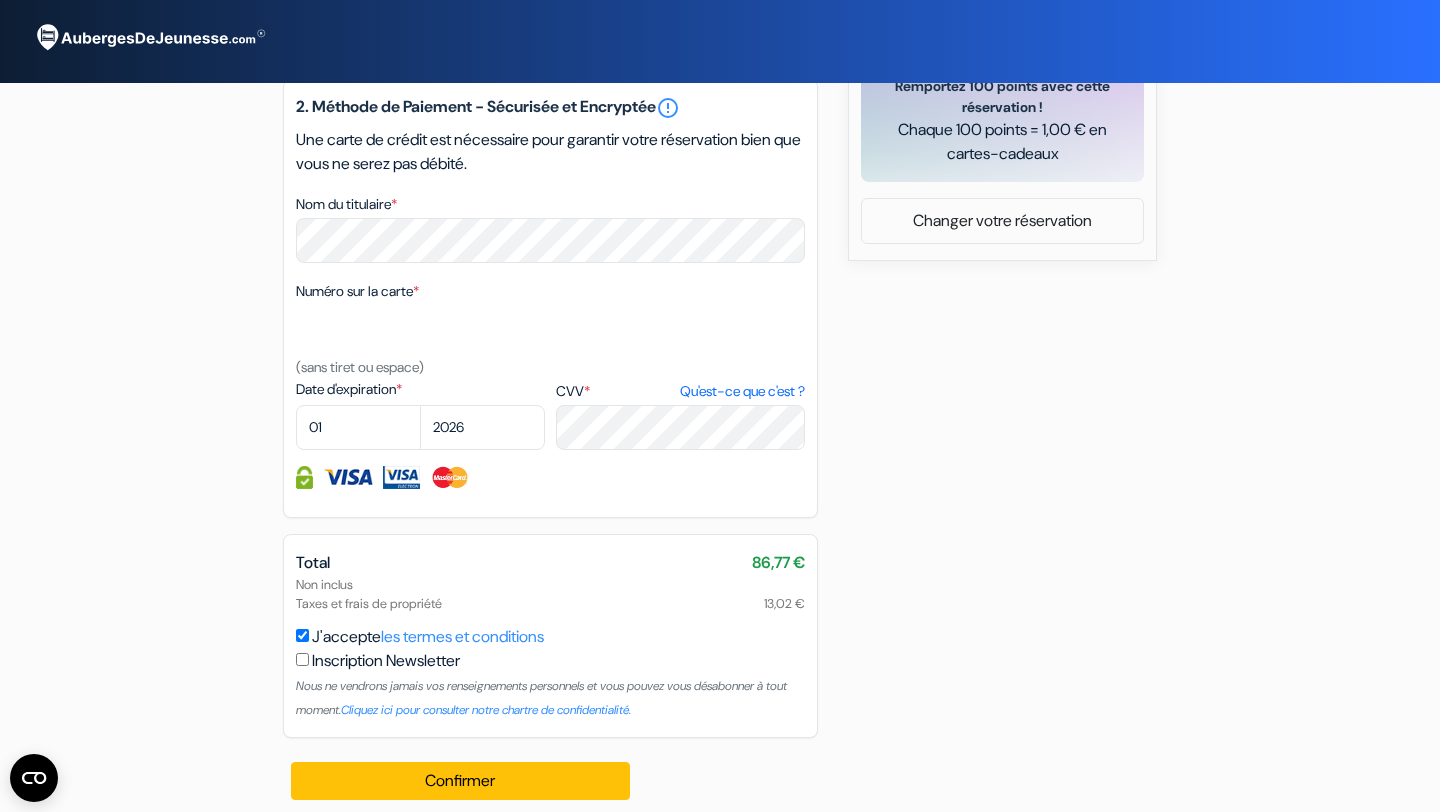scroll, scrollTop: 954, scrollLeft: 0, axis: vertical 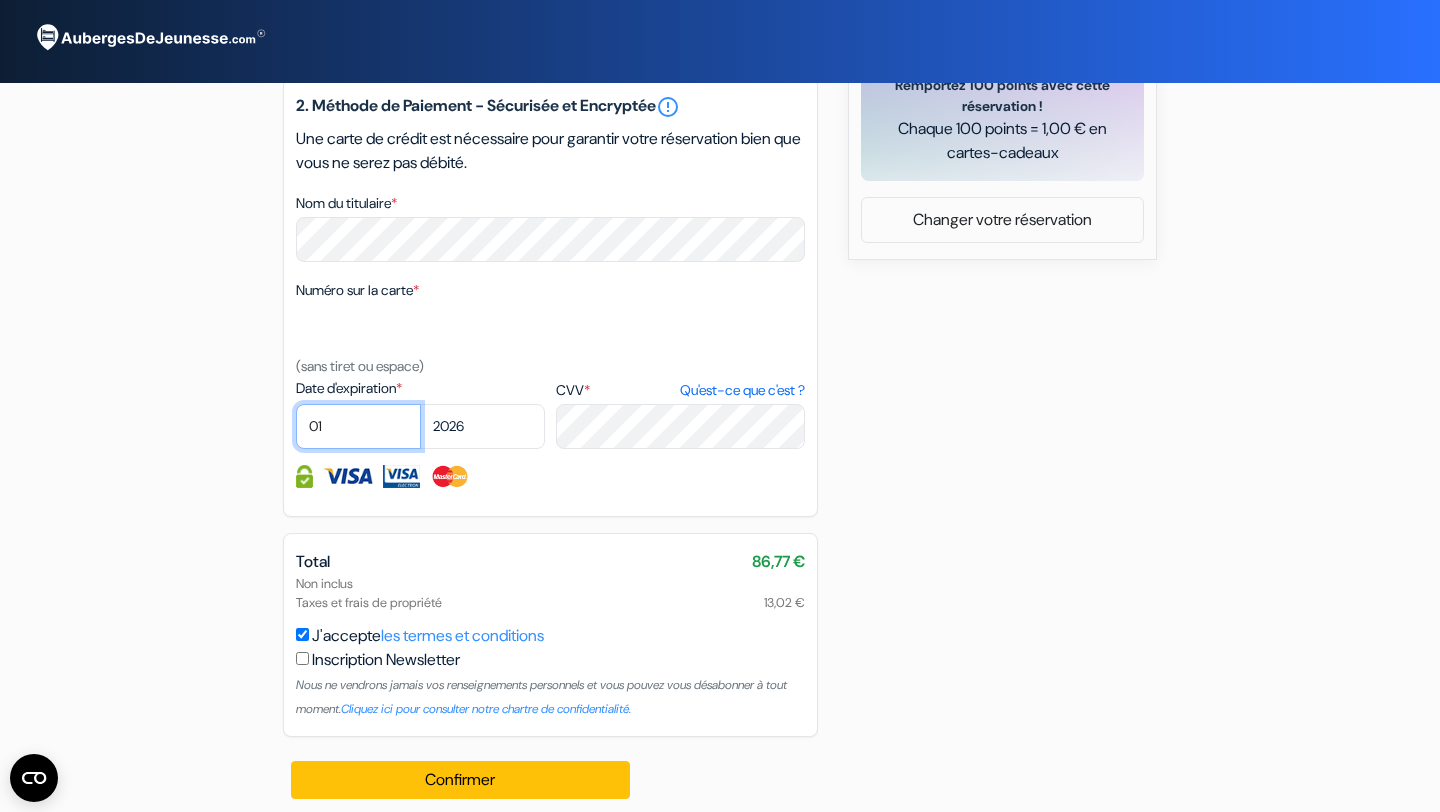 click on "01
02
03
04
05
06
07
08
09
10
11
12" at bounding box center [358, 426] 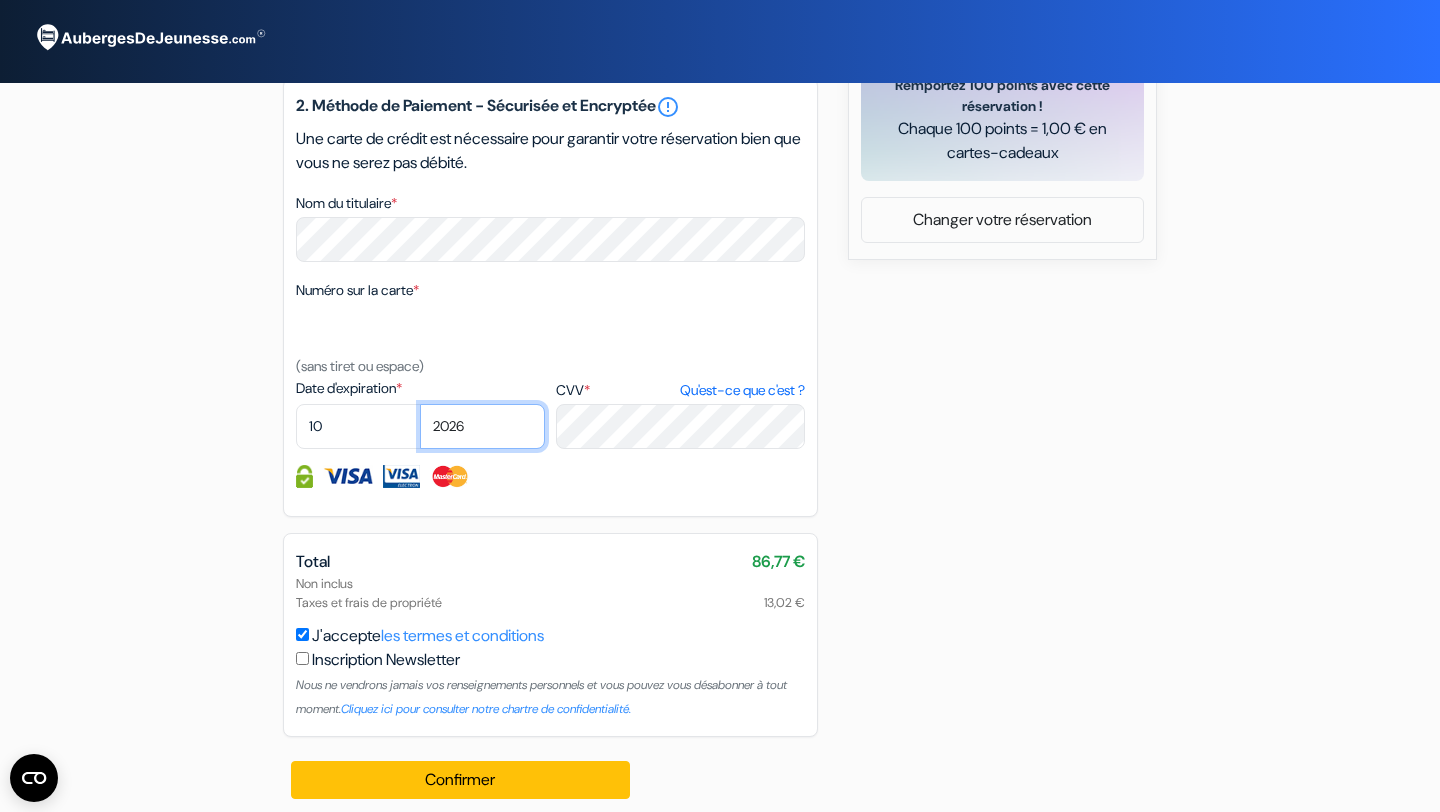 click on "2025
2026
2027
2028
2029
2030
2031
2032
2033
2034
2035
2036 2037 2038 2039 2040 2041" at bounding box center [482, 426] 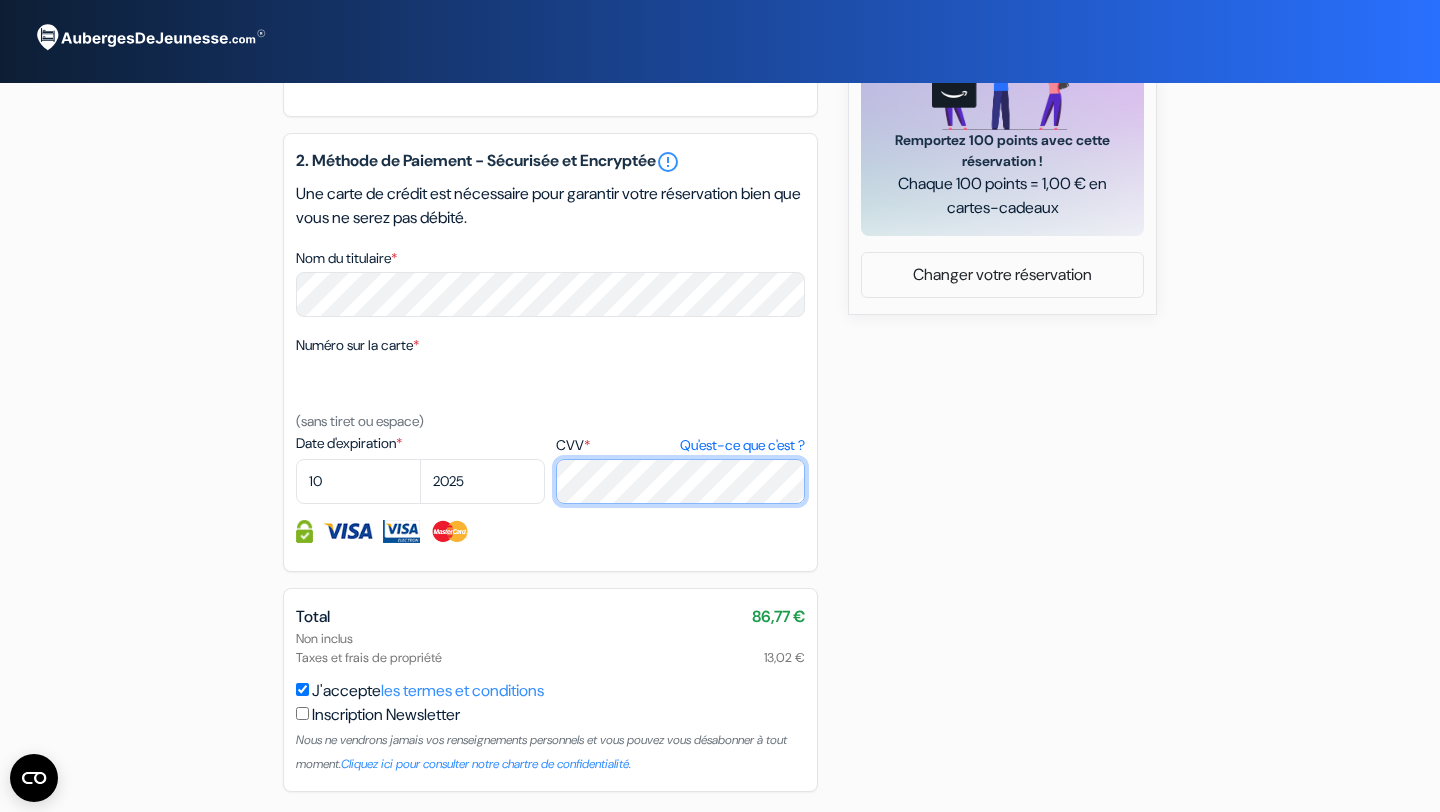 scroll, scrollTop: 994, scrollLeft: 0, axis: vertical 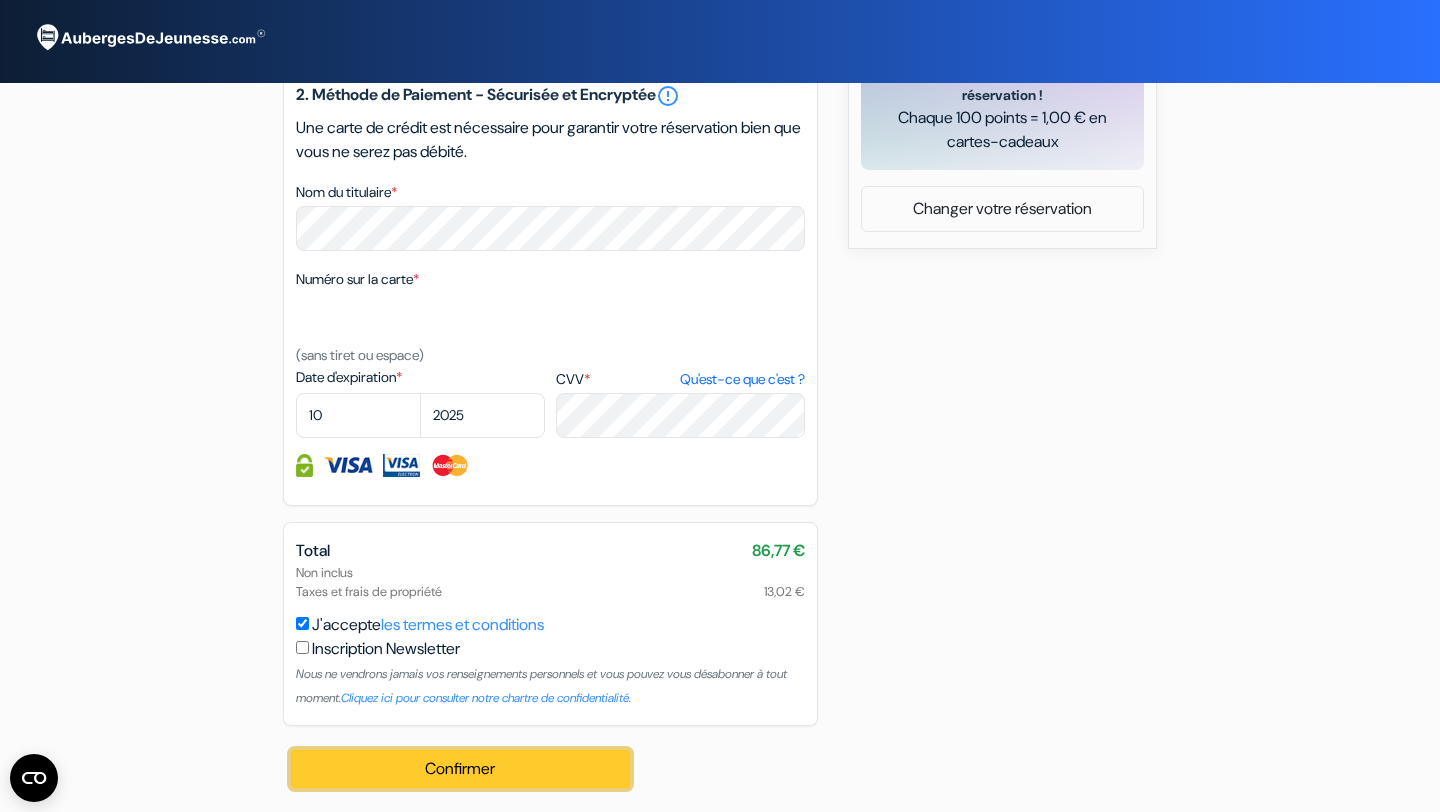 click on "Confirmer
Loading..." at bounding box center (460, 769) 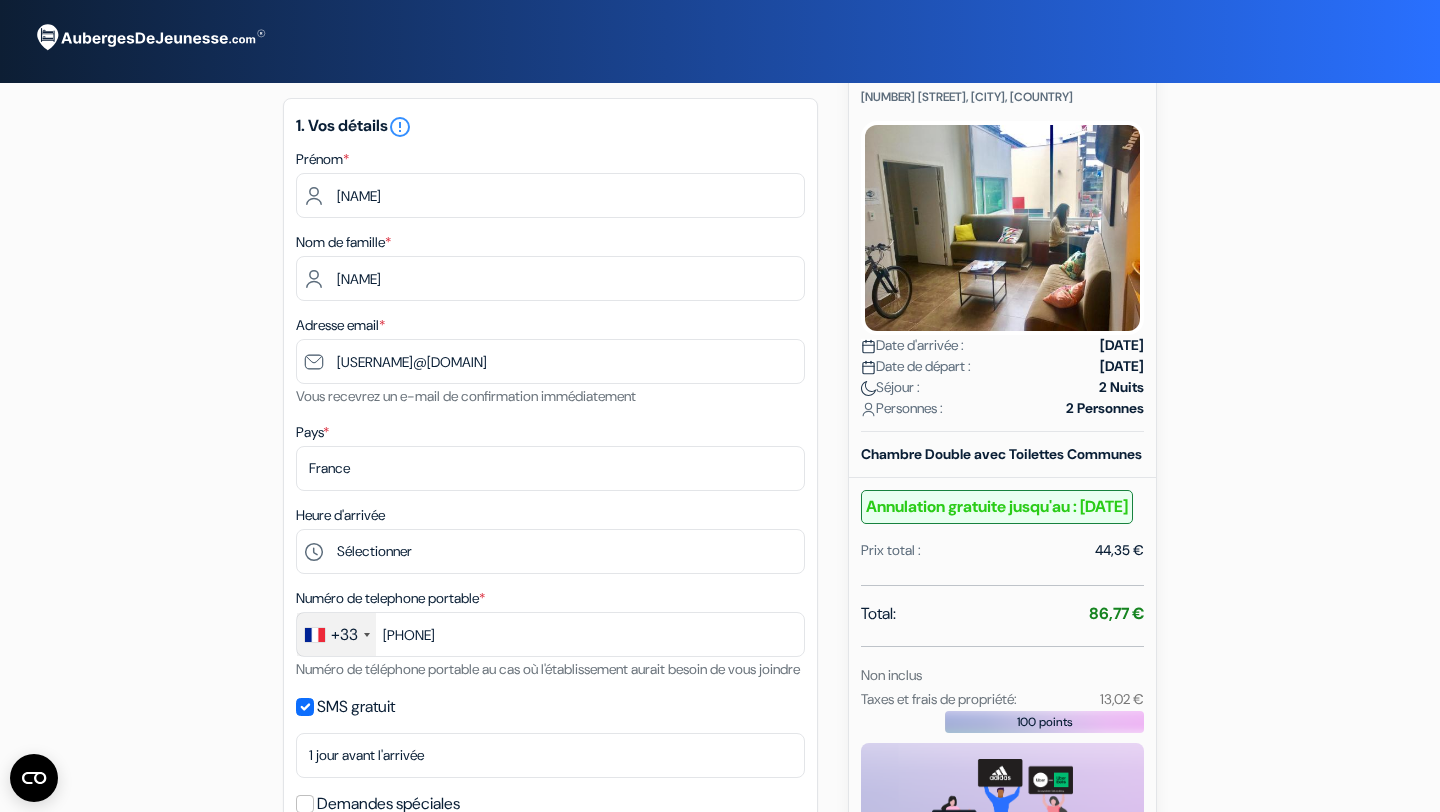 scroll, scrollTop: 0, scrollLeft: 0, axis: both 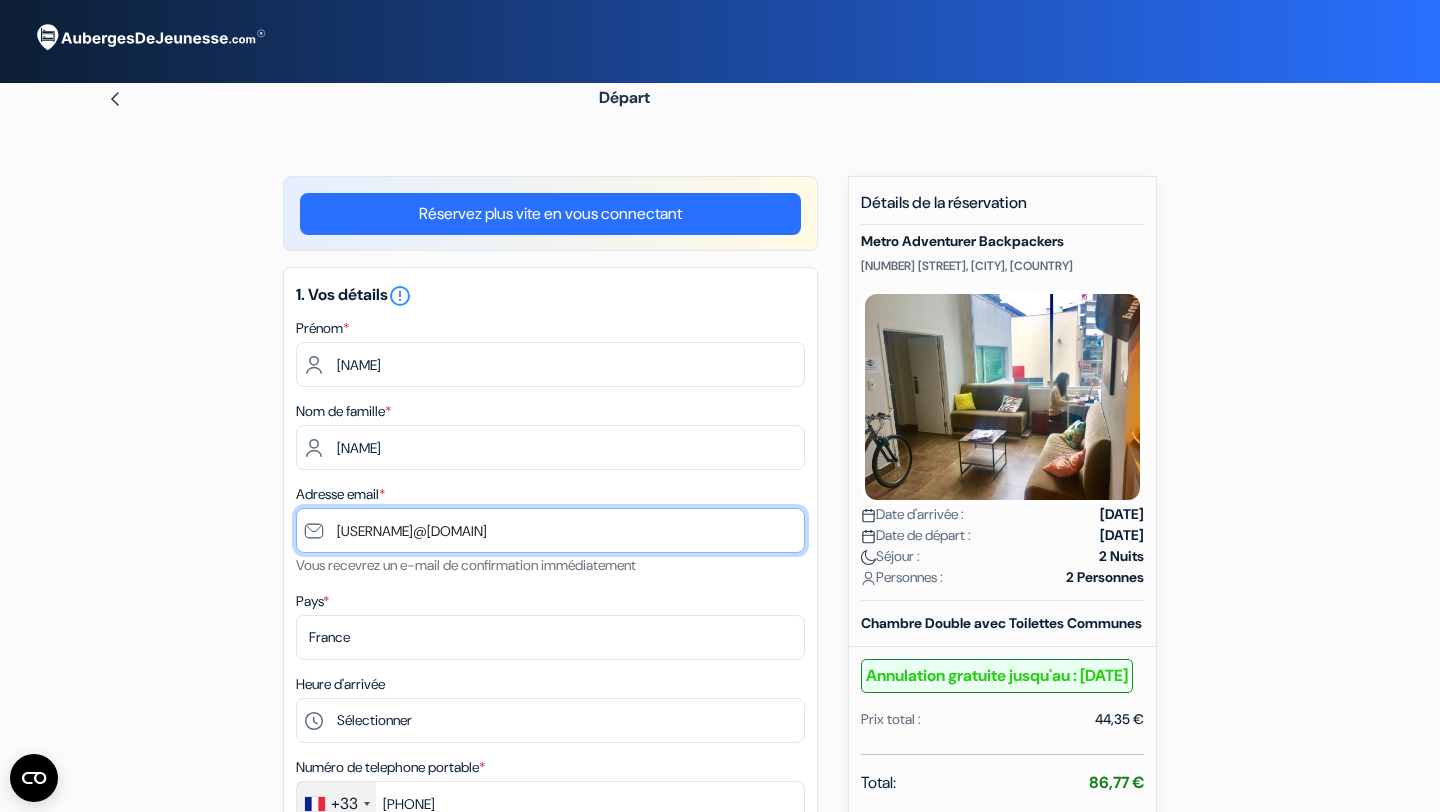 click on "[EMAIL]" at bounding box center (550, 530) 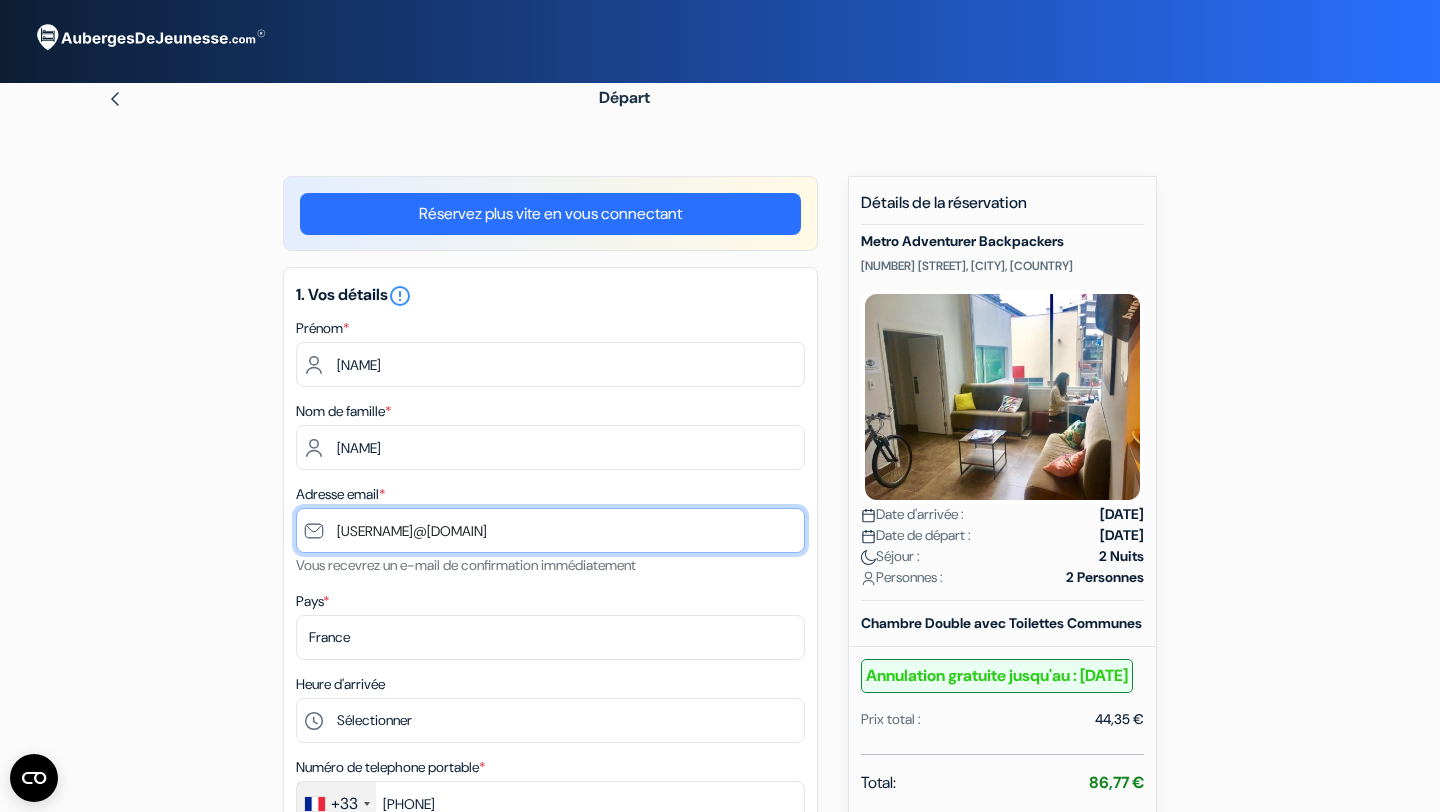 click on "[EMAIL]" at bounding box center [550, 530] 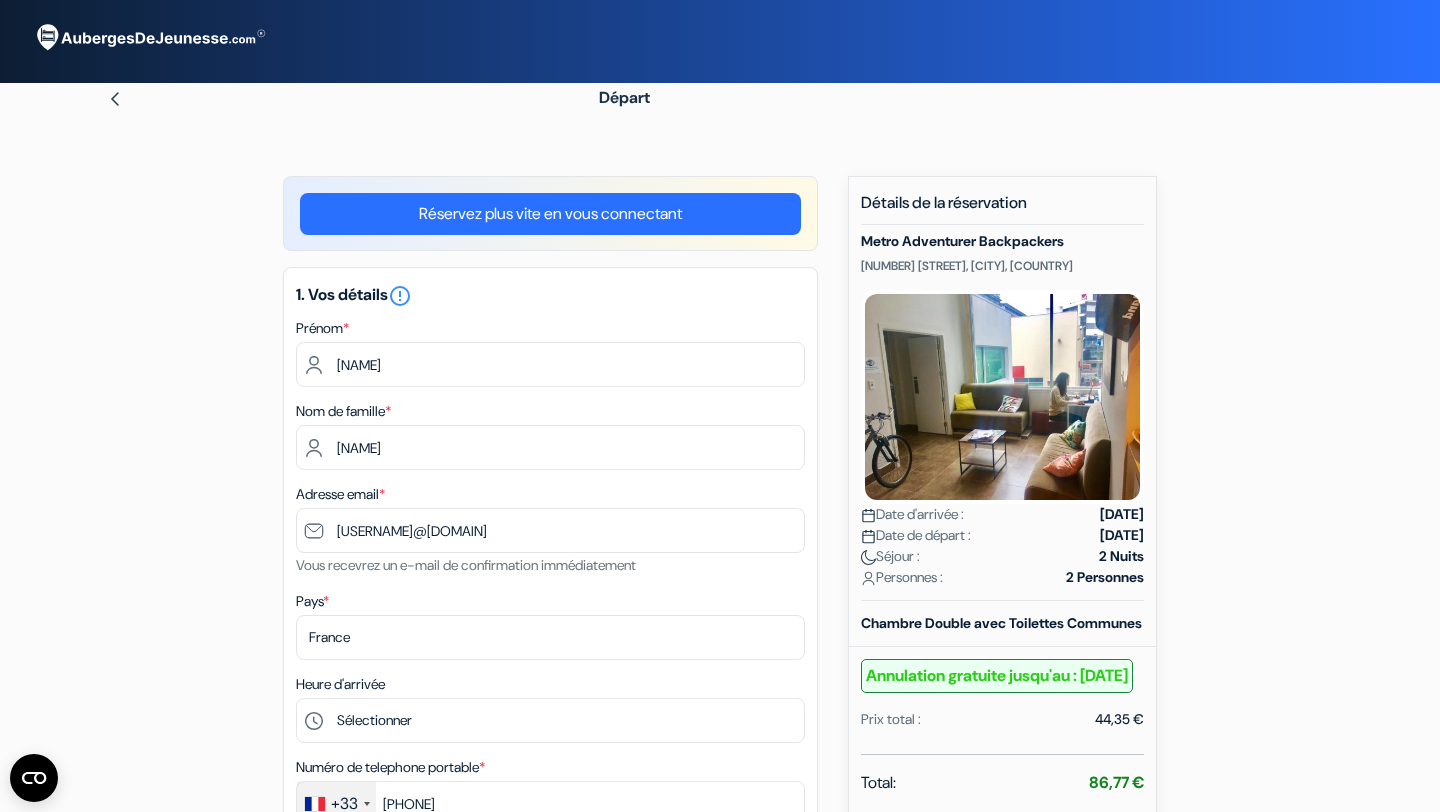 click on "add_box
Metro Adventurer Backpackers
[NUMBER] [STREET],
[CITY],
[COUNTRY]
Détails de l'établissement
X
no_plan" at bounding box center [720, 976] 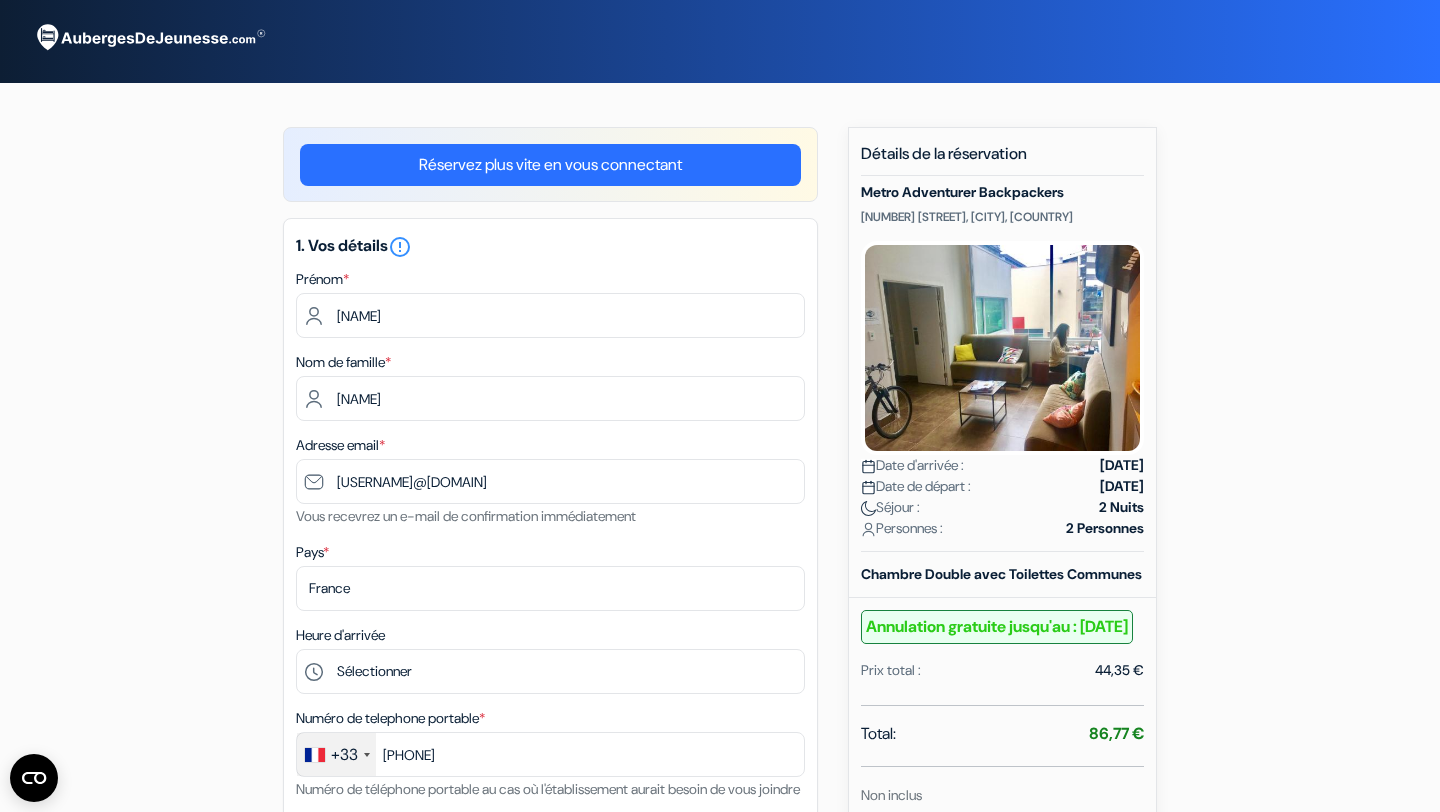 scroll, scrollTop: 0, scrollLeft: 0, axis: both 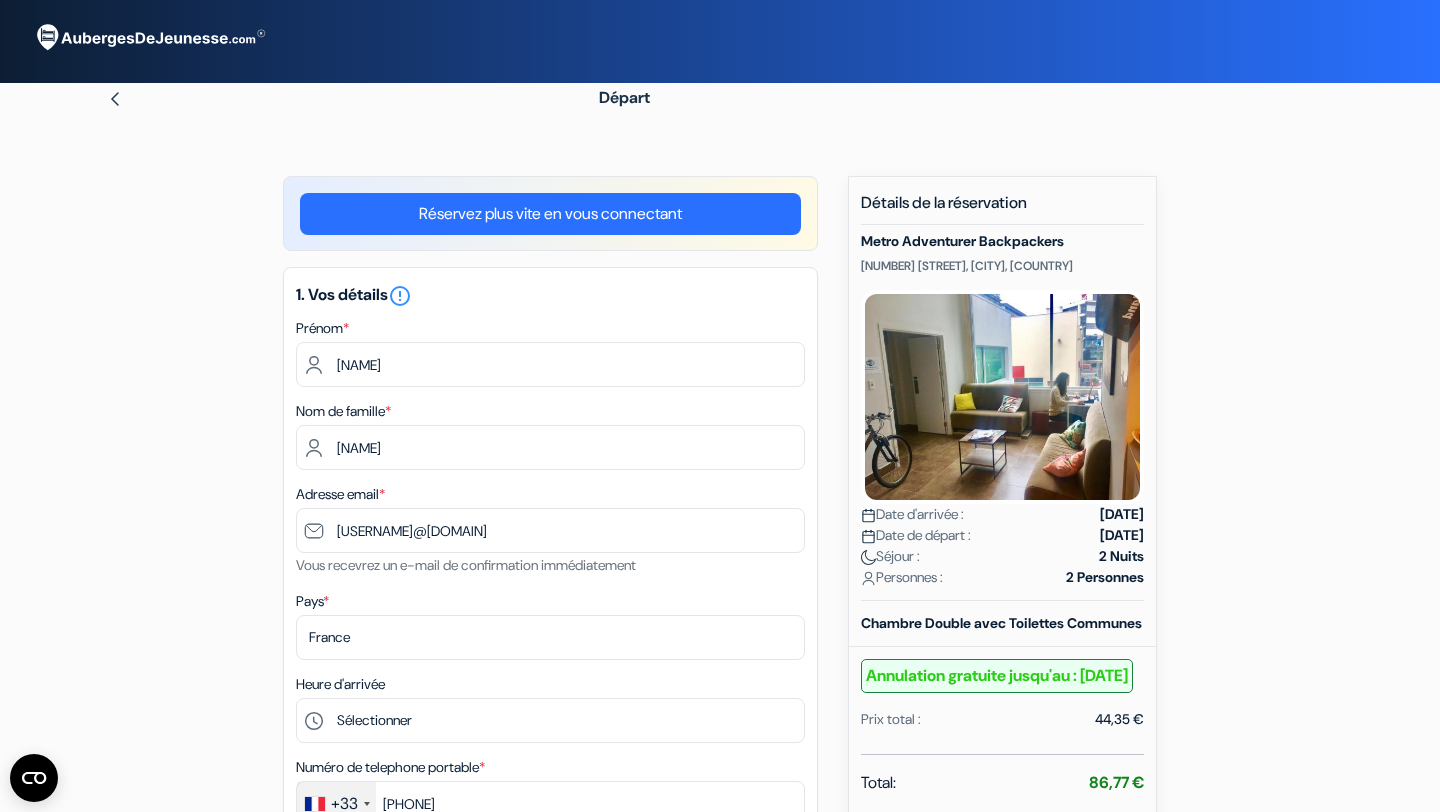 click on "Réservez plus vite en vous connectant" at bounding box center [550, 214] 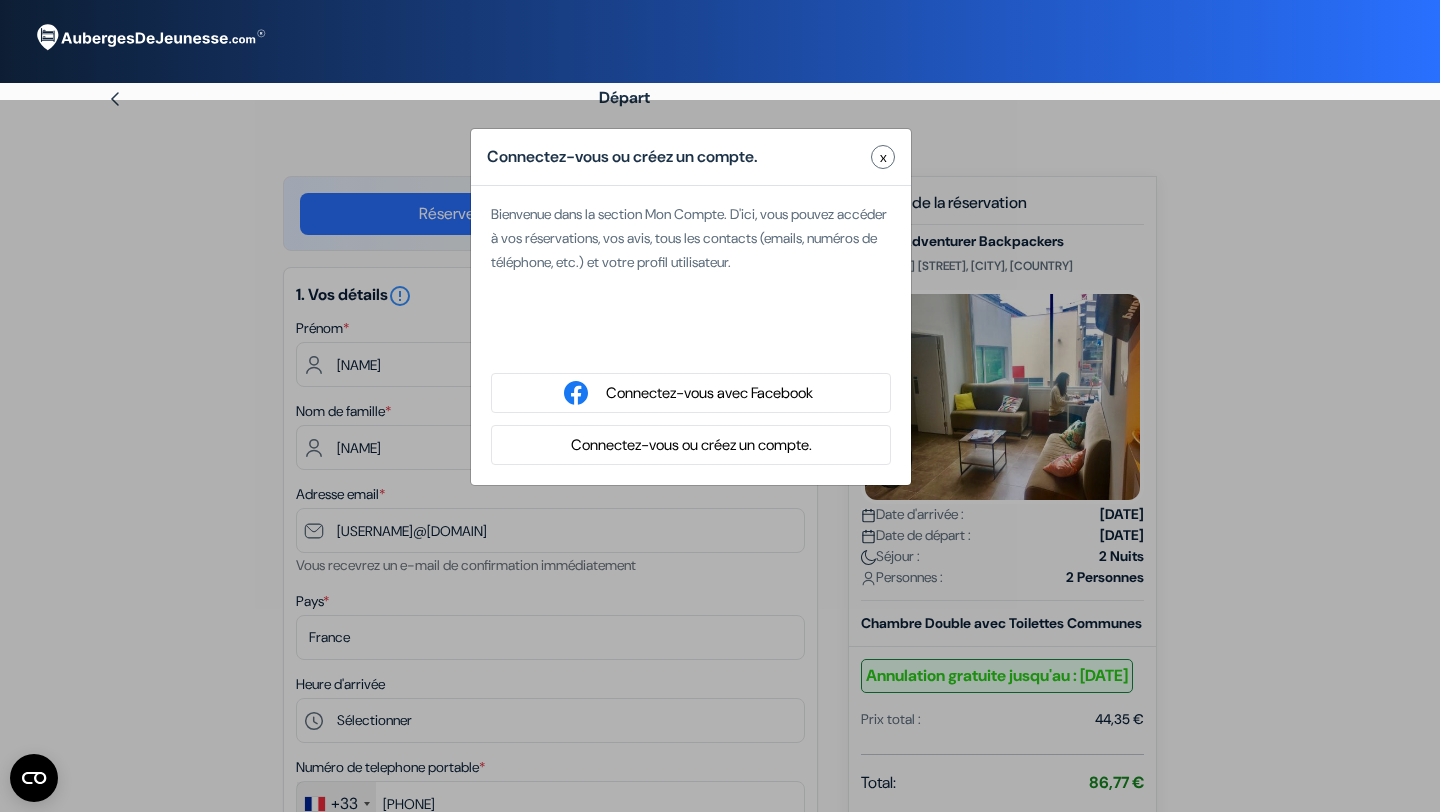 click on "Connectez-vous ou créez un compte." at bounding box center [691, 445] 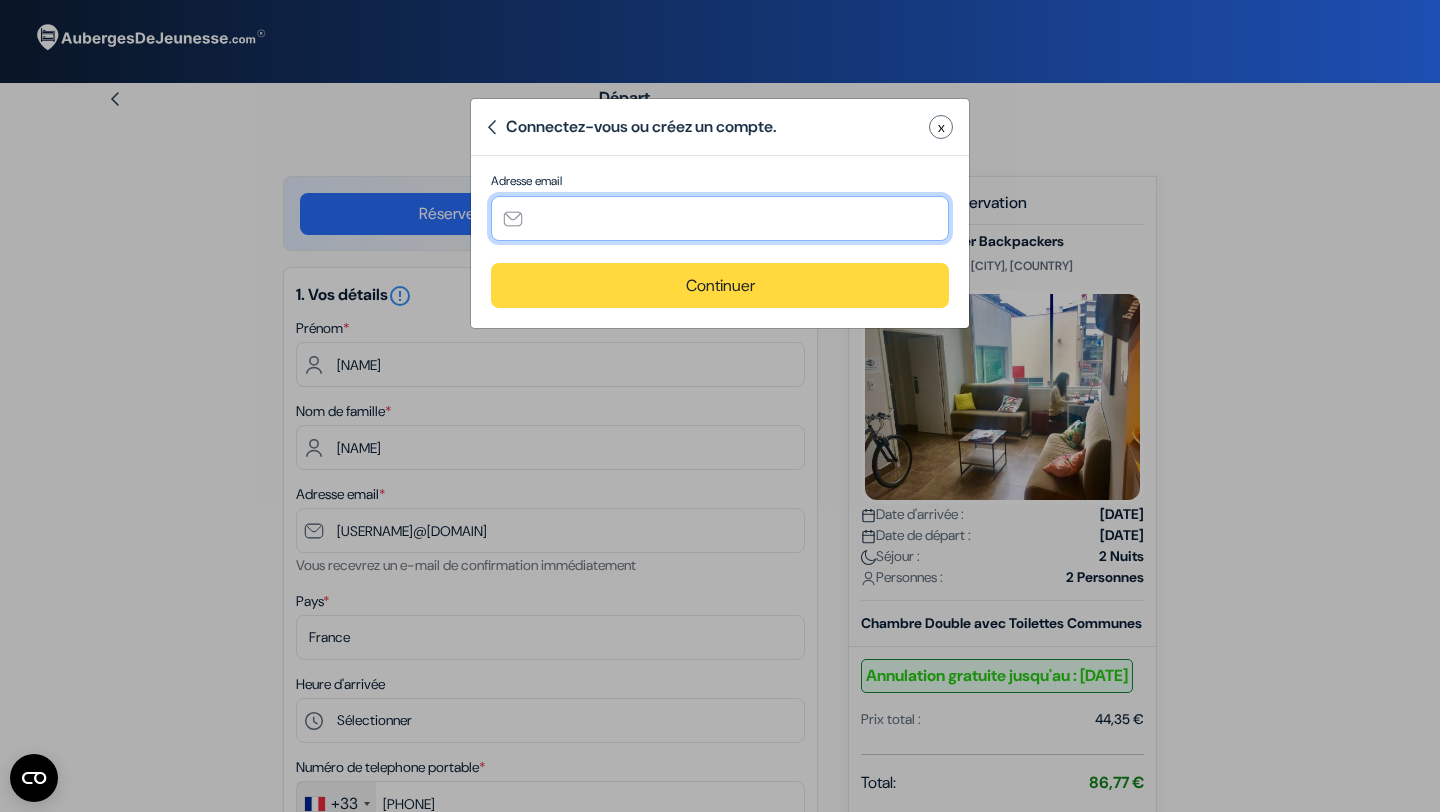 click at bounding box center (720, 218) 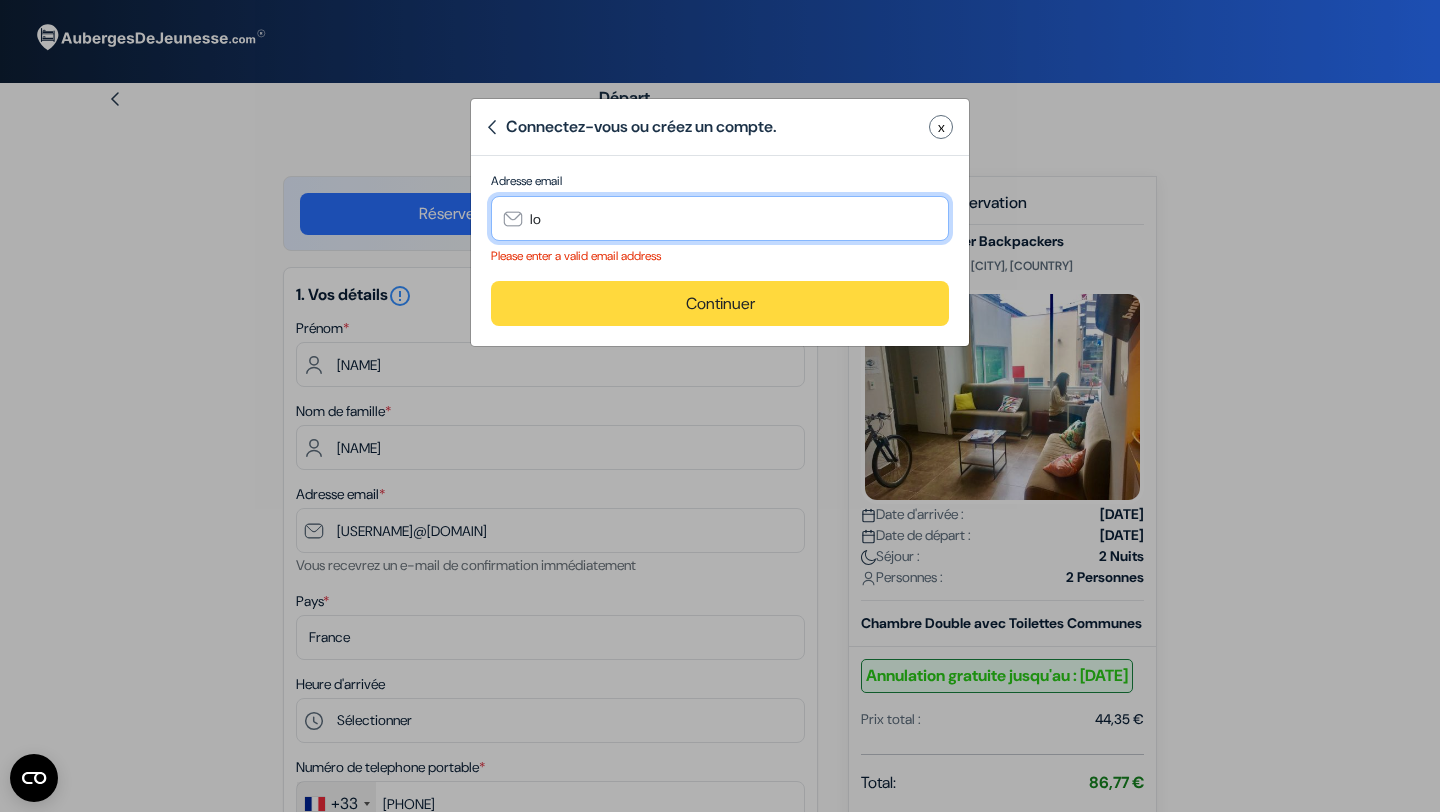 type on "[EMAIL]" 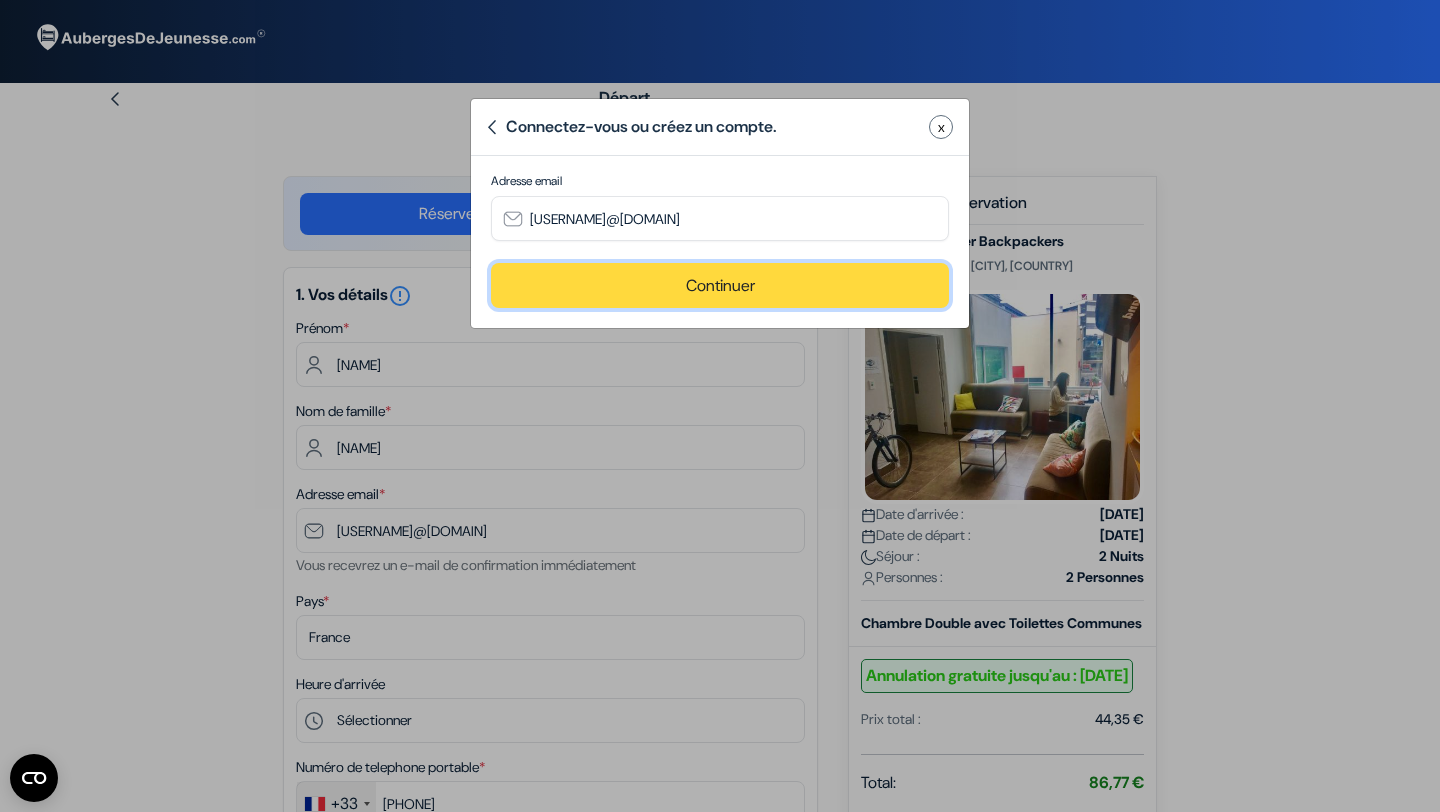 click on "Continuer" at bounding box center [720, 285] 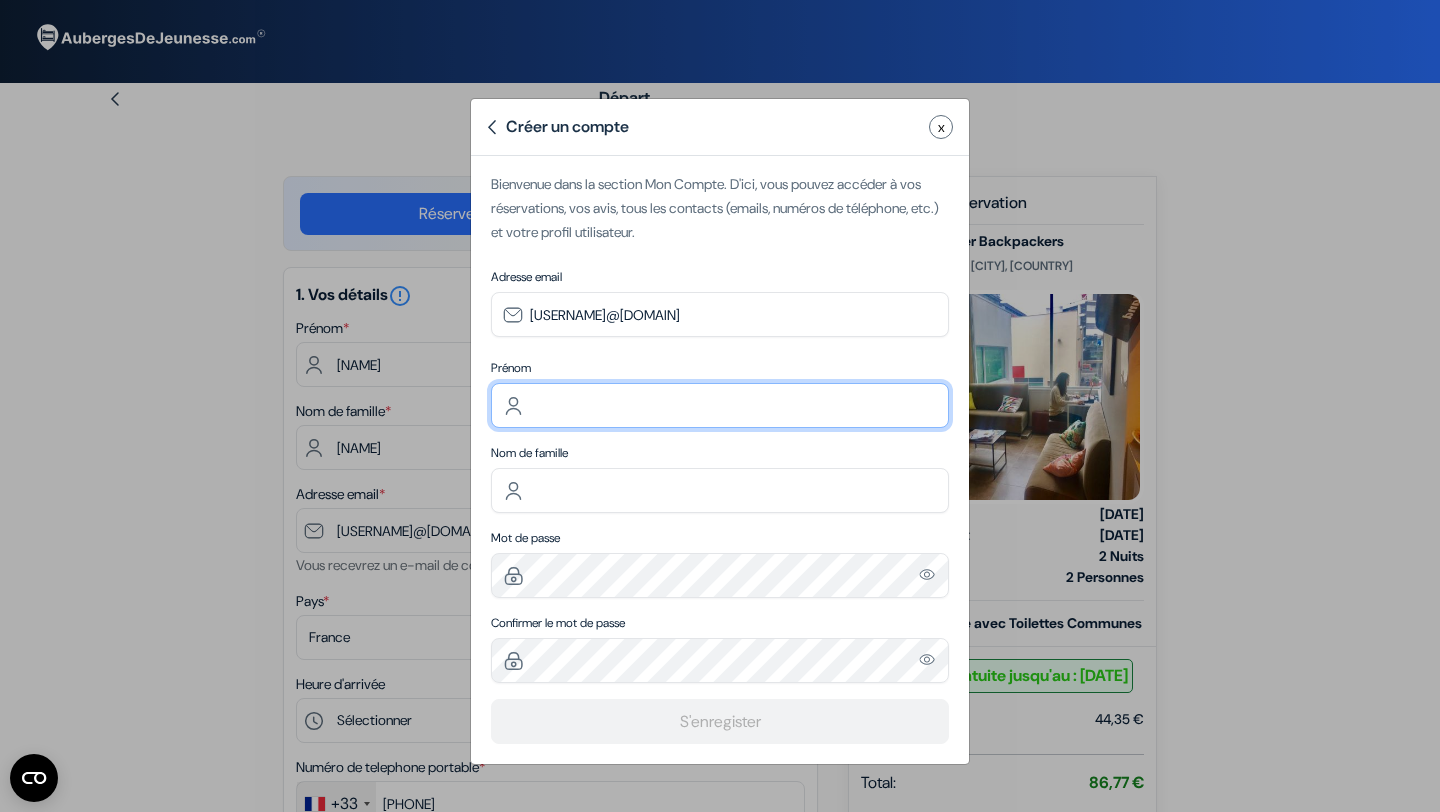 click at bounding box center (720, 405) 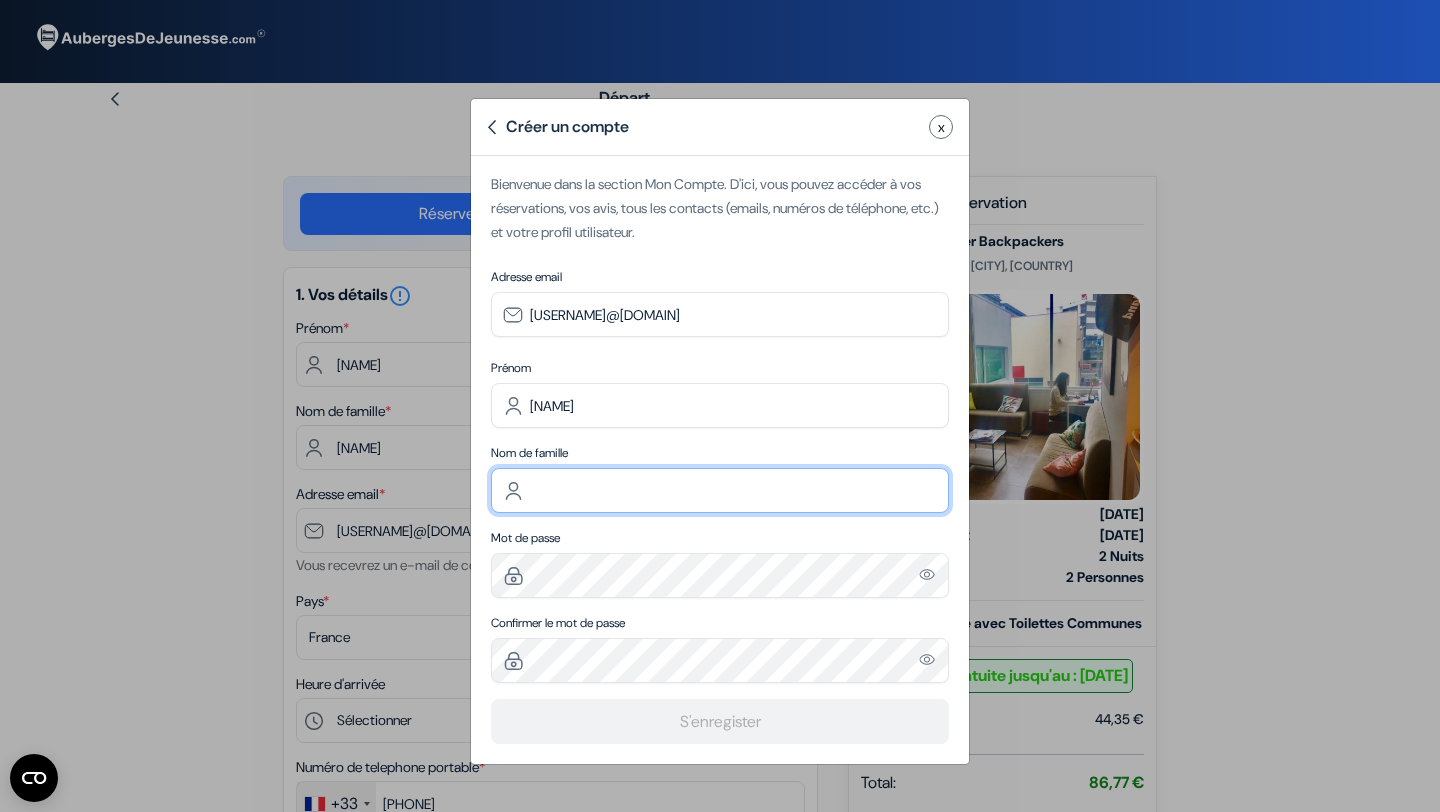 type on "LE MENELEC" 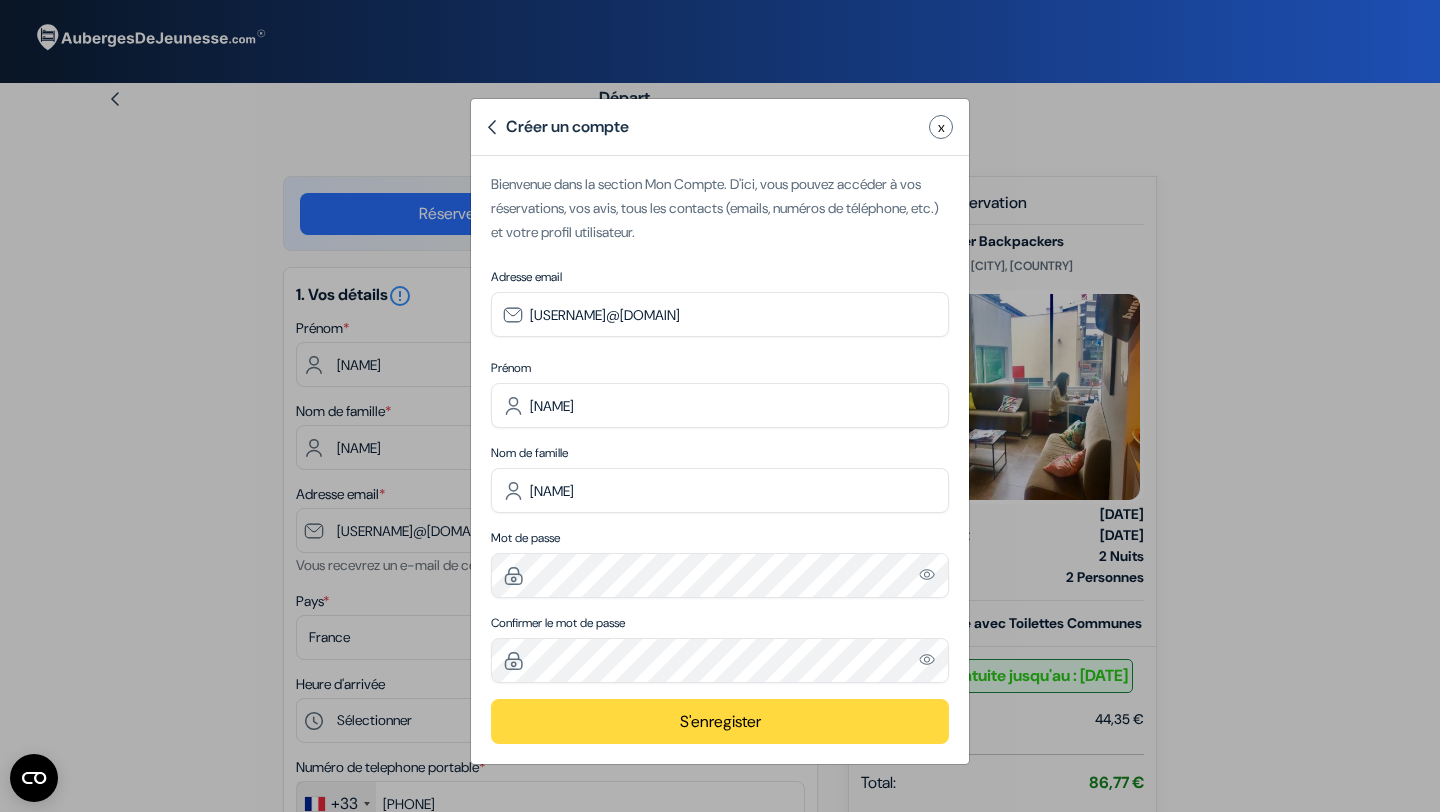 click on "S'enregister" at bounding box center (720, 721) 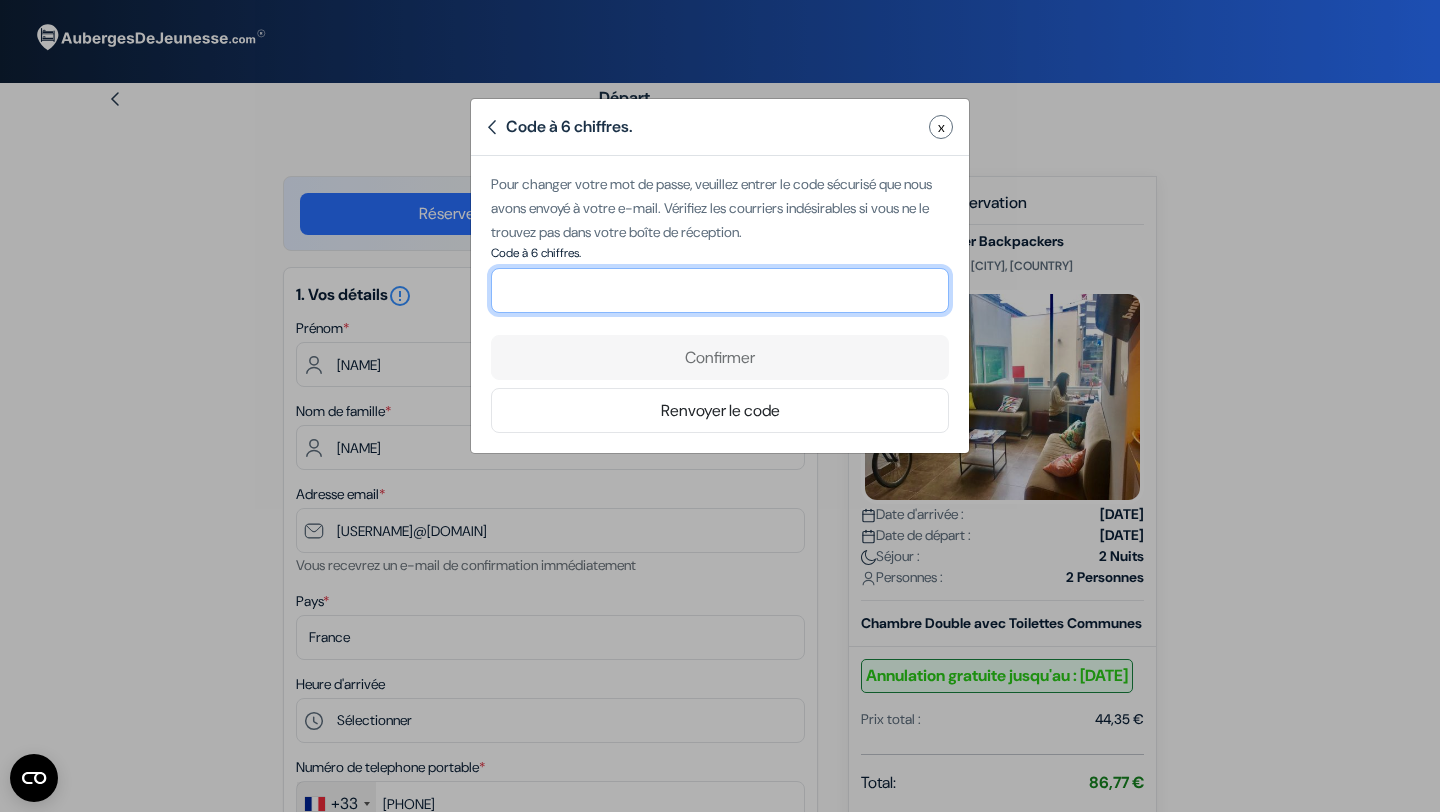 click at bounding box center [720, 290] 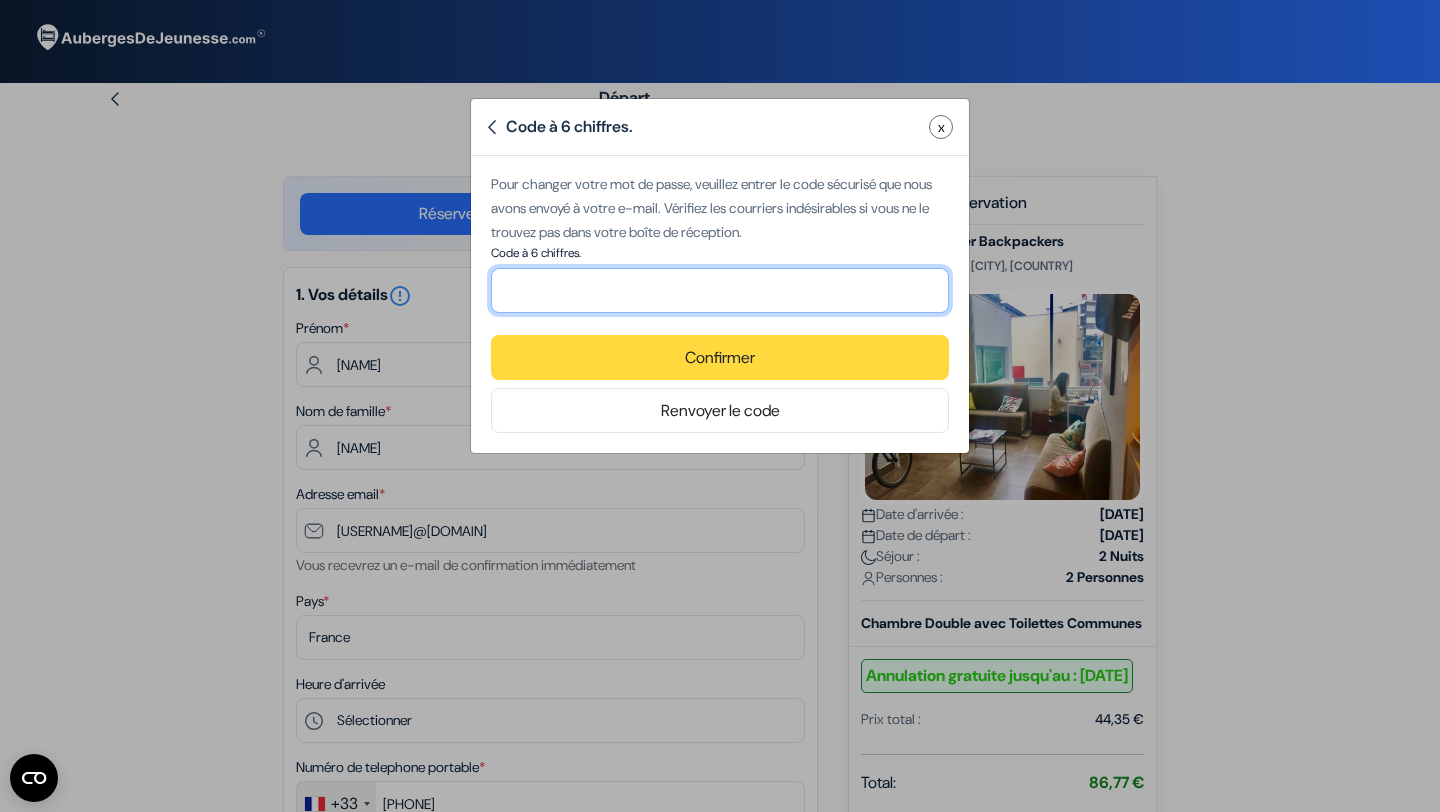 type on "359654" 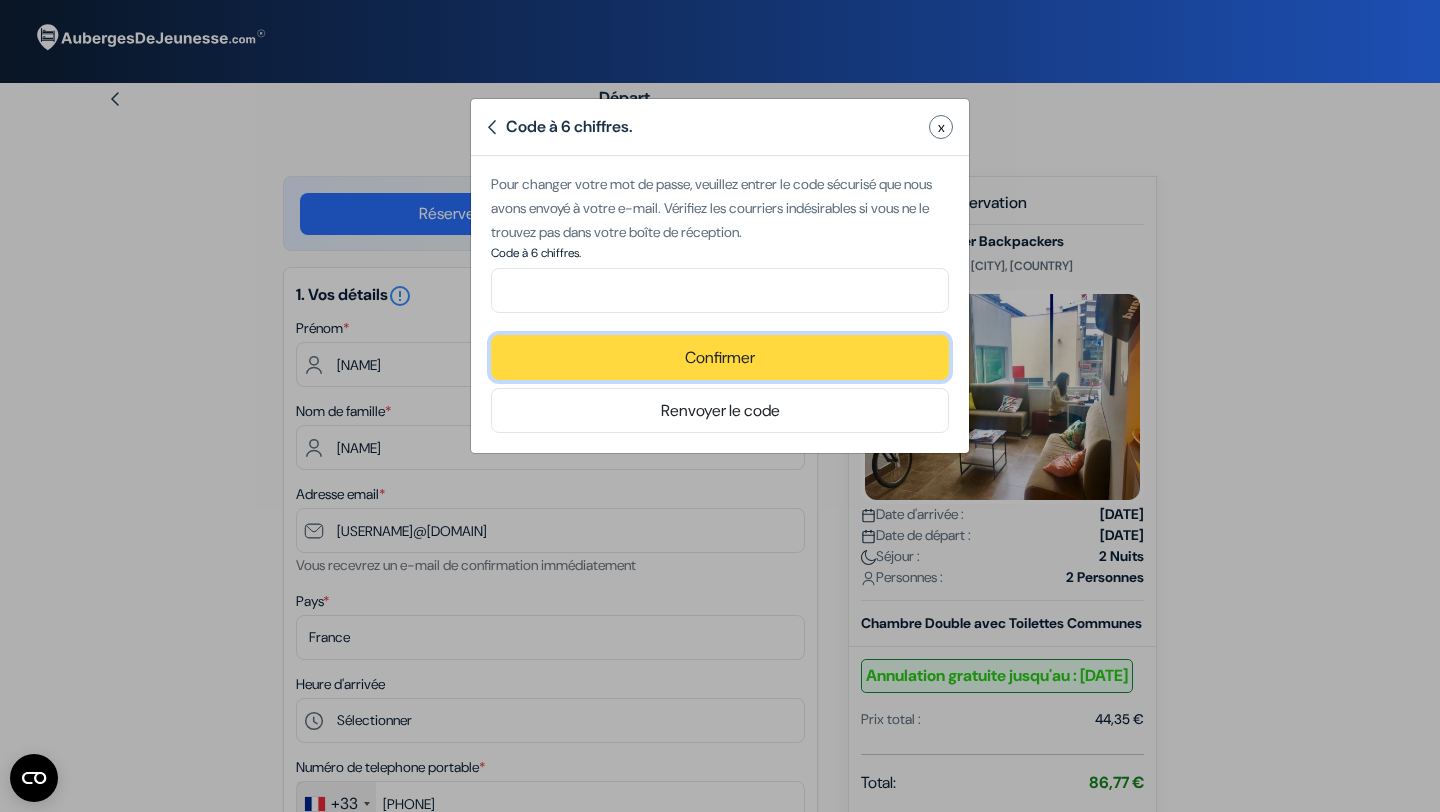 click on "Confirmer" at bounding box center [720, 357] 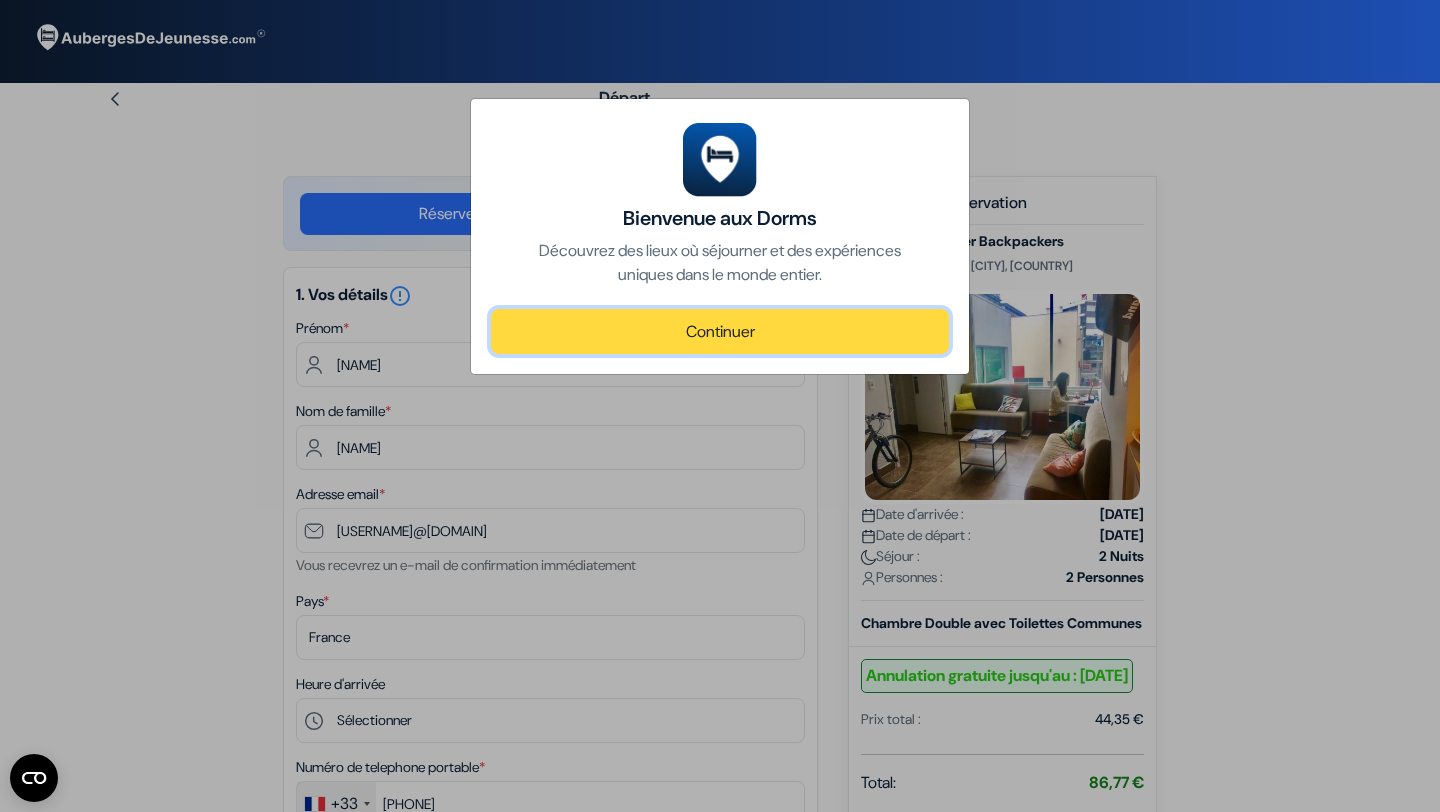 click on "Continuer" at bounding box center (720, 331) 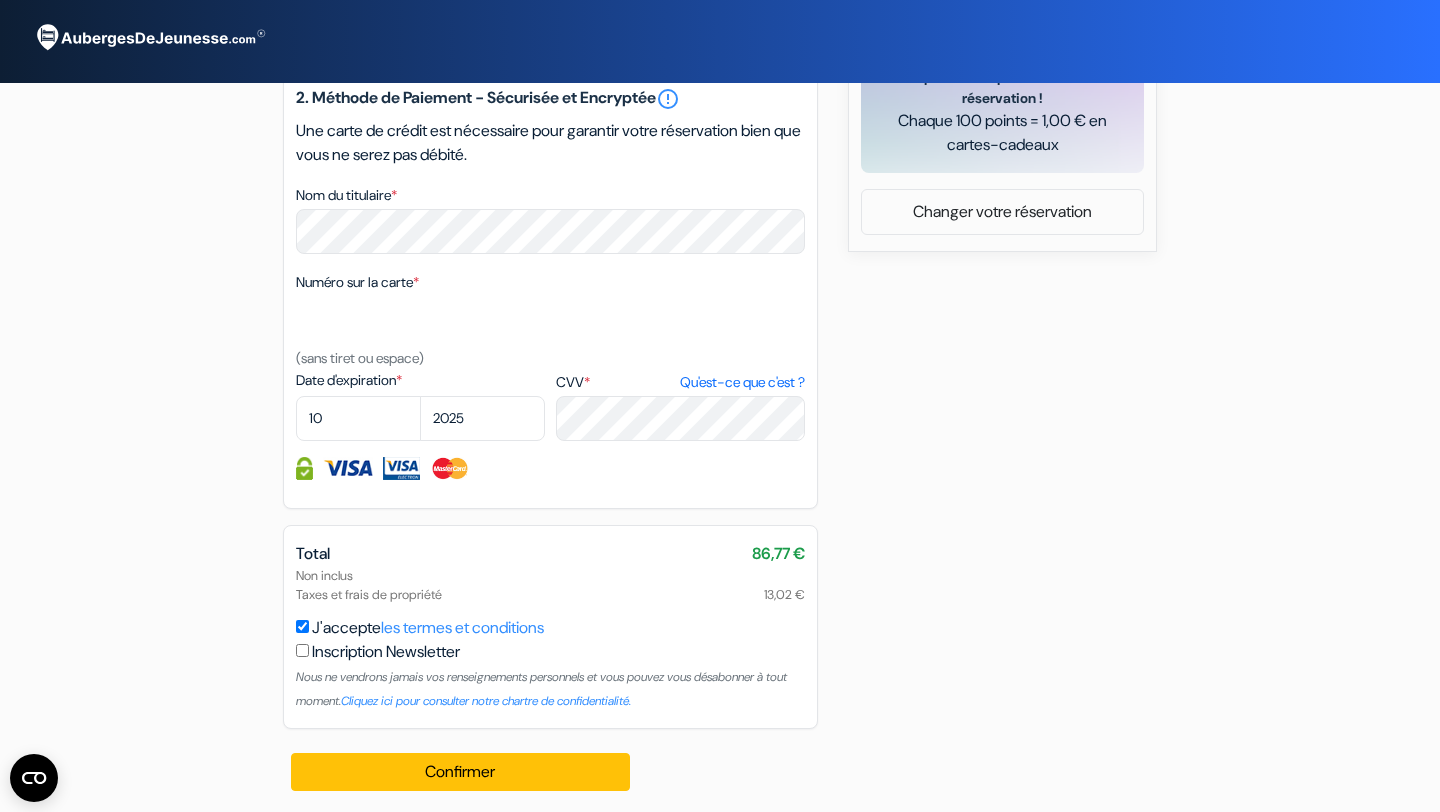 scroll, scrollTop: 994, scrollLeft: 0, axis: vertical 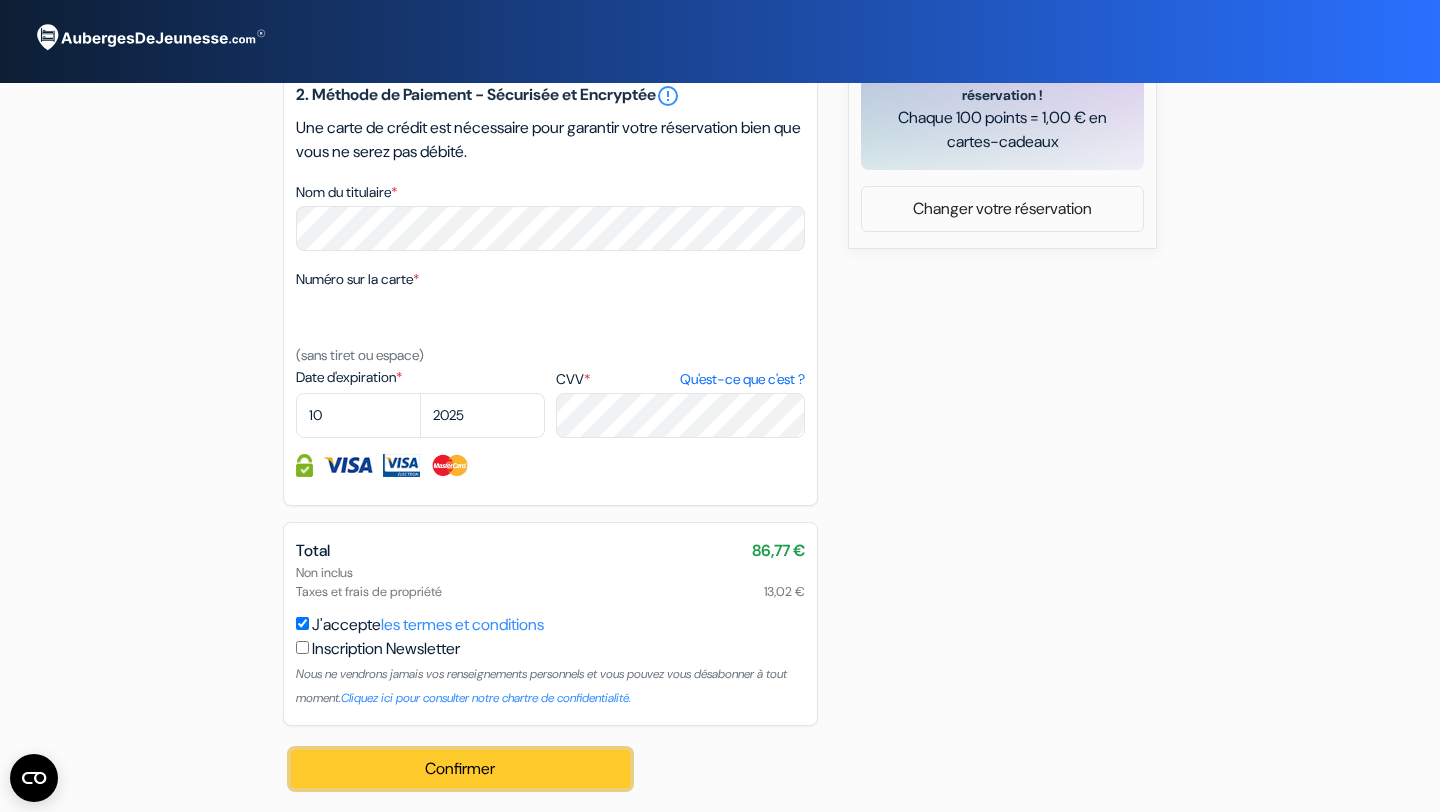 click on "Confirmer
Loading..." at bounding box center [460, 769] 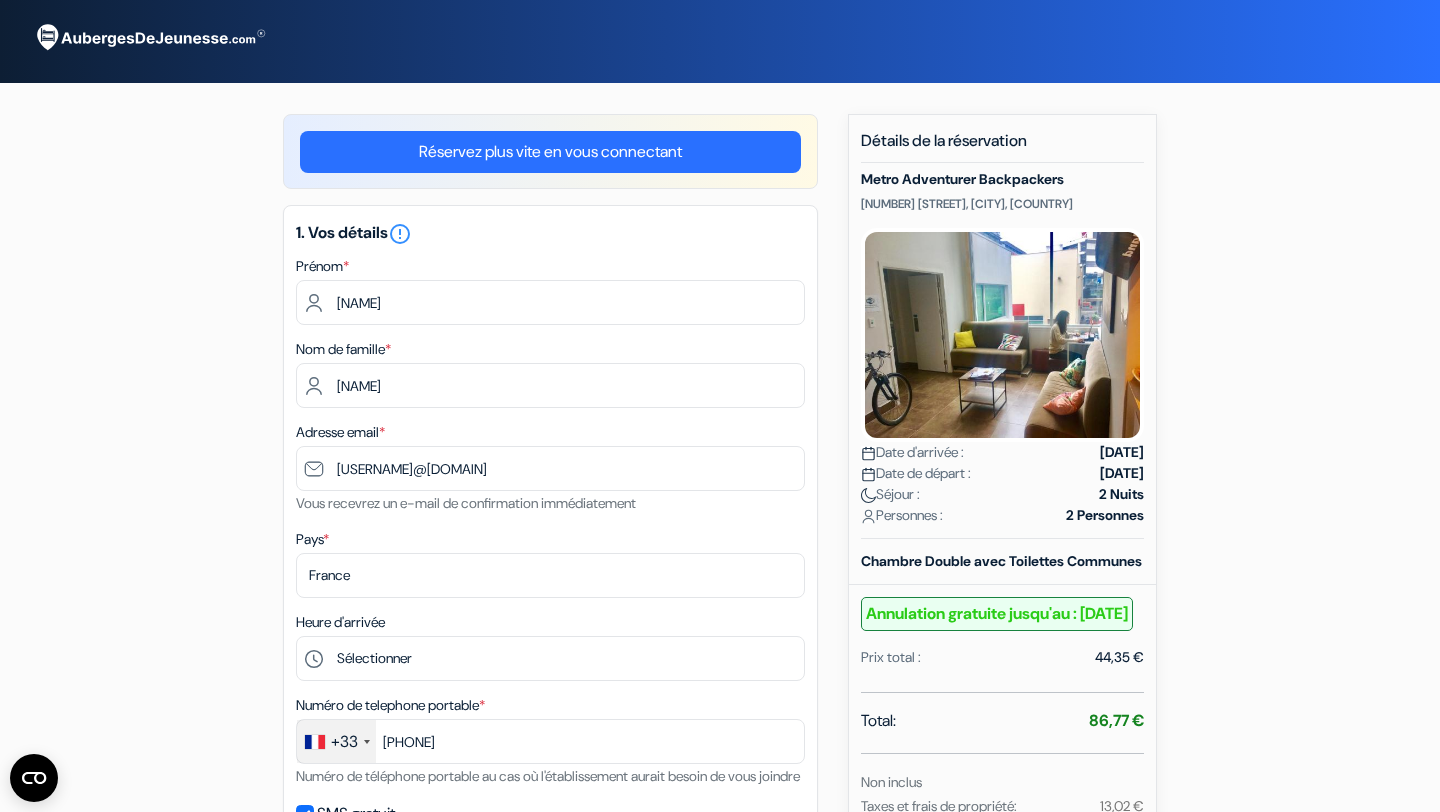 scroll, scrollTop: 0, scrollLeft: 0, axis: both 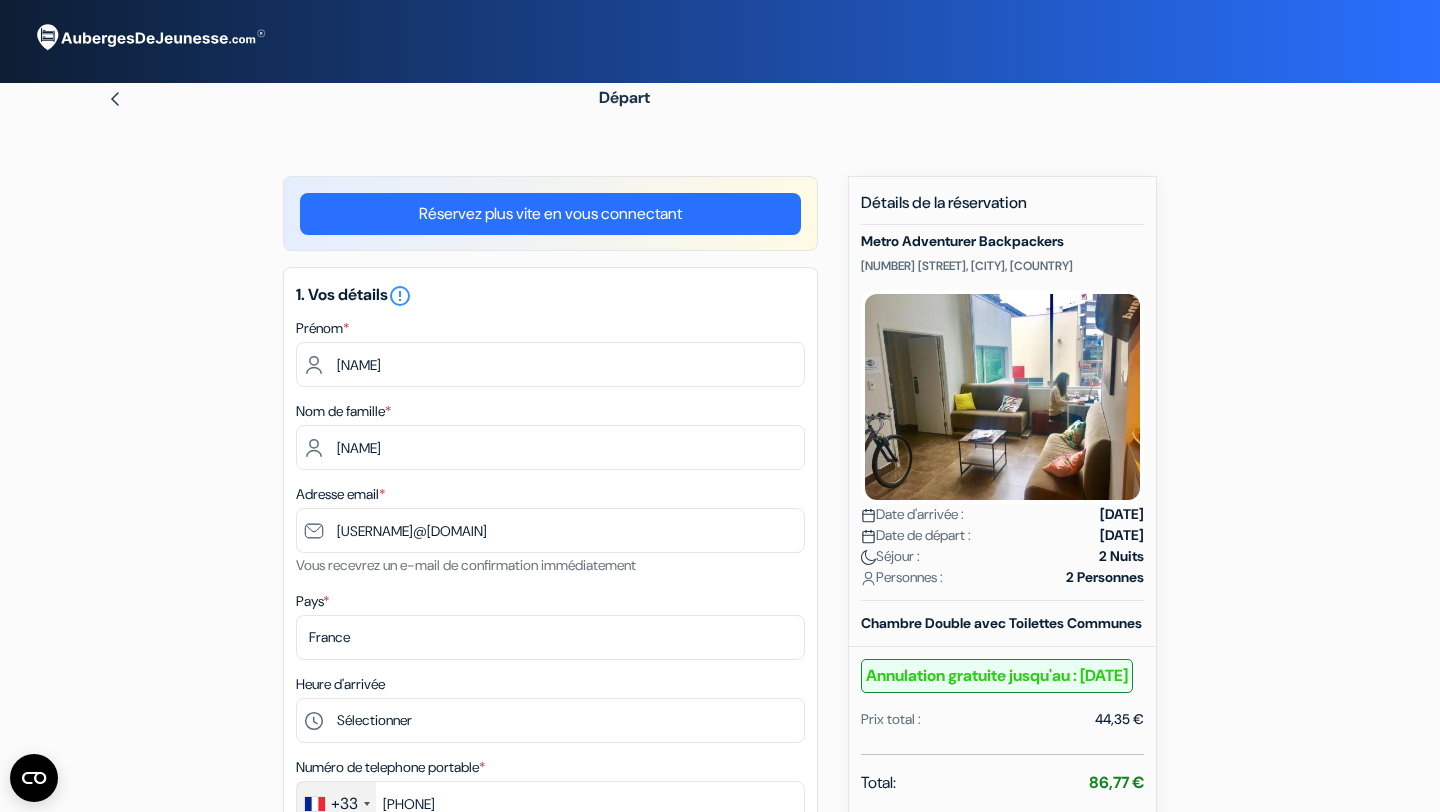 click at bounding box center [149, 38] 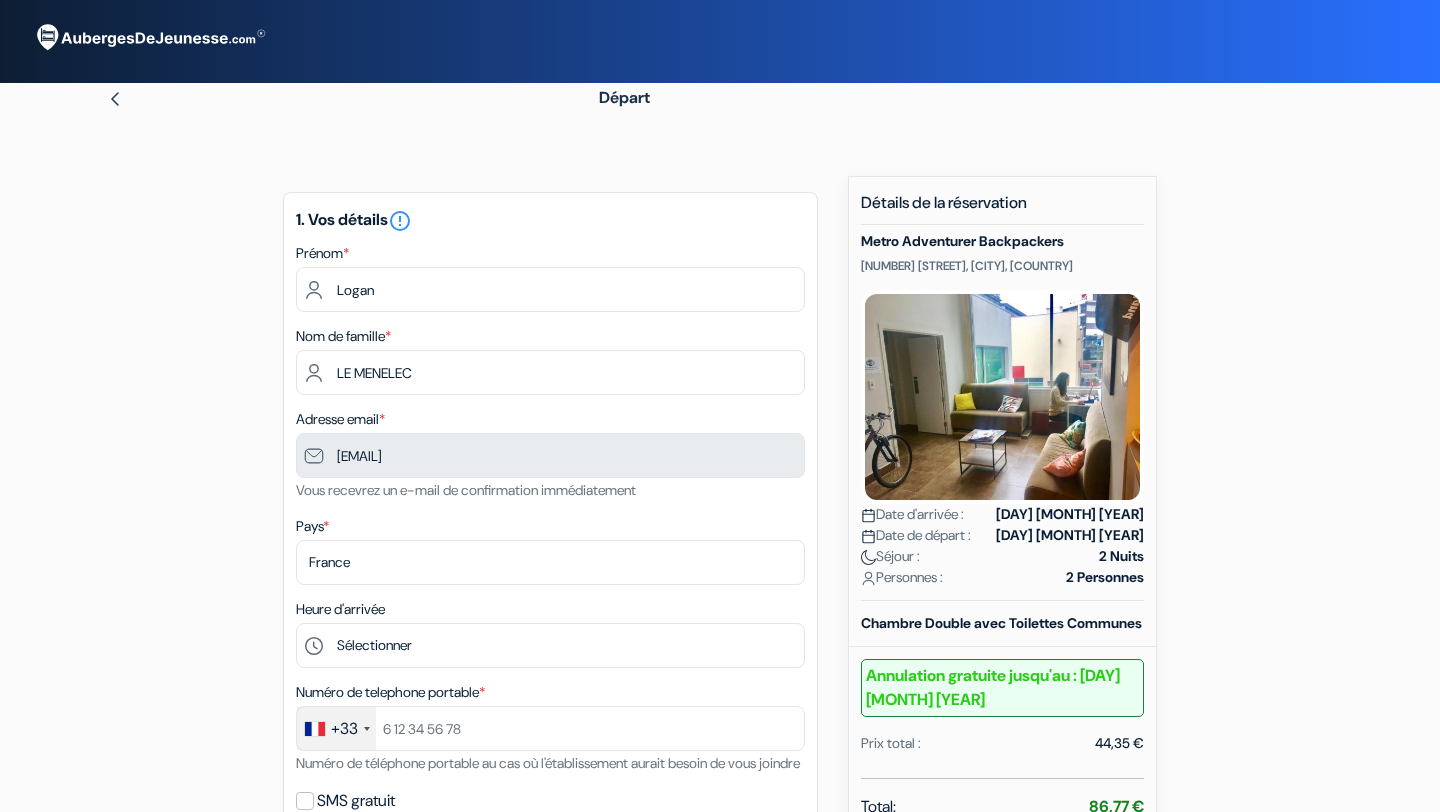 scroll, scrollTop: 0, scrollLeft: 0, axis: both 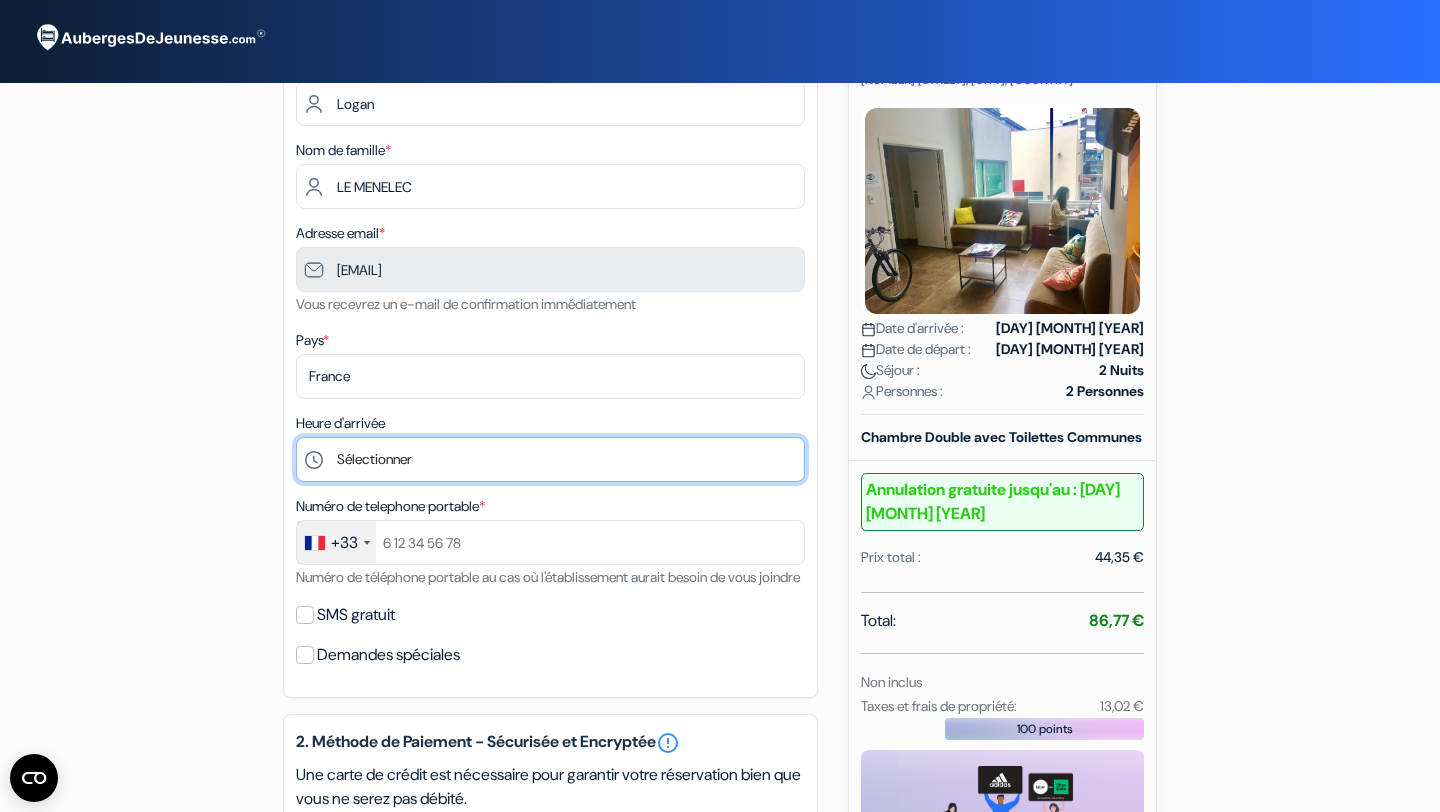 click on "Sélectionner
14:00
15:00
16:00
17:00
18:00
19:00
20:00
21:00
22:00
23:00" at bounding box center (550, 459) 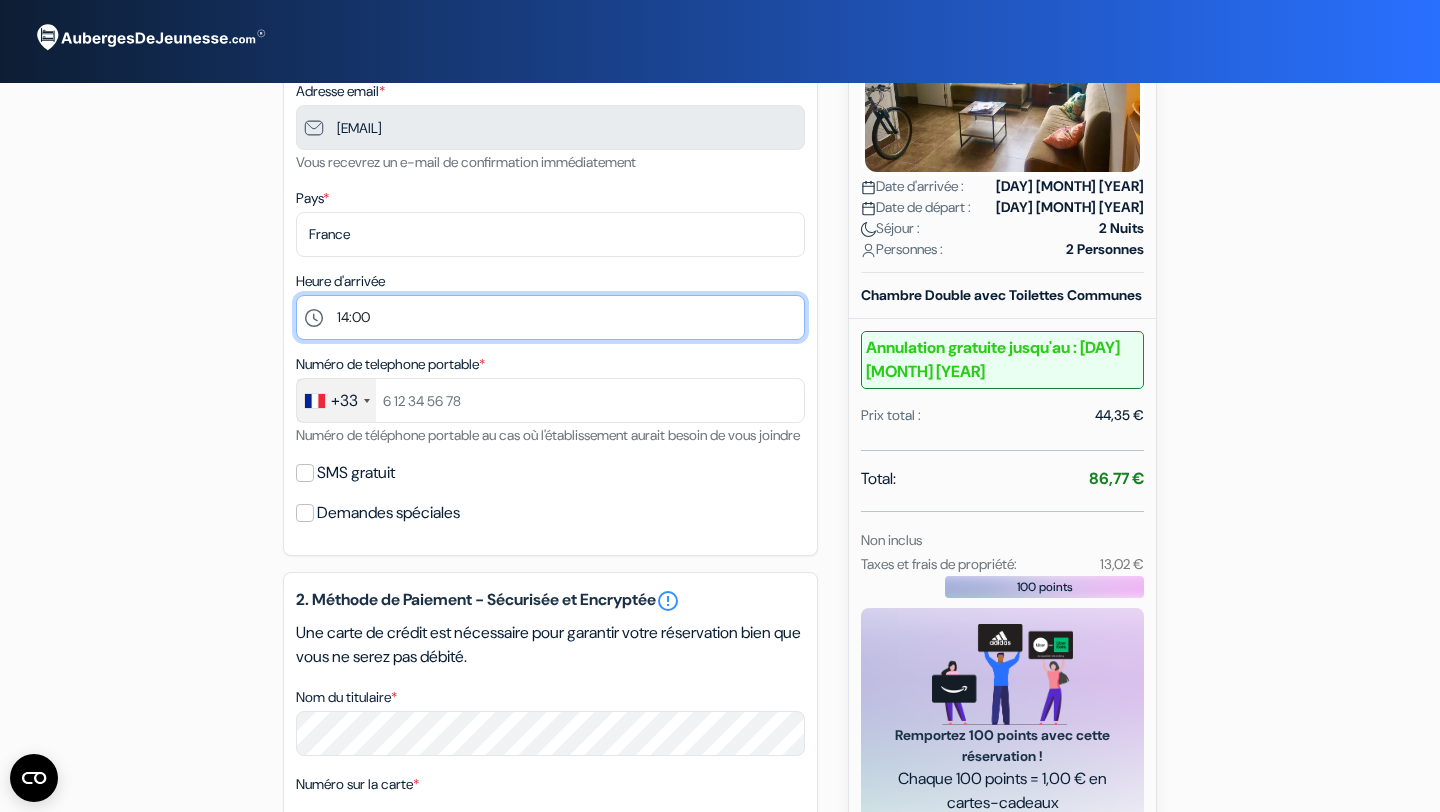 scroll, scrollTop: 332, scrollLeft: 0, axis: vertical 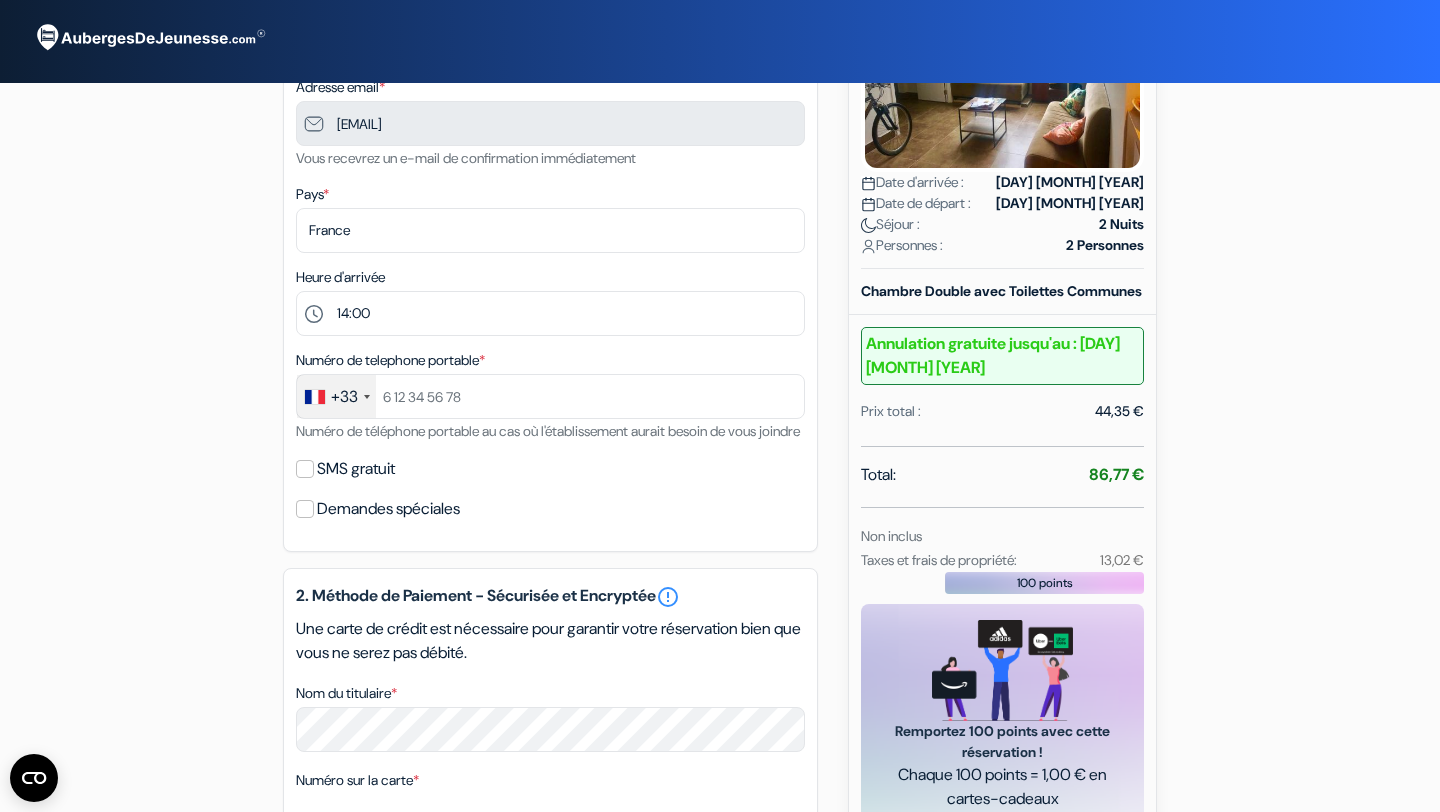 click on "SMS gratuit" at bounding box center (356, 469) 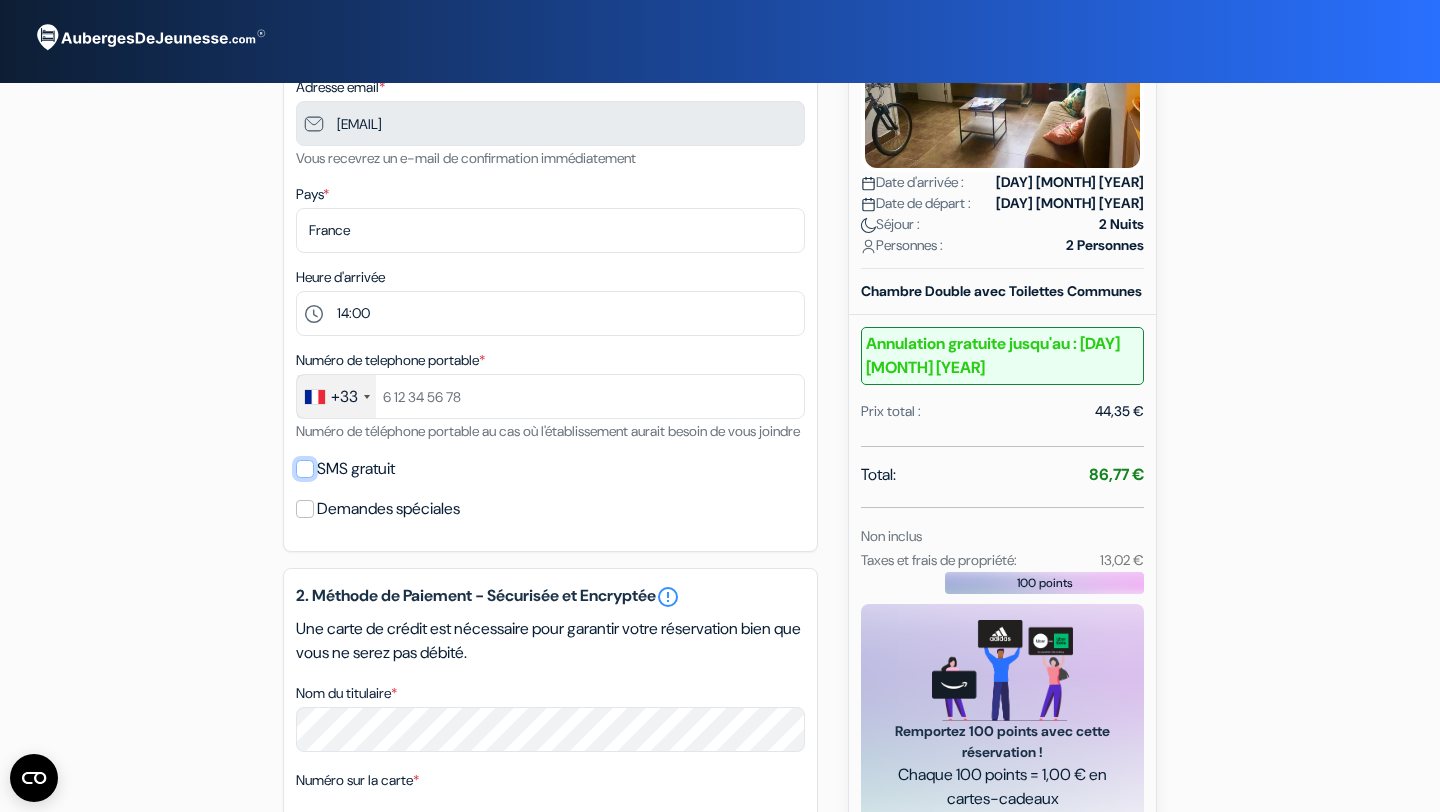 click on "SMS gratuit" at bounding box center (305, 469) 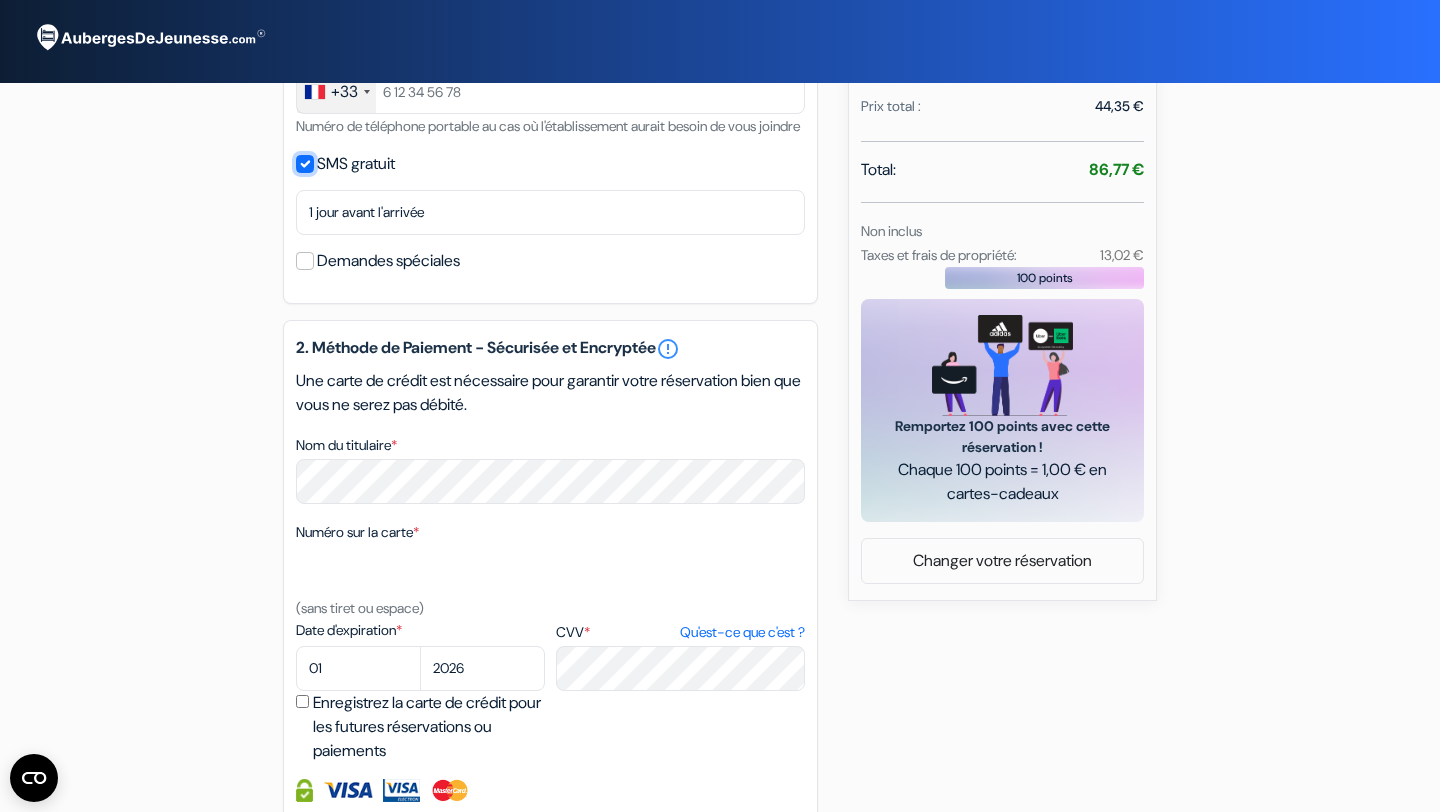 scroll, scrollTop: 643, scrollLeft: 0, axis: vertical 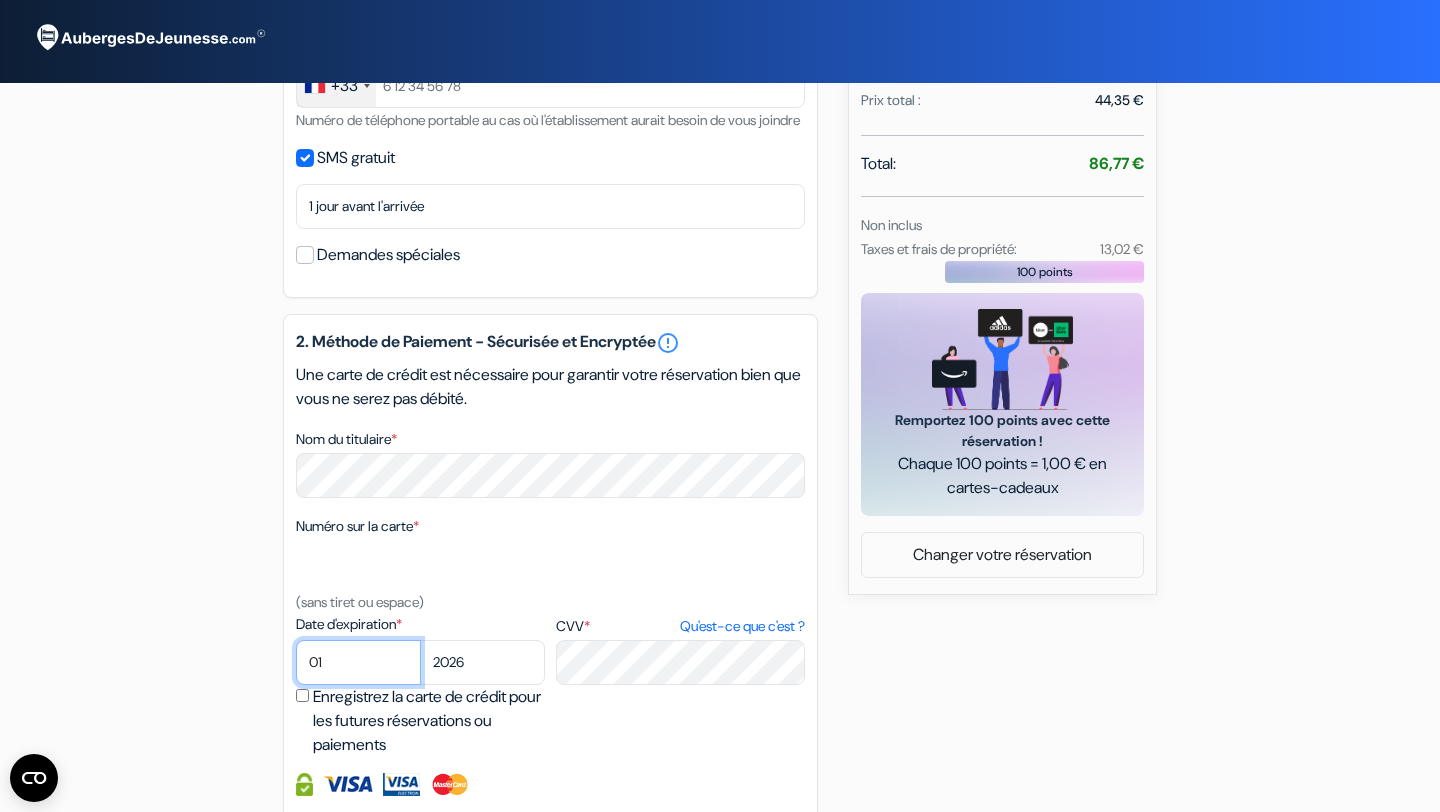 click on "01
02
03
04
05
06
07
08
09
10
11
12" at bounding box center [358, 662] 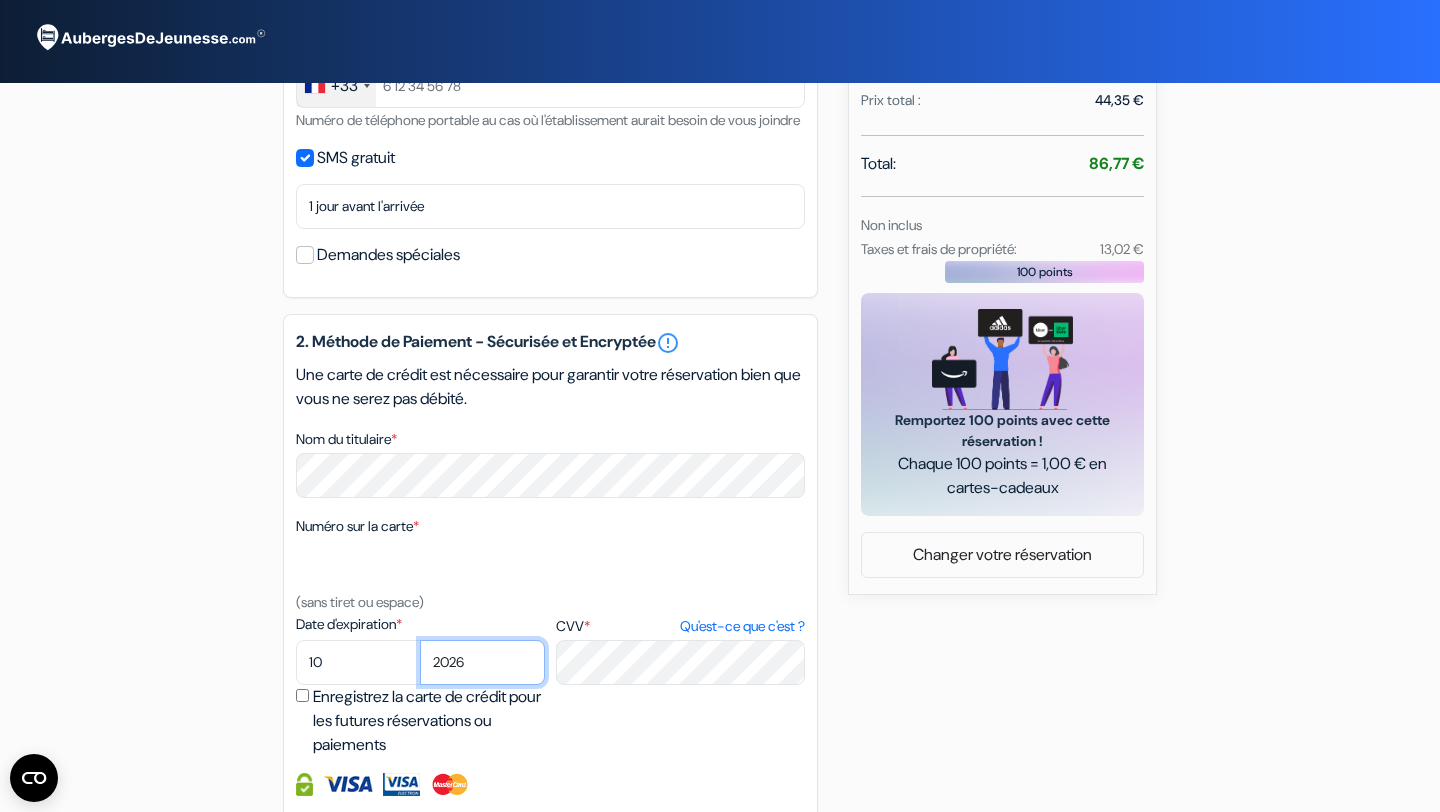 click on "2025
2026
2027
2028
2029
2030
2031
2032
2033
2034
2035
2036 2037 2038 2039 2040 2041" at bounding box center [482, 662] 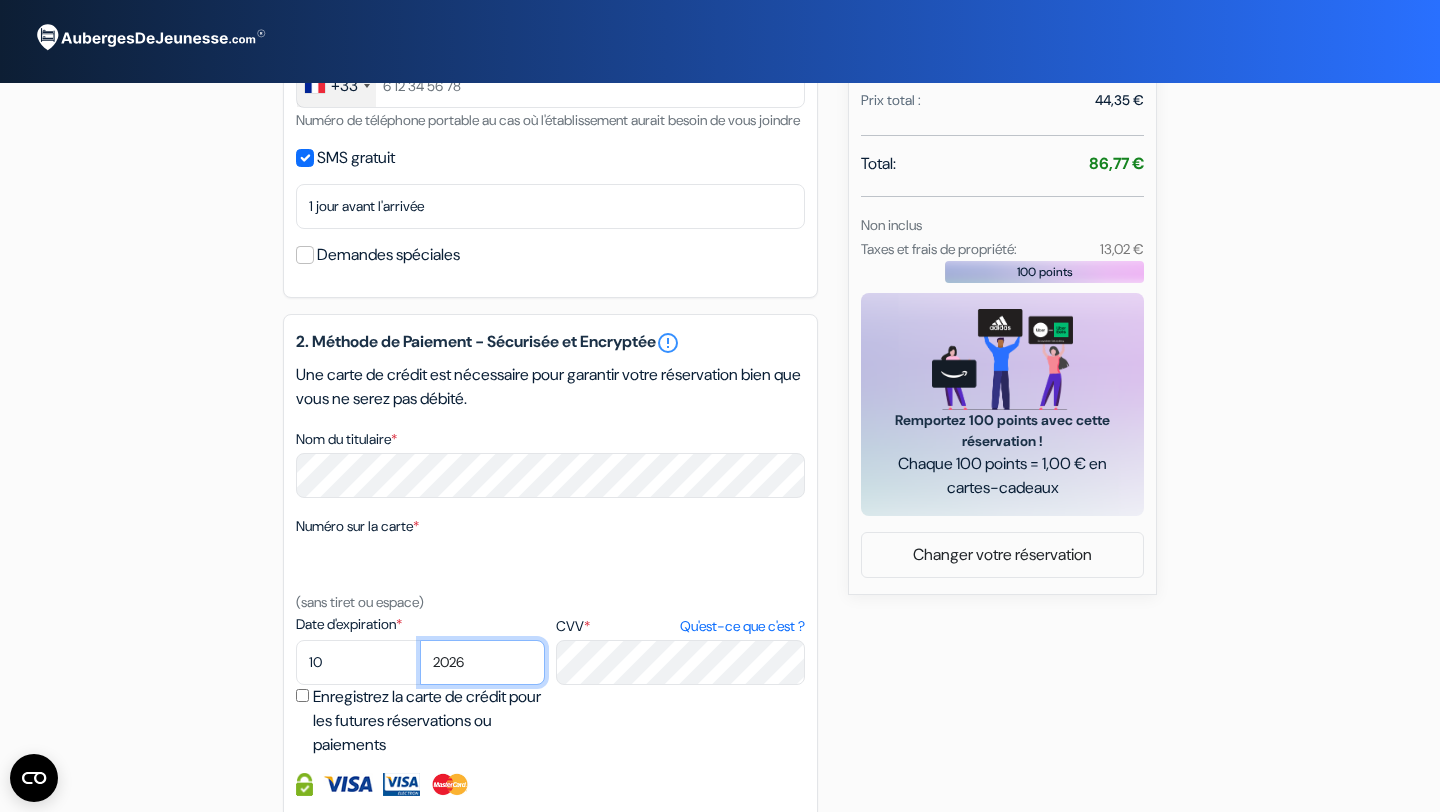 select on "2025" 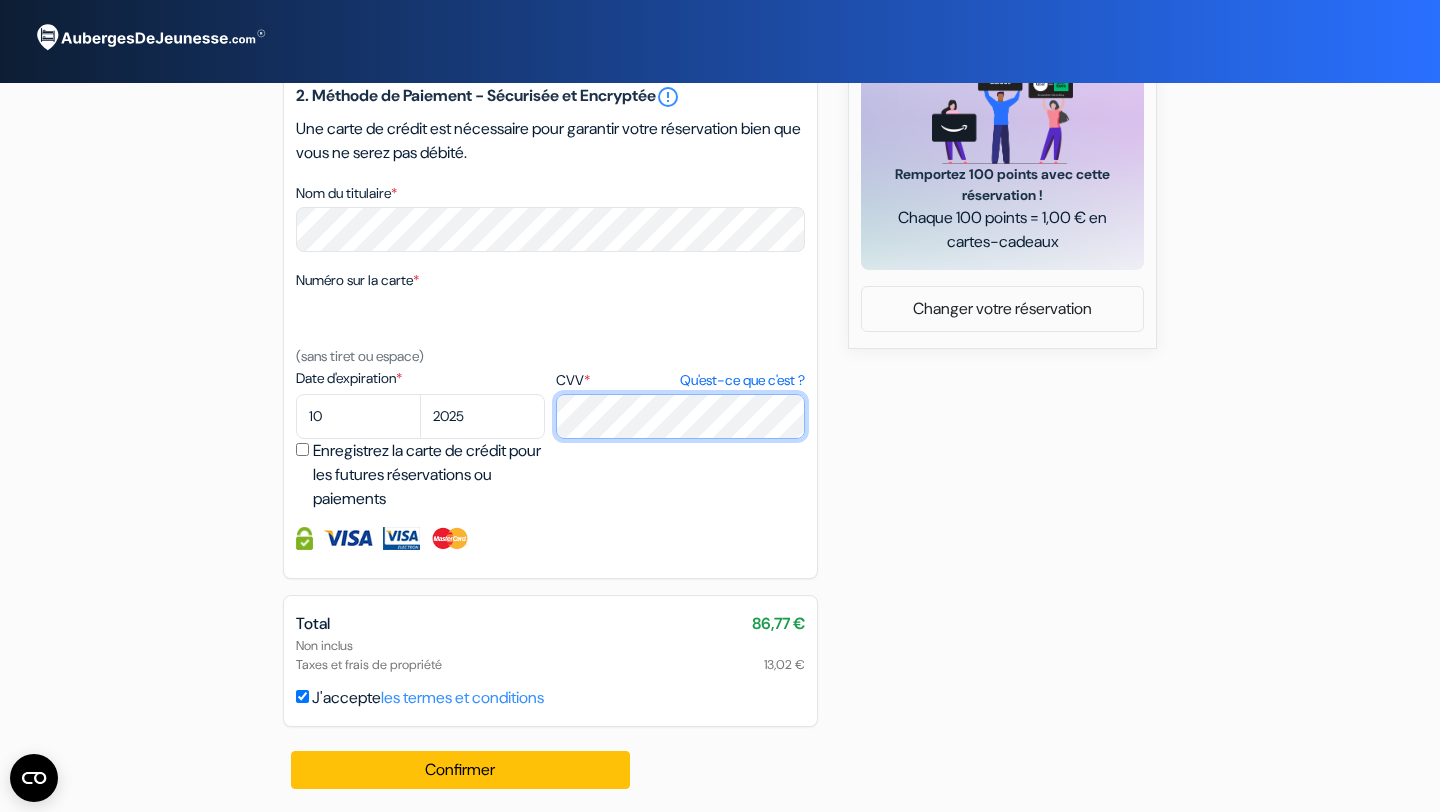 scroll, scrollTop: 893, scrollLeft: 0, axis: vertical 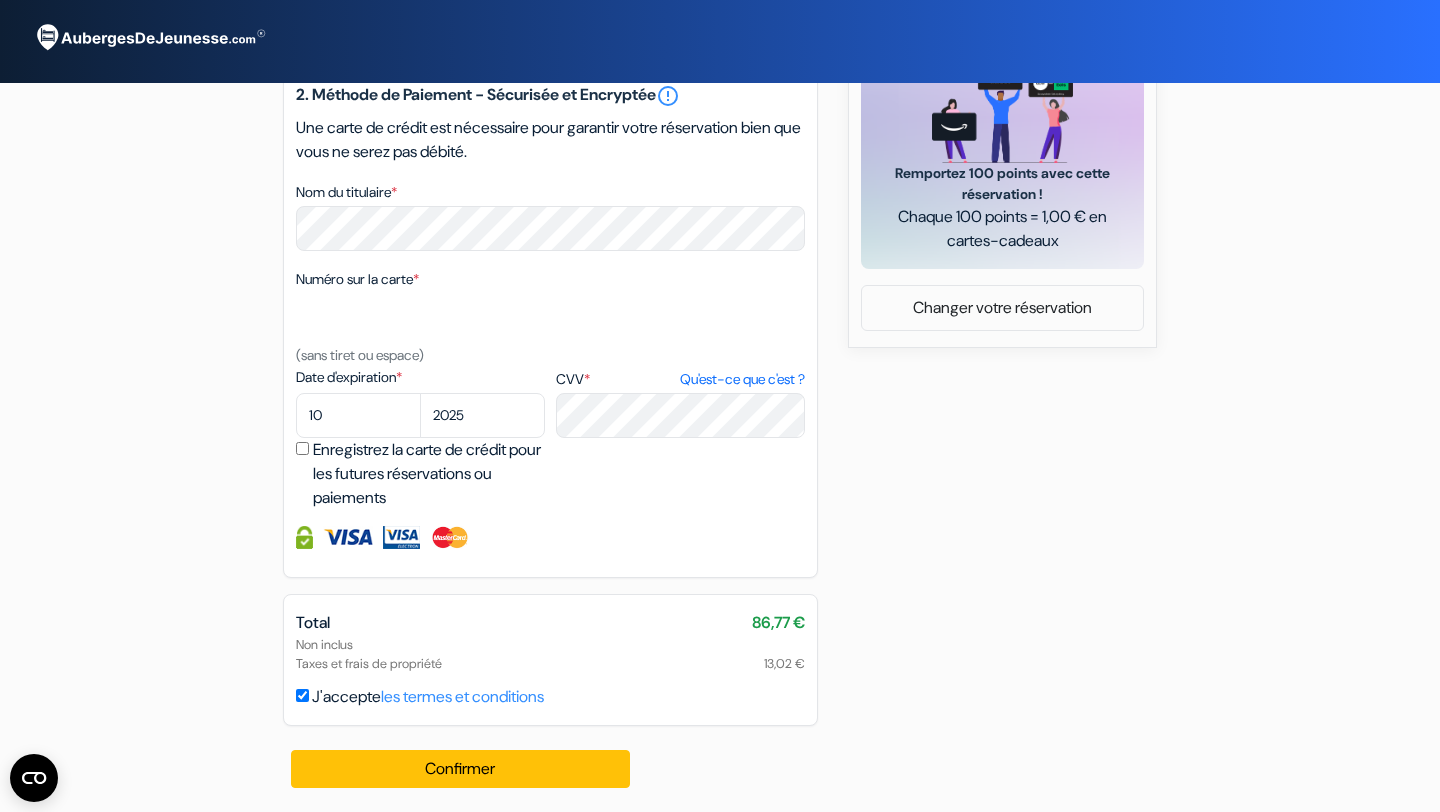 click on "Non inclus
Taxes et frais de propriété
13,02 €" at bounding box center [550, 654] 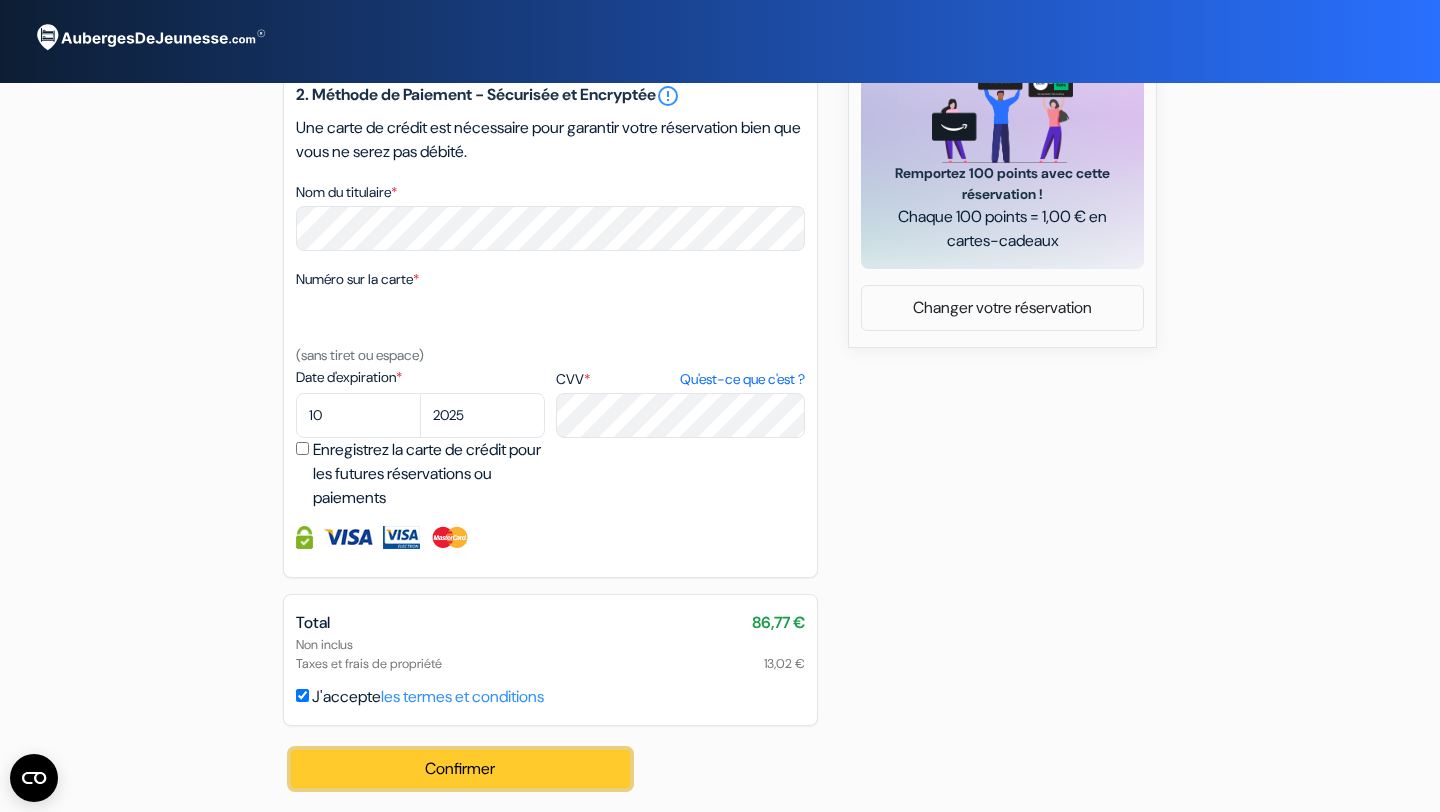 click on "Confirmer
Loading..." at bounding box center (460, 769) 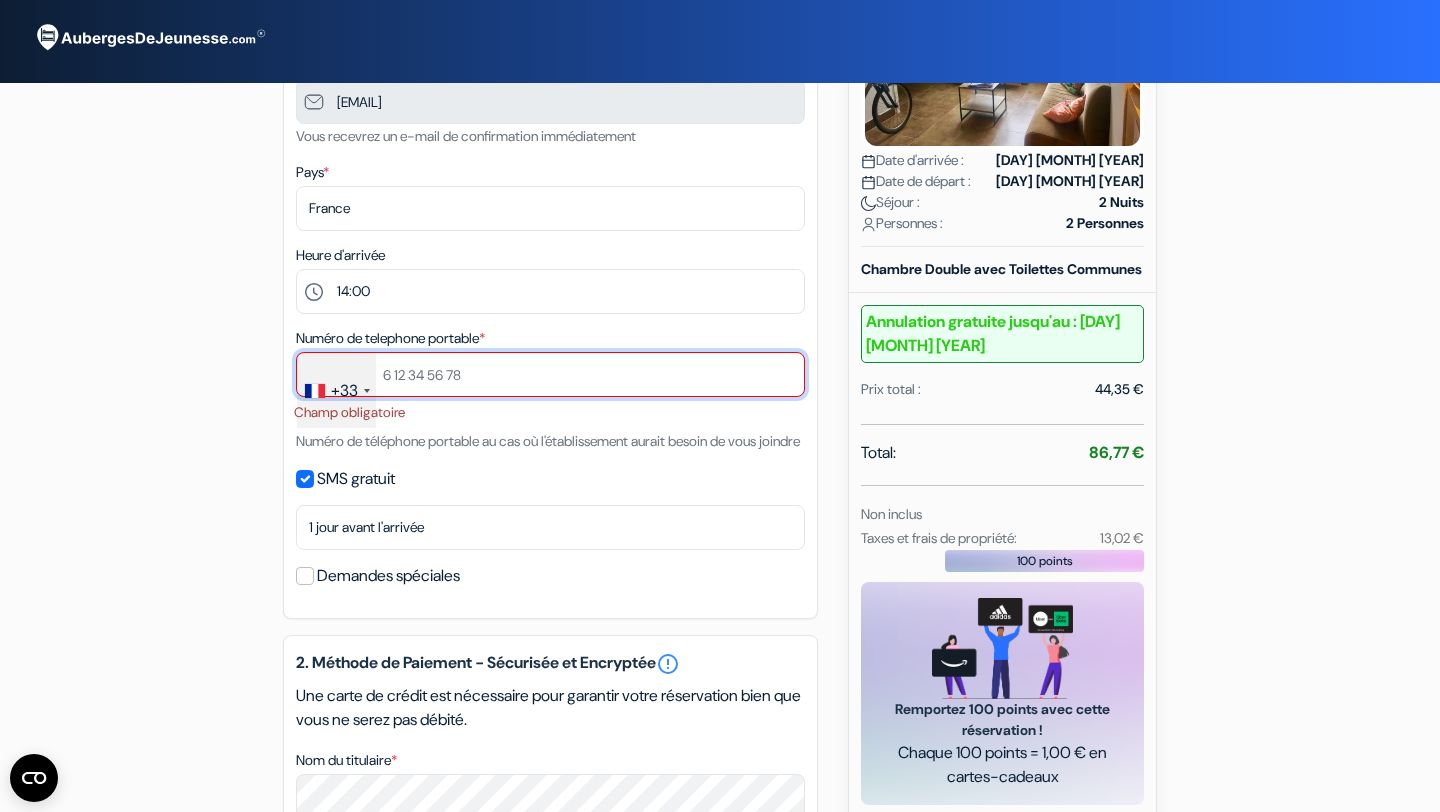 scroll, scrollTop: 325, scrollLeft: 0, axis: vertical 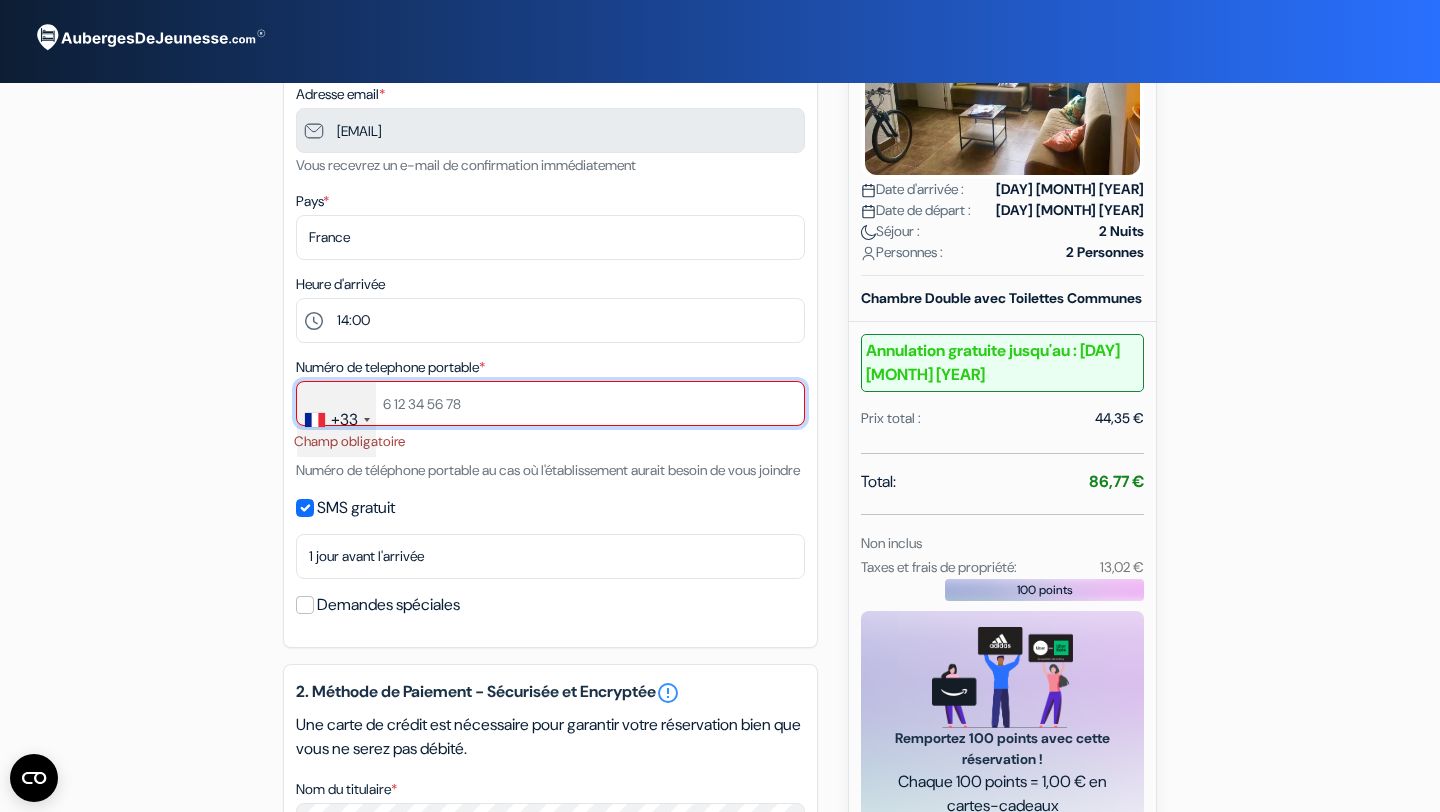 click at bounding box center (550, 403) 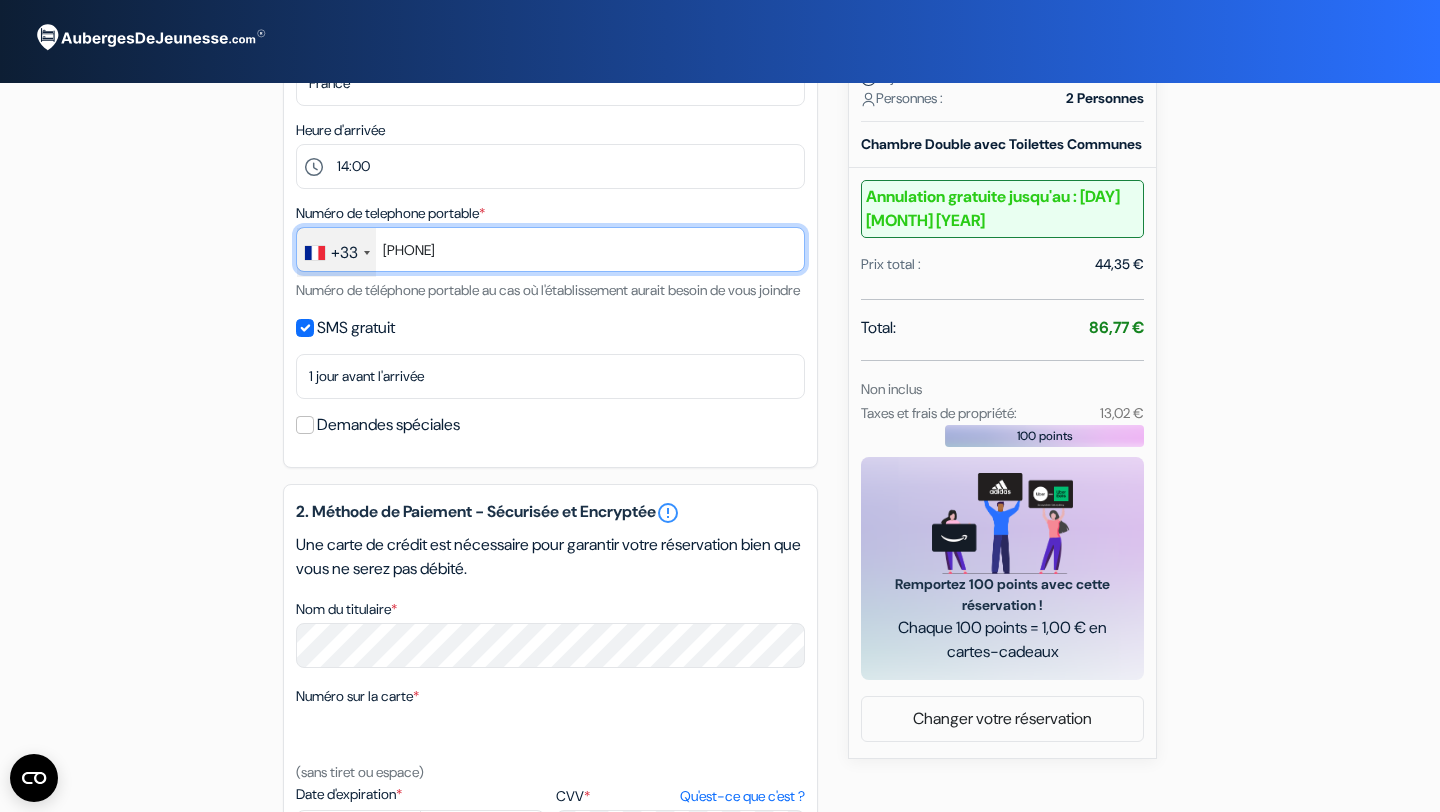 scroll, scrollTop: 925, scrollLeft: 0, axis: vertical 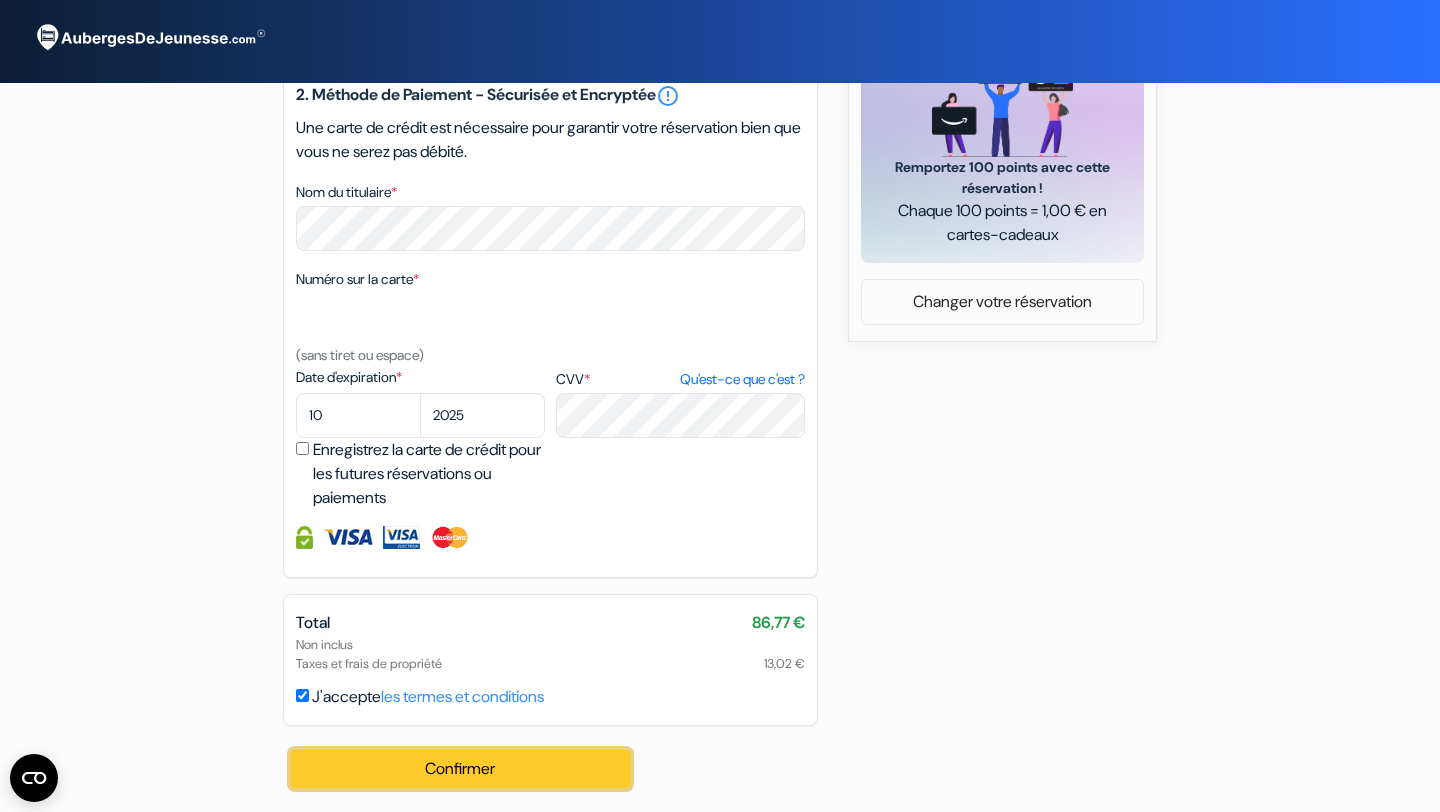click on "Confirmer
Loading..." at bounding box center [460, 769] 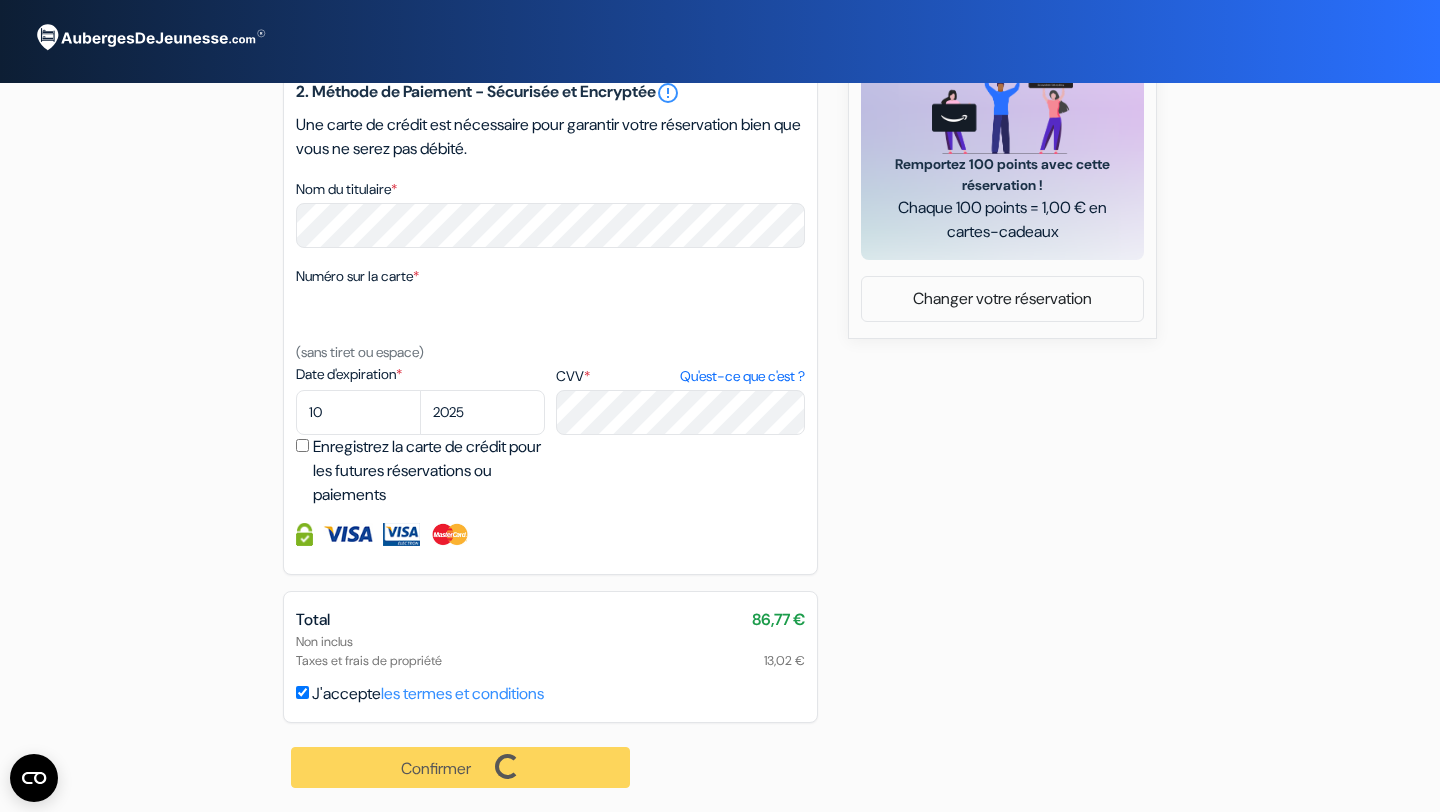 click on "add_box
Metro Adventurer Backpackers
[NUMBER] [STREET],
[CITY],
[COUNTRY]
Détails de l'établissement
X
no_plan" at bounding box center [720, 44] 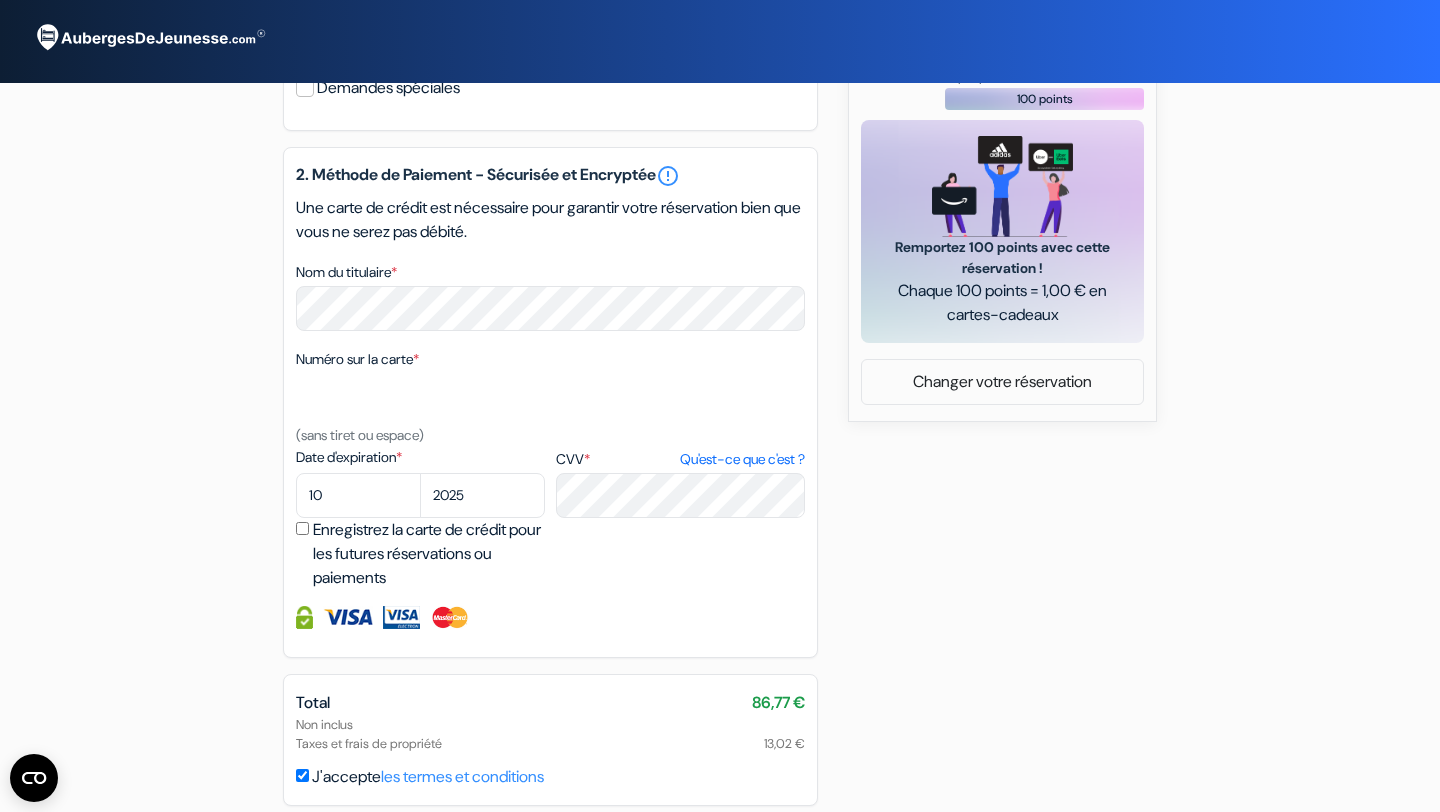 scroll, scrollTop: 927, scrollLeft: 0, axis: vertical 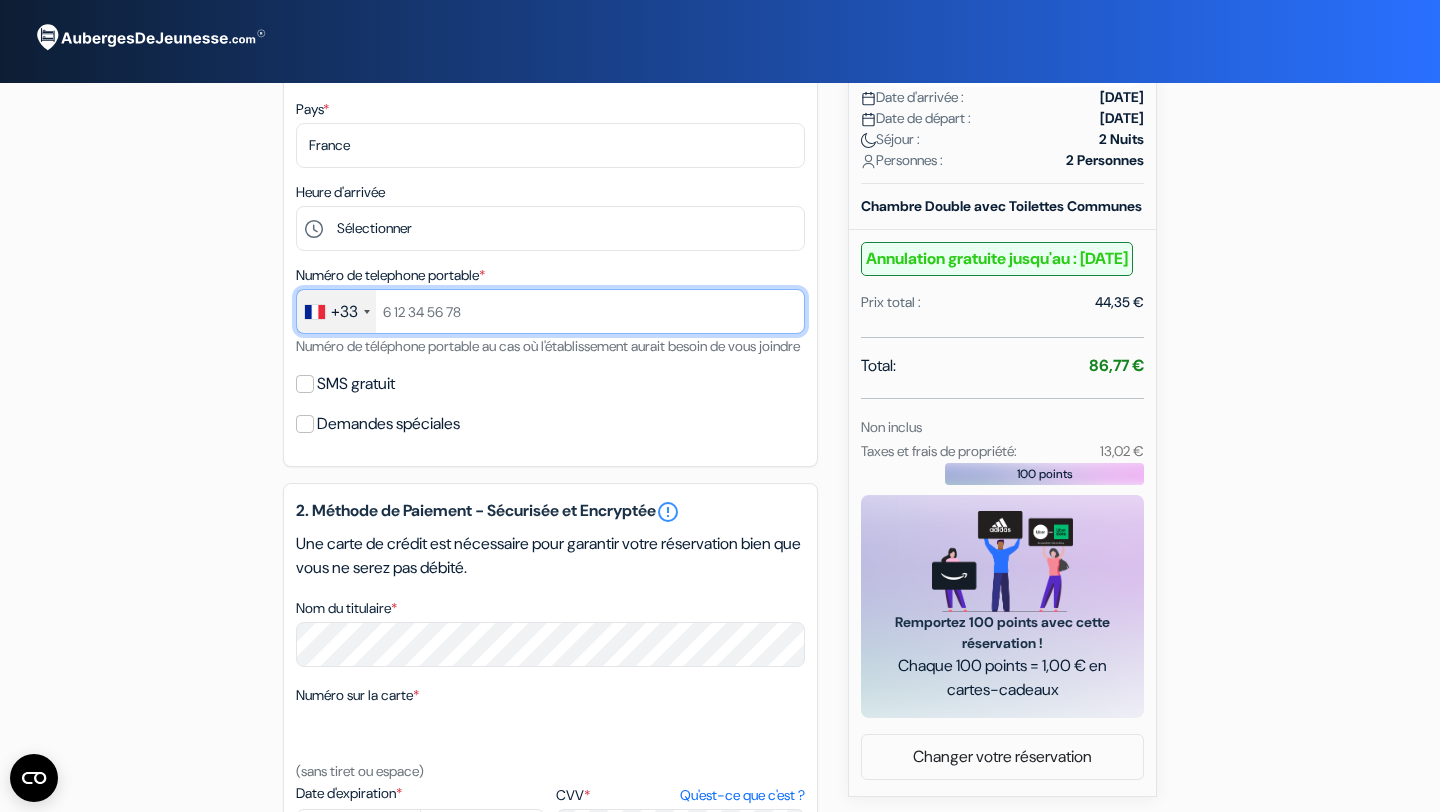 click at bounding box center (550, 311) 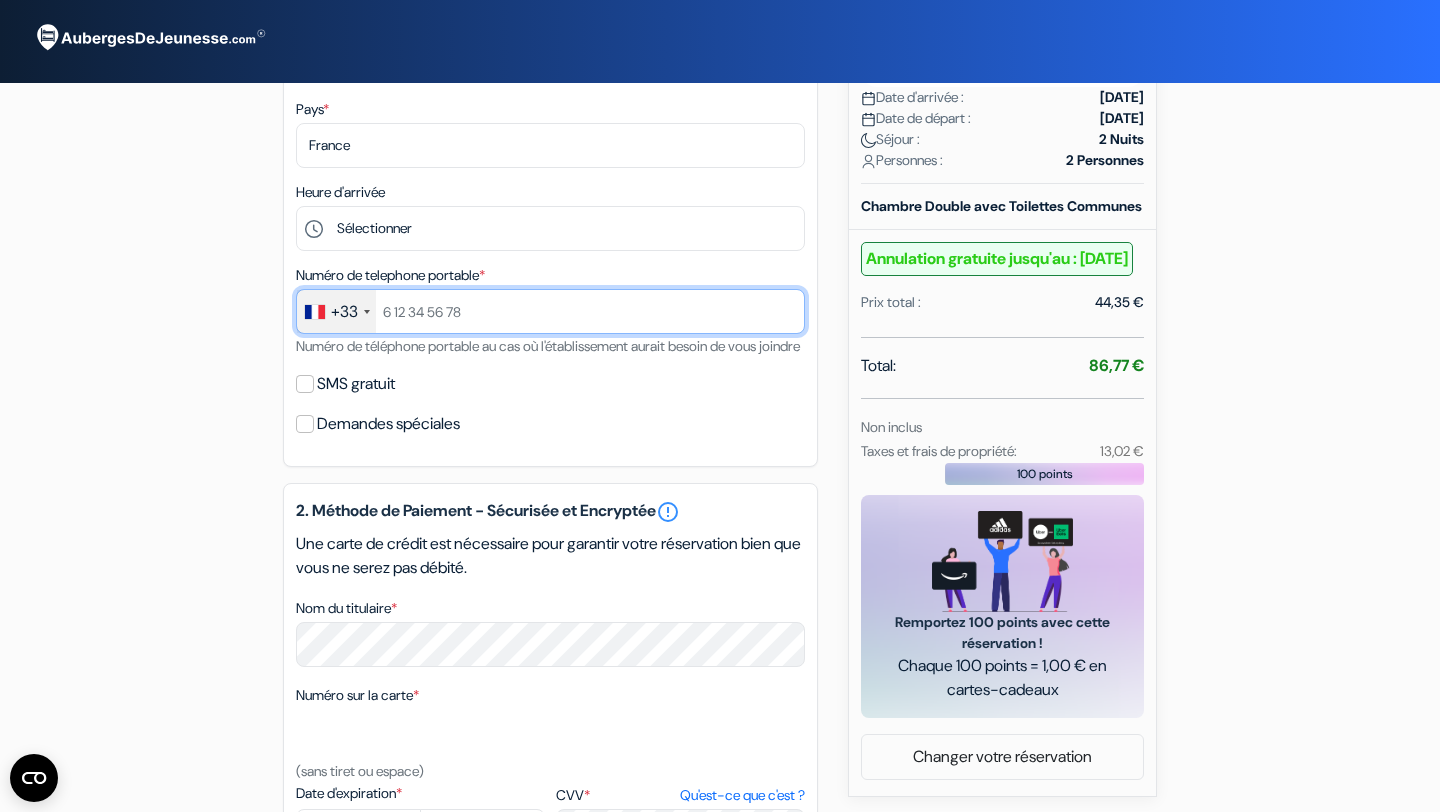 type on "[PHONE]" 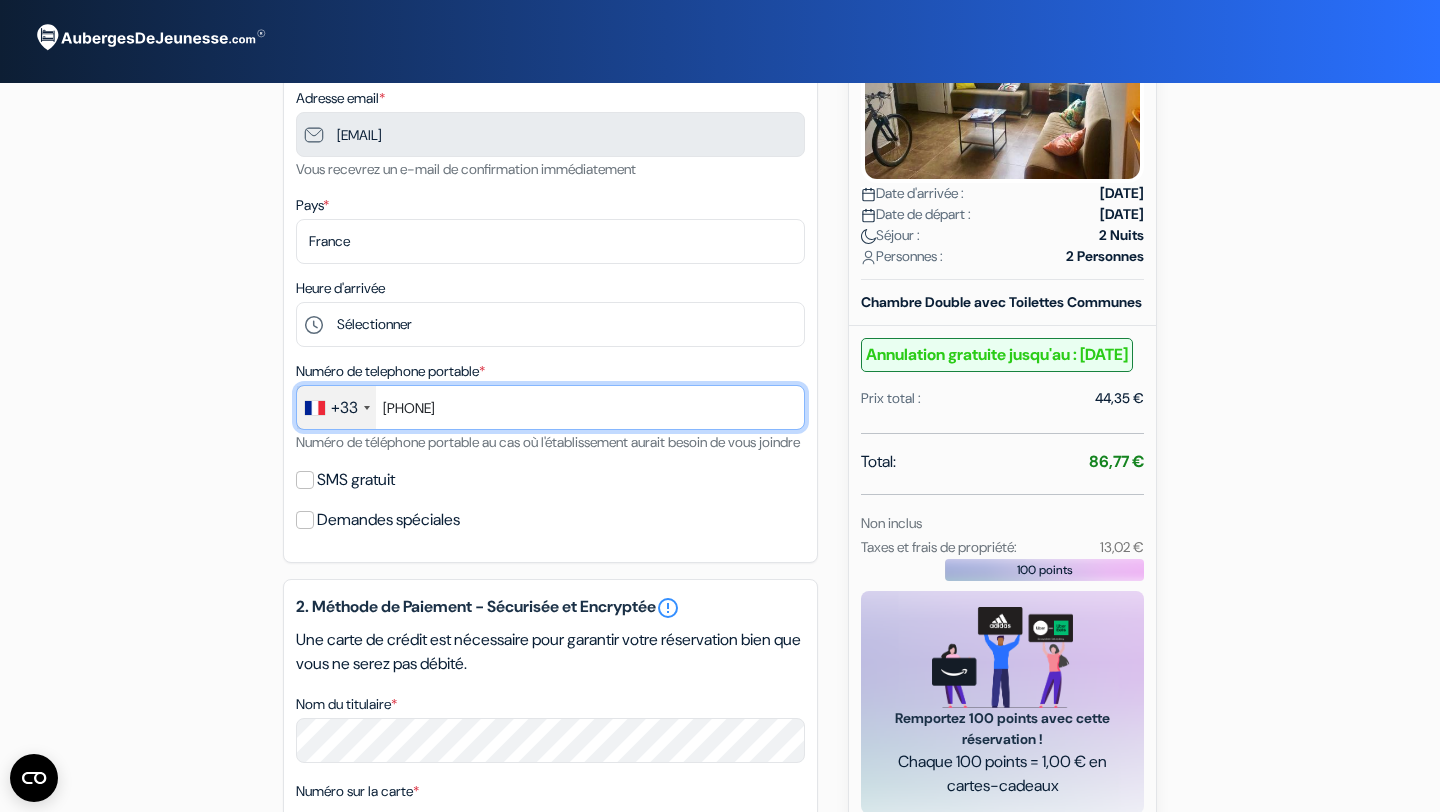 scroll, scrollTop: 324, scrollLeft: 0, axis: vertical 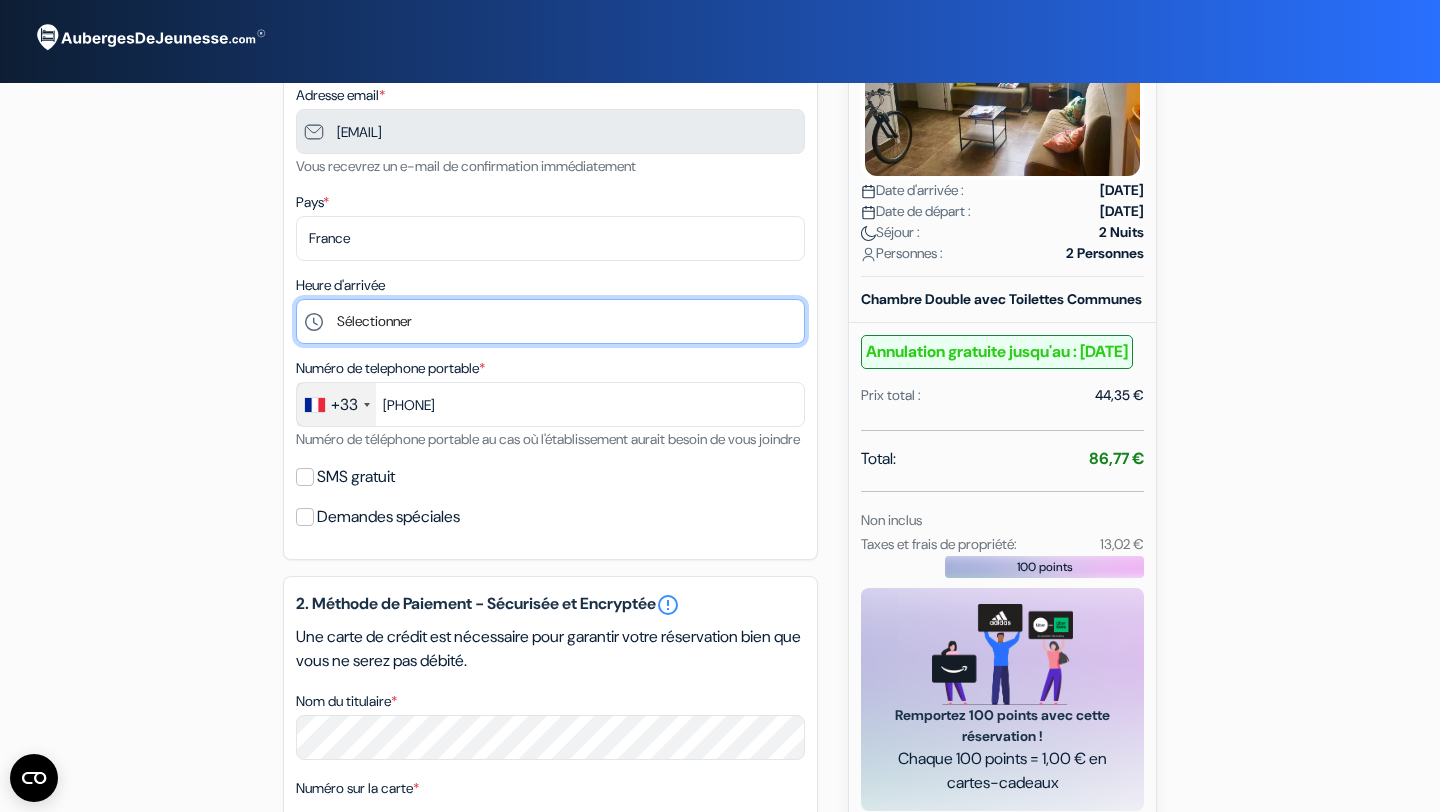 click on "Sélectionner
14:00
15:00
16:00
17:00
18:00
19:00
20:00
21:00
22:00
23:00" at bounding box center [550, 321] 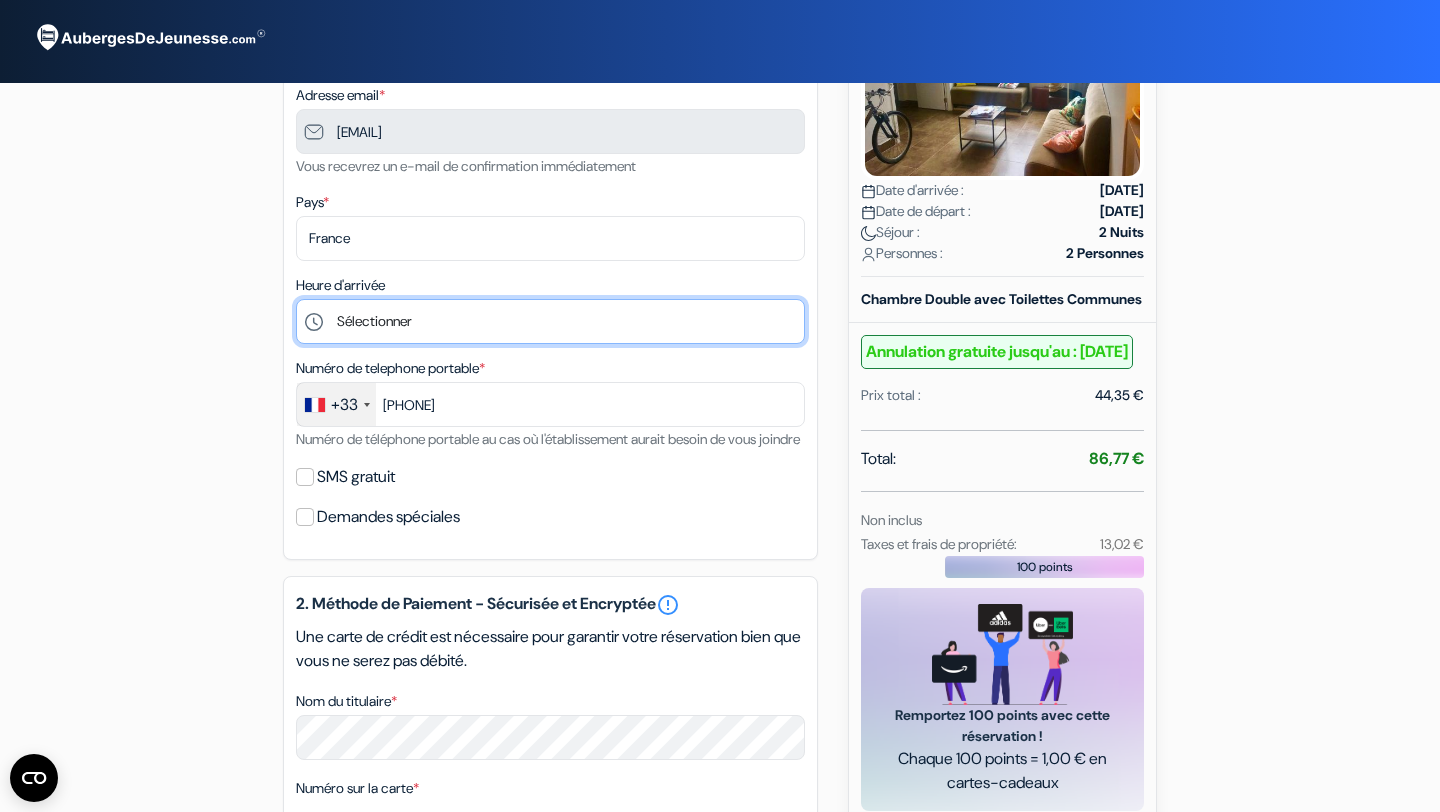 select on "14" 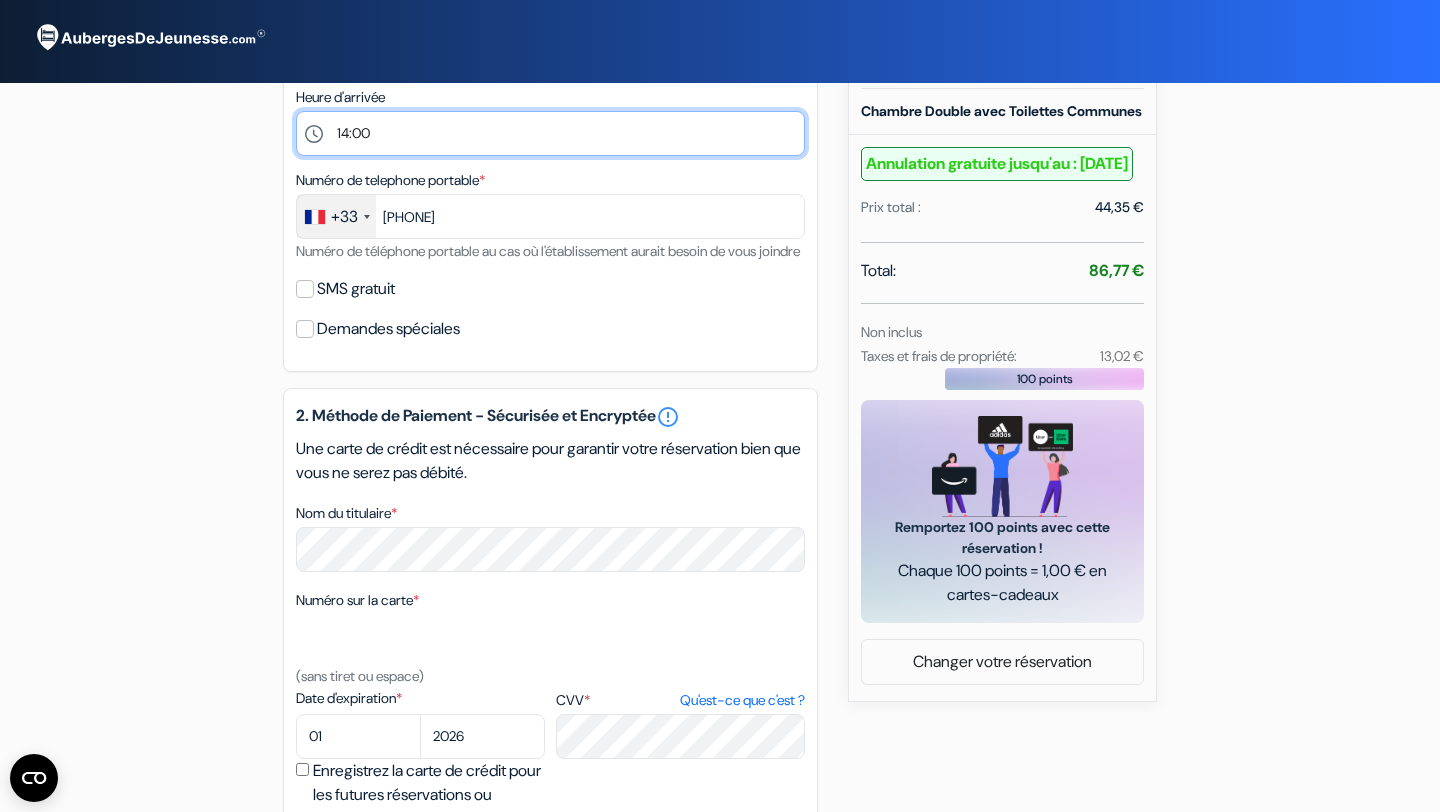 scroll, scrollTop: 519, scrollLeft: 0, axis: vertical 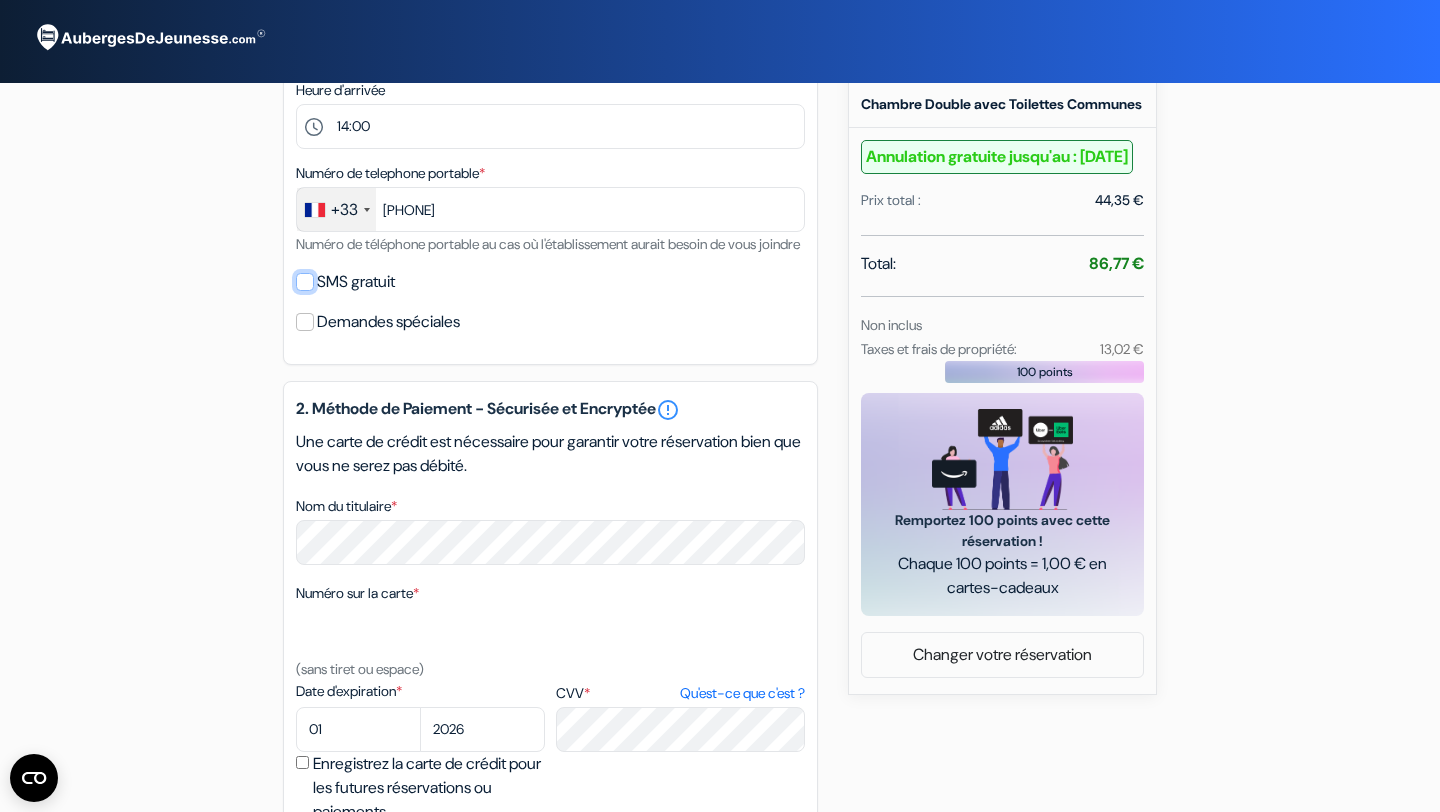 click on "SMS gratuit" at bounding box center (305, 282) 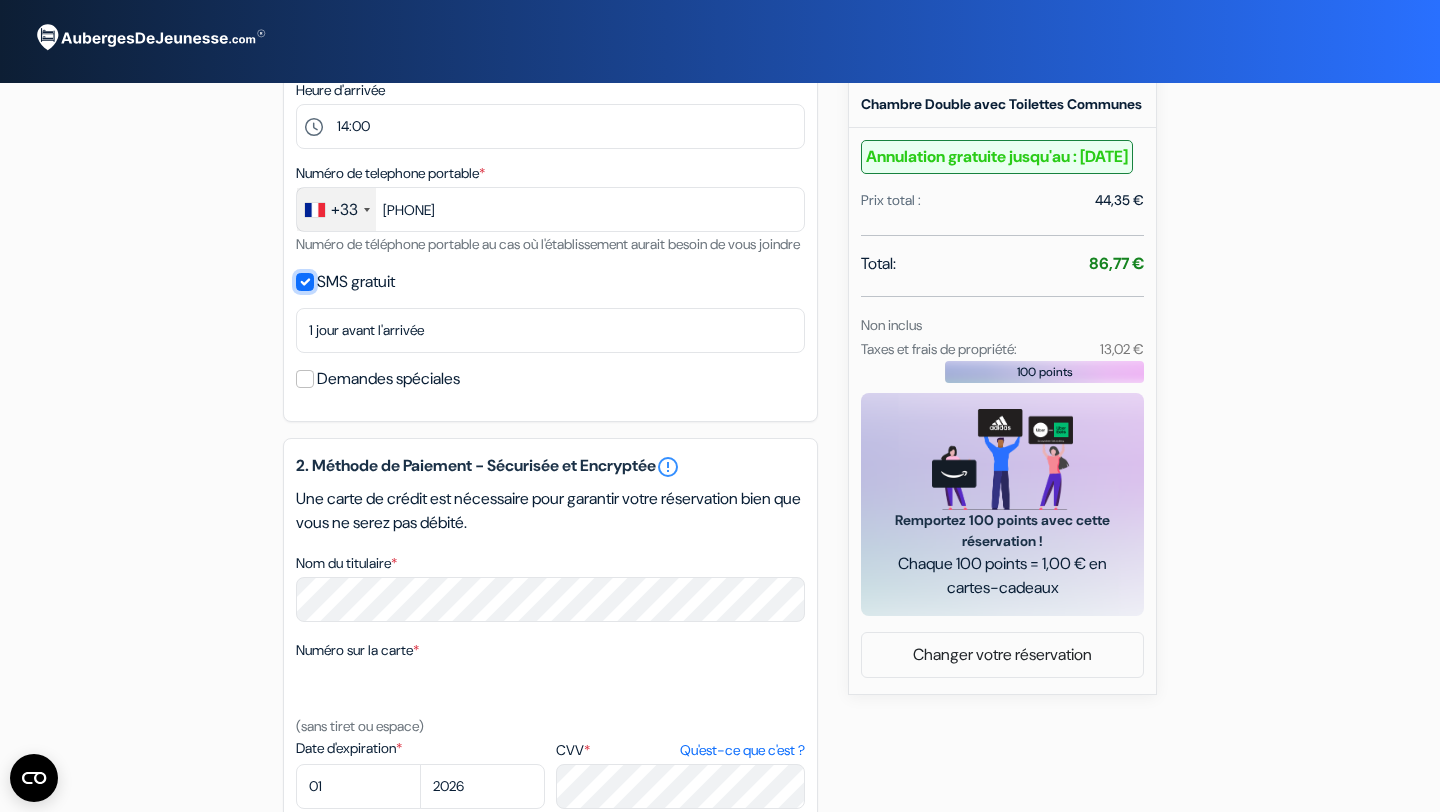 scroll, scrollTop: 688, scrollLeft: 0, axis: vertical 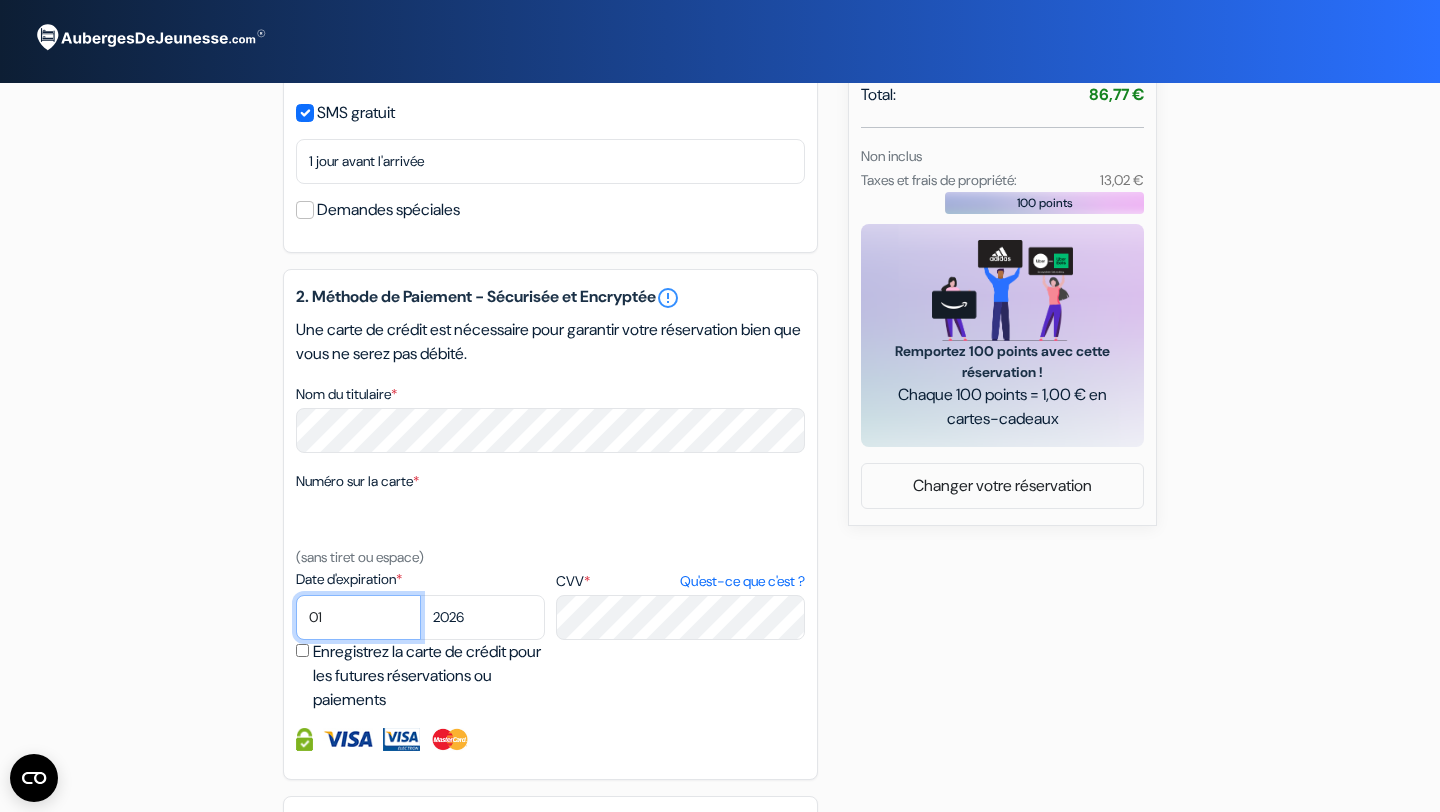 select on "10" 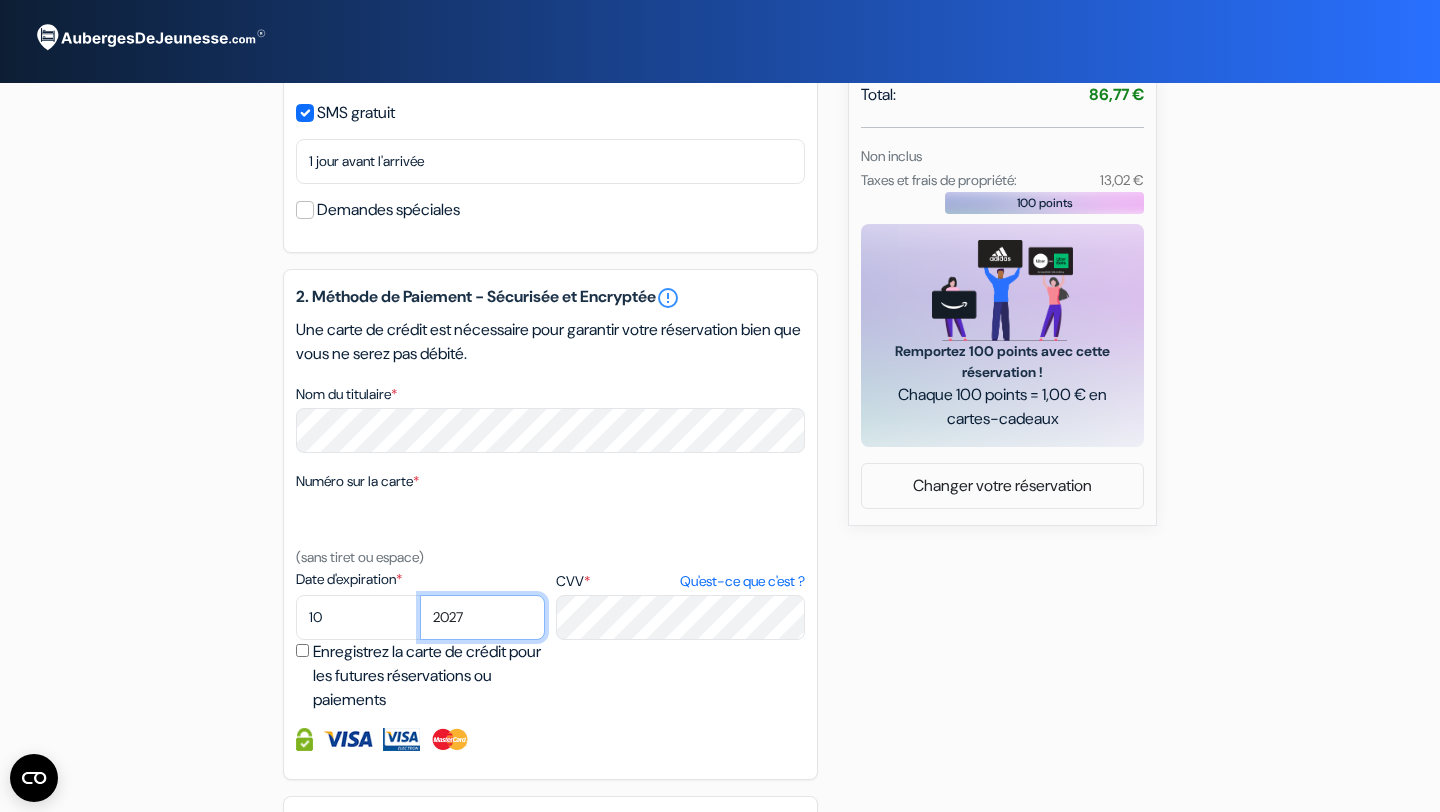 select on "2025" 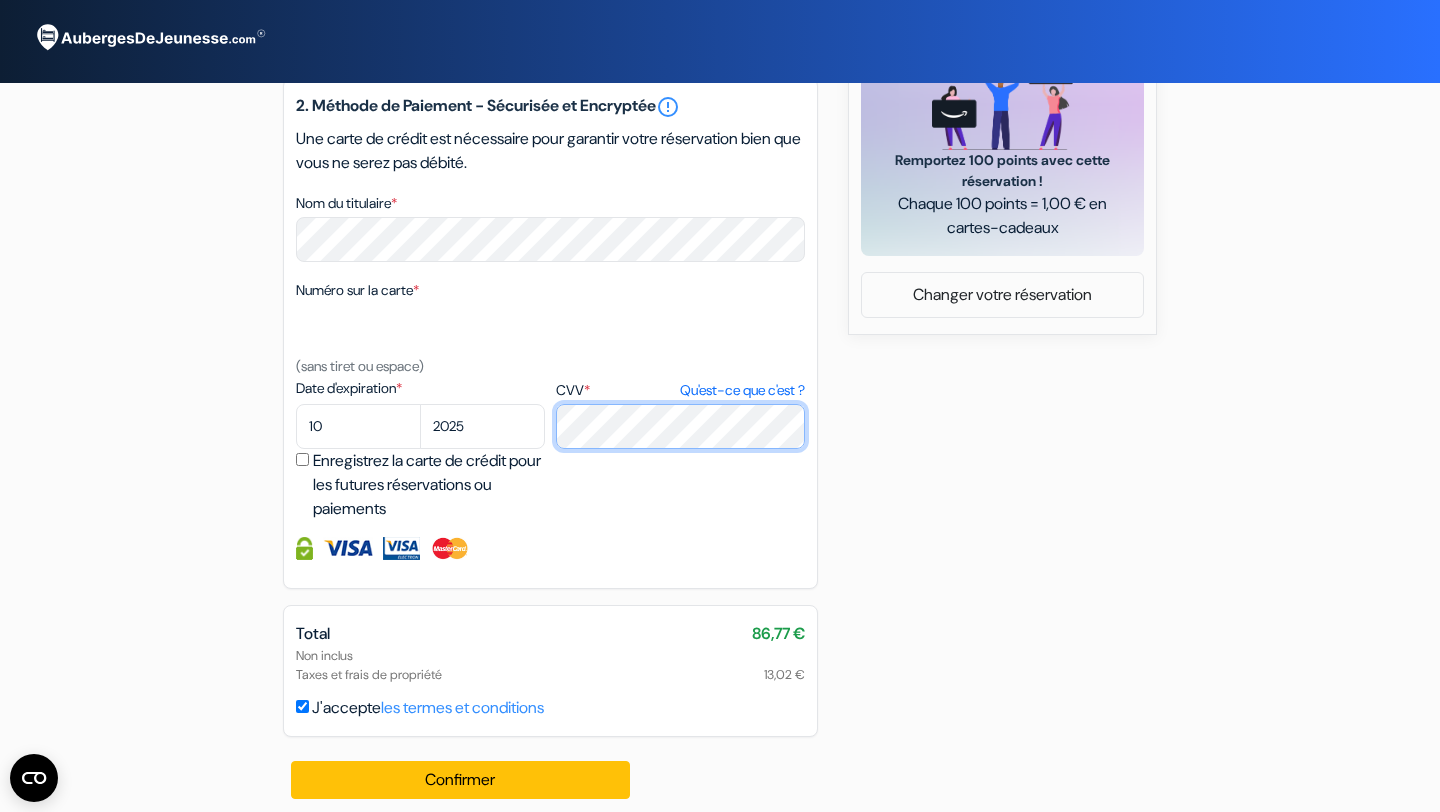 scroll, scrollTop: 919, scrollLeft: 0, axis: vertical 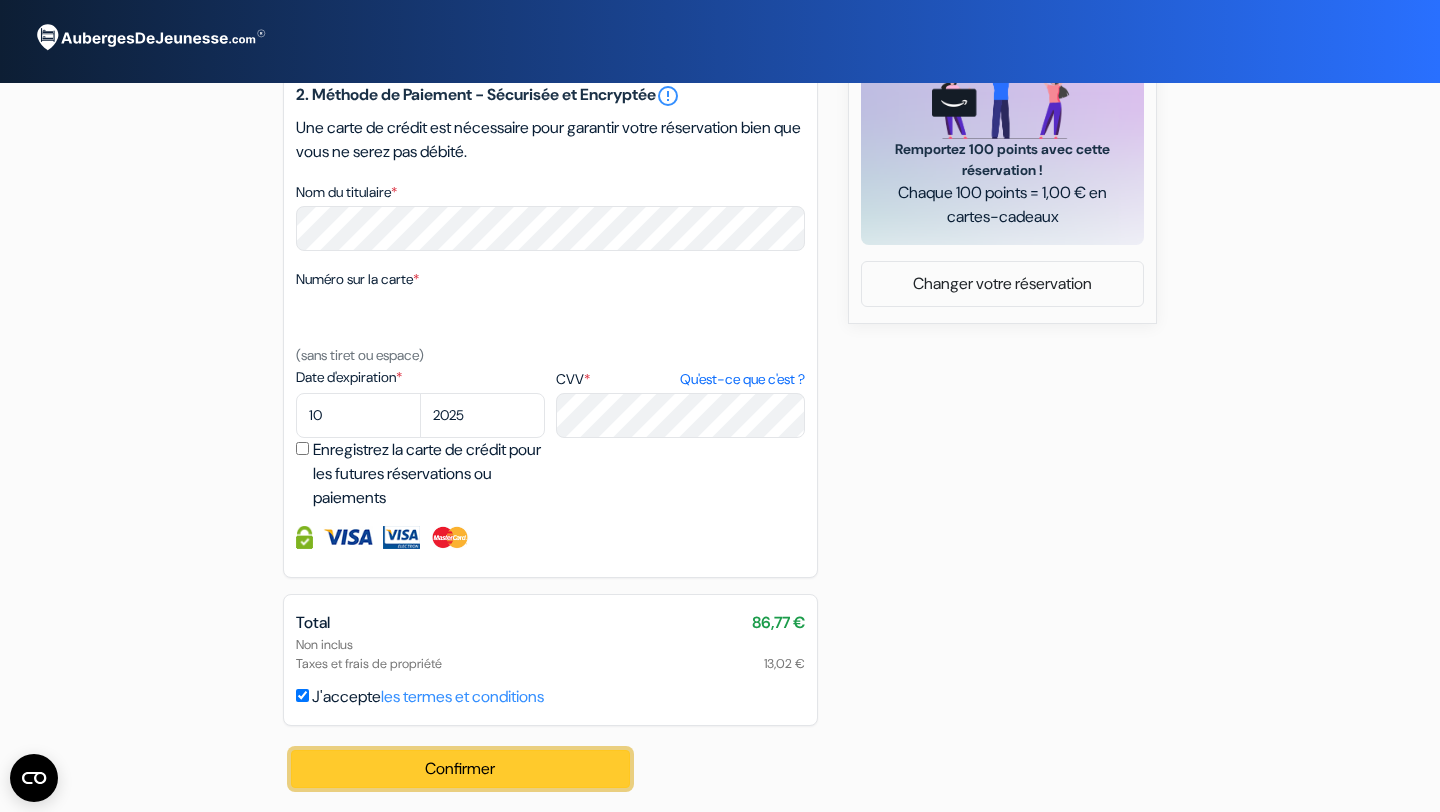 click on "Confirmer
Loading..." at bounding box center (460, 769) 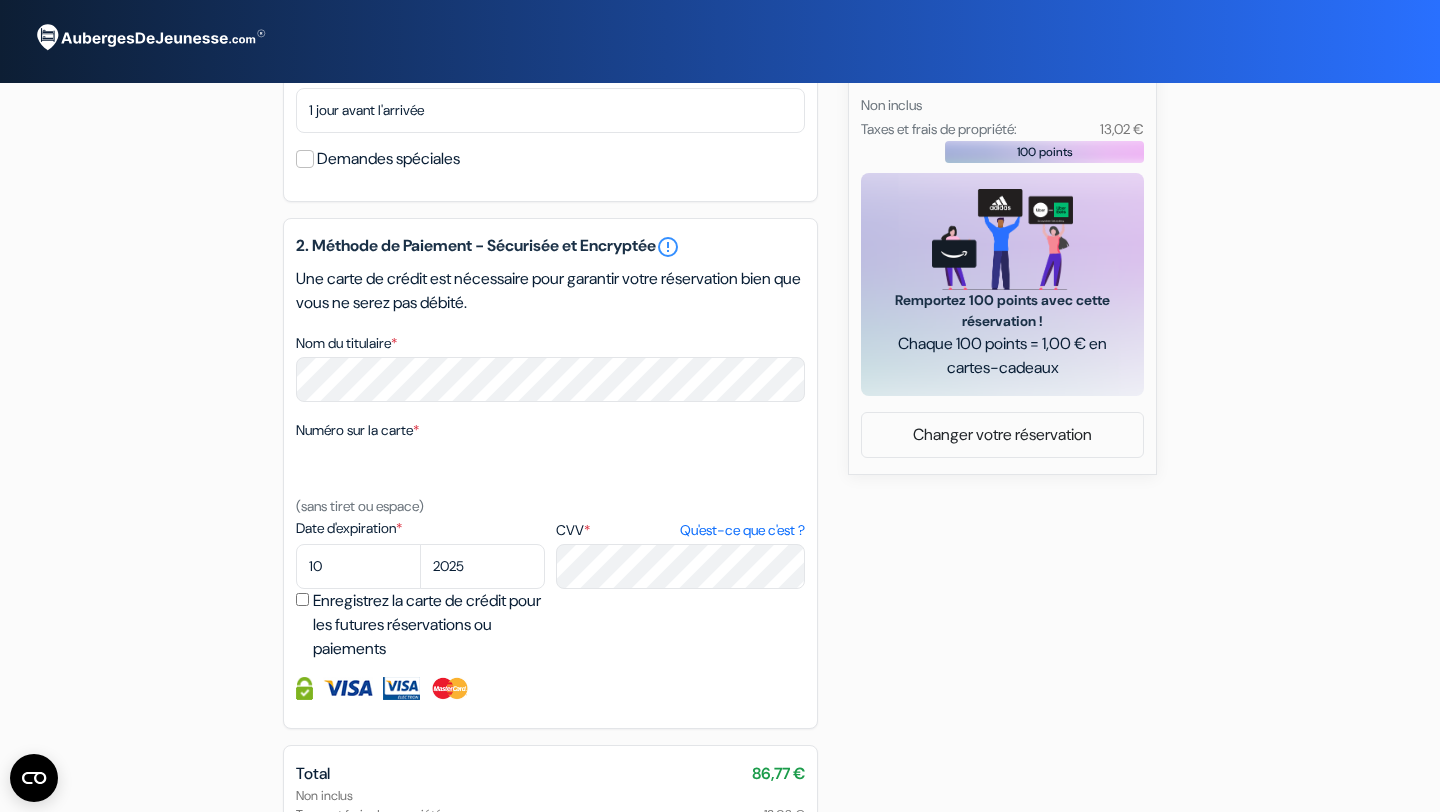 scroll, scrollTop: 919, scrollLeft: 0, axis: vertical 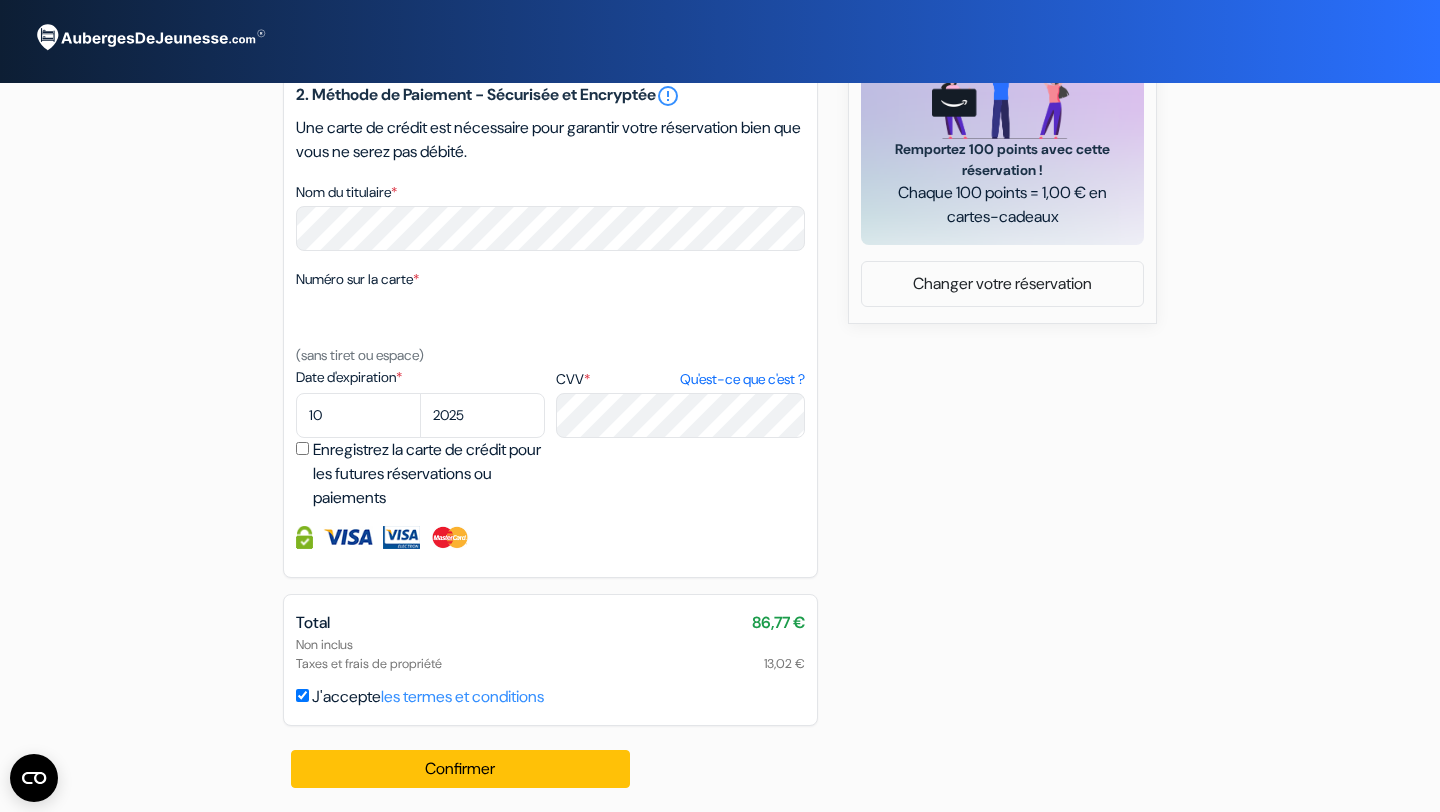 click on "add_box
Metro Adventurer Backpackers
[NUMBER] [STREET],
[CITY],
[COUNTRY]
Détails de l'établissement
X
no_plan" at bounding box center [720, 49] 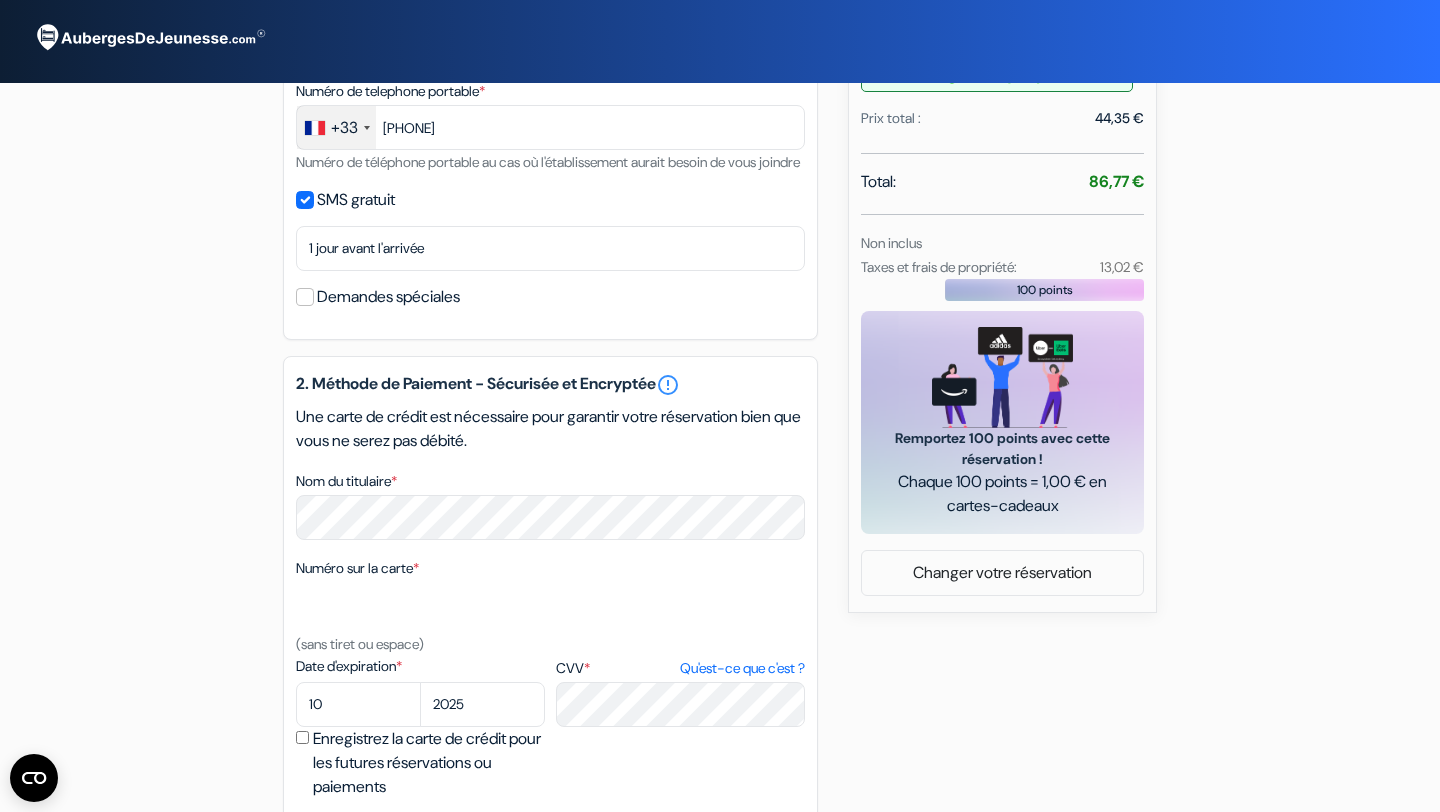 scroll, scrollTop: 756, scrollLeft: 0, axis: vertical 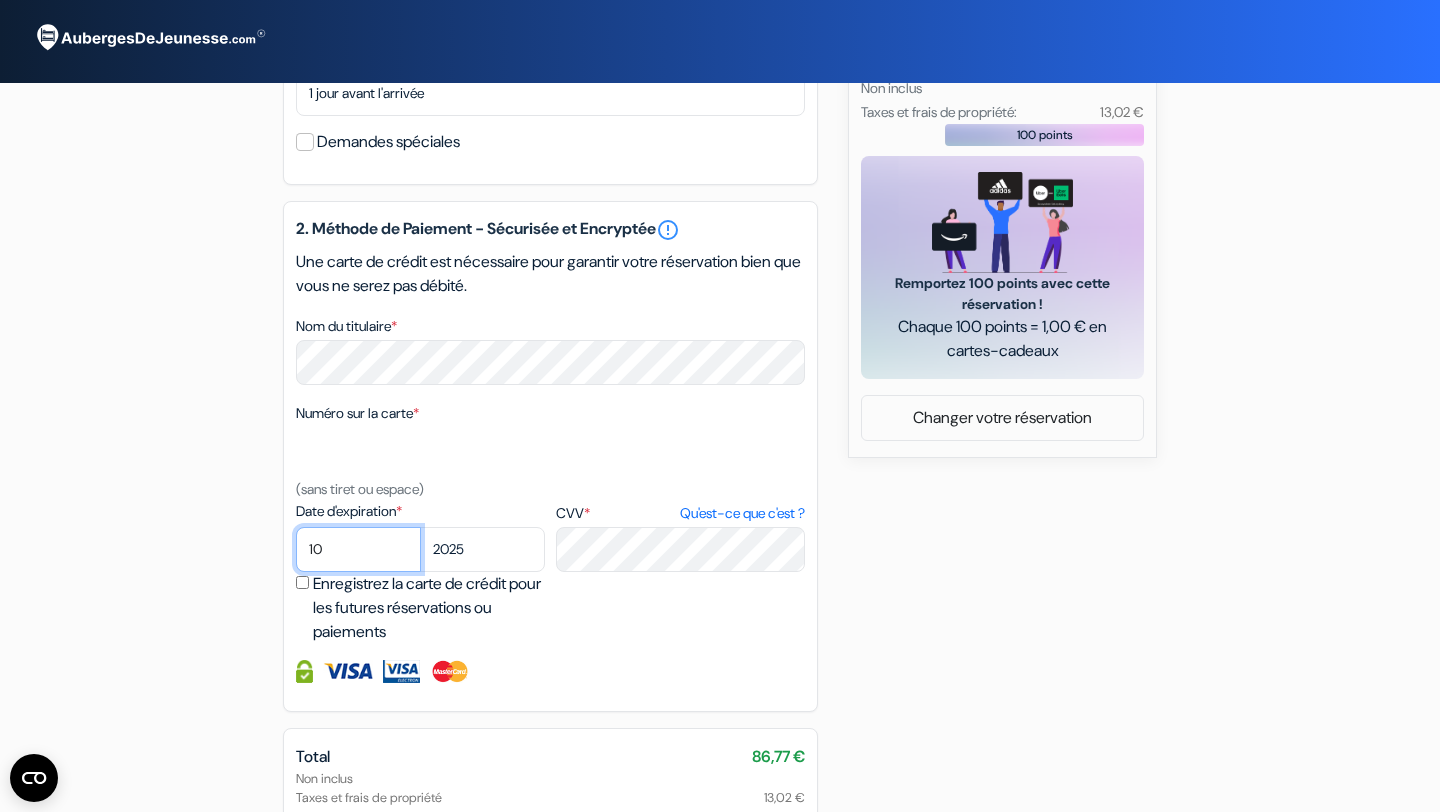 click on "01
02
03
04
05
06
07
08
09
10
11
12" at bounding box center (358, 549) 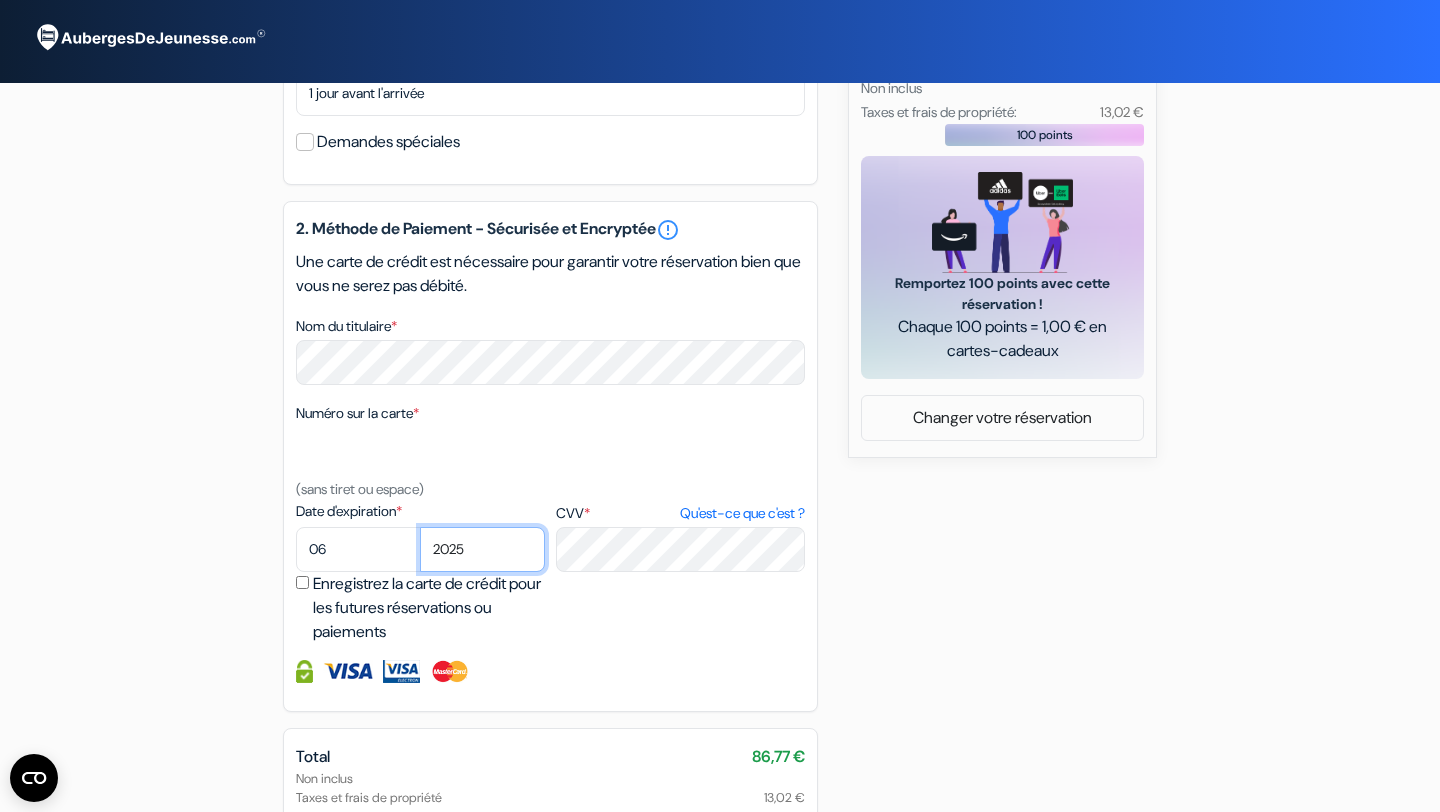 click on "2025
2026
2027
2028
2029
2030
2031
2032
2033
2034
2035
2036 2037 2038 2039 2040 2041" at bounding box center (482, 549) 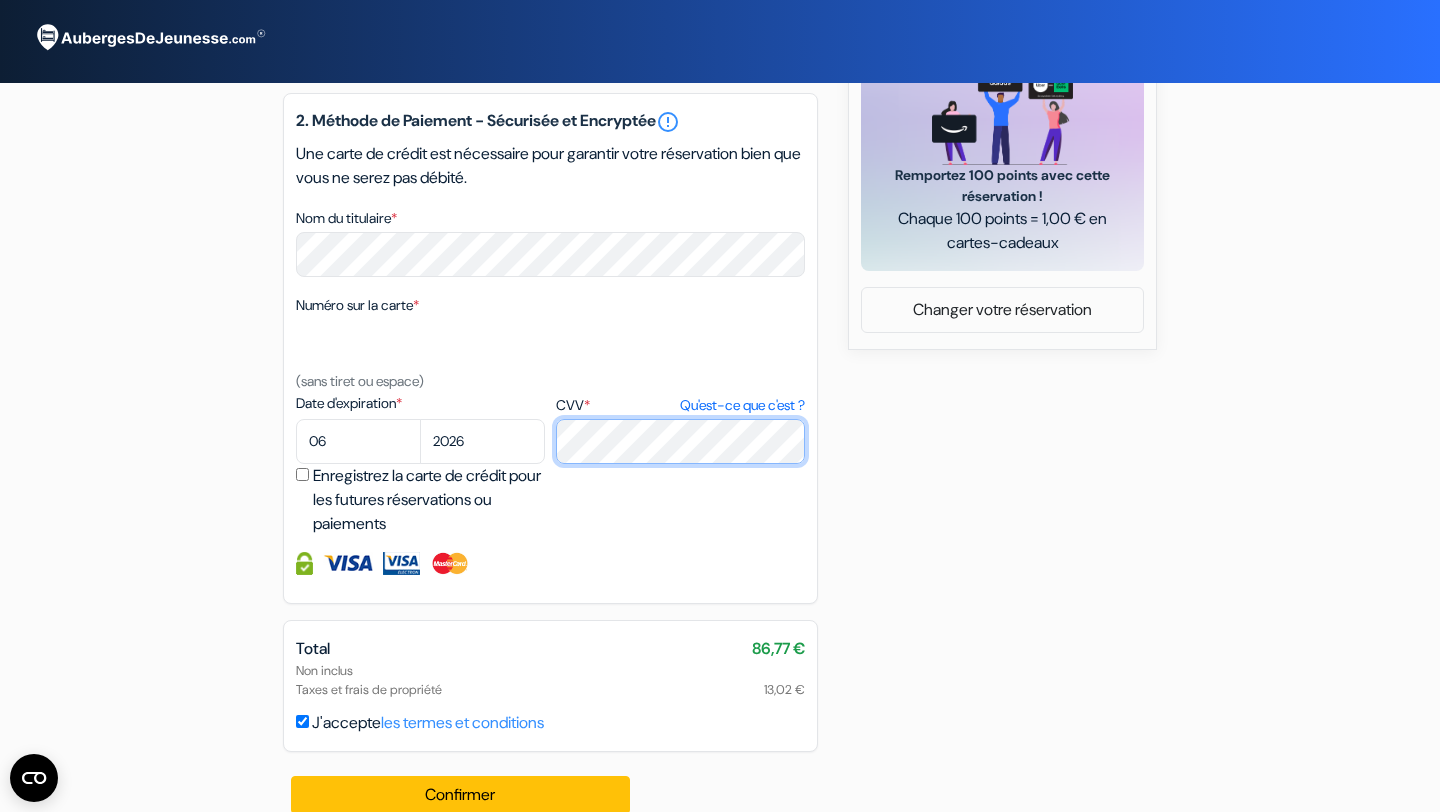 scroll, scrollTop: 902, scrollLeft: 0, axis: vertical 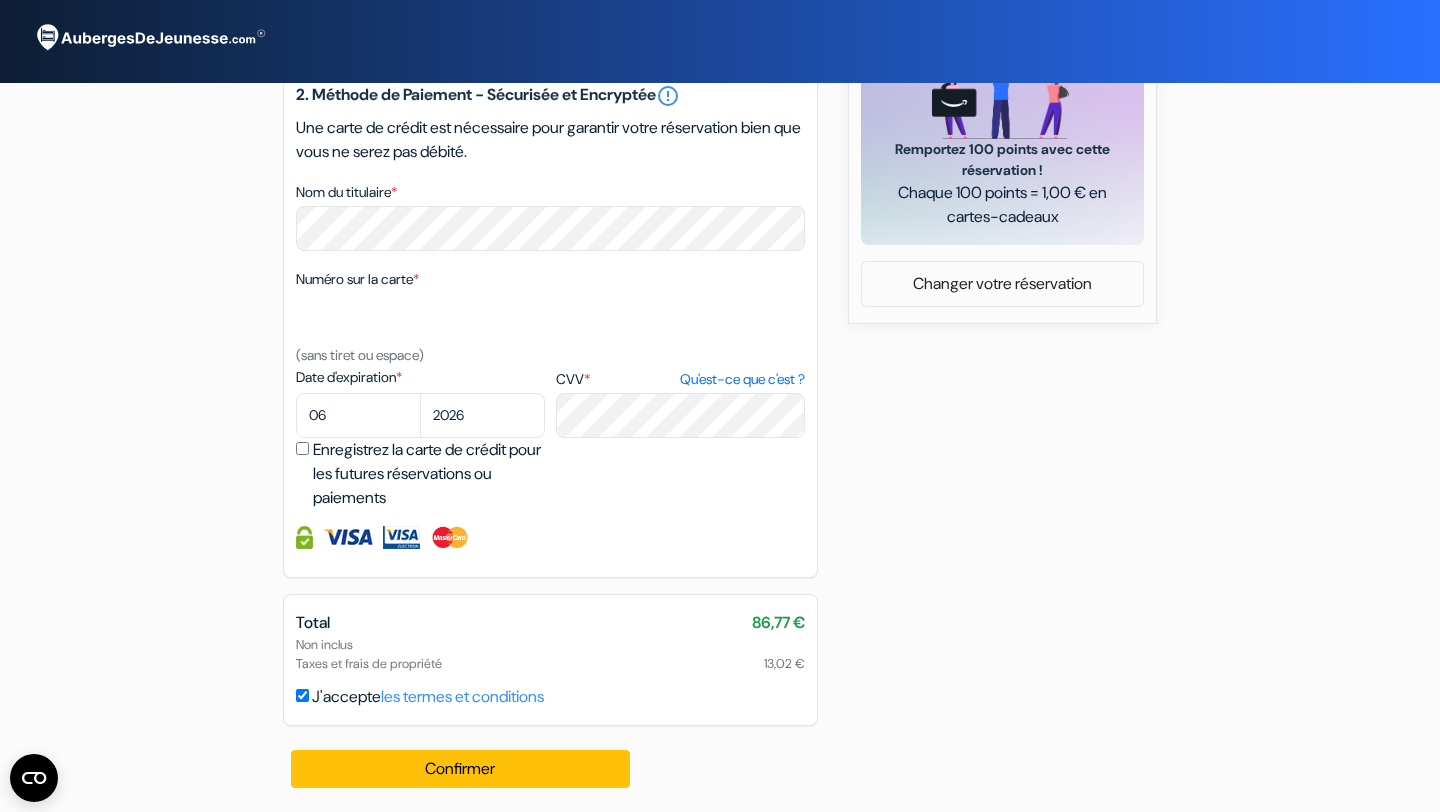 click on "2. Méthode de Paiement - Sécurisée et Encryptée                         error_outline
Une carte de crédit est nécessaire pour garantir votre réservation bien que vous ne serez pas débité.
Nom du titulaire  *
Numéro sur la carte  *
(sans tiret ou espace)
Date d'expiration  *
01
02
03
04
05 06 07 08 09 10 11 12 2025 2026" at bounding box center (550, 322) 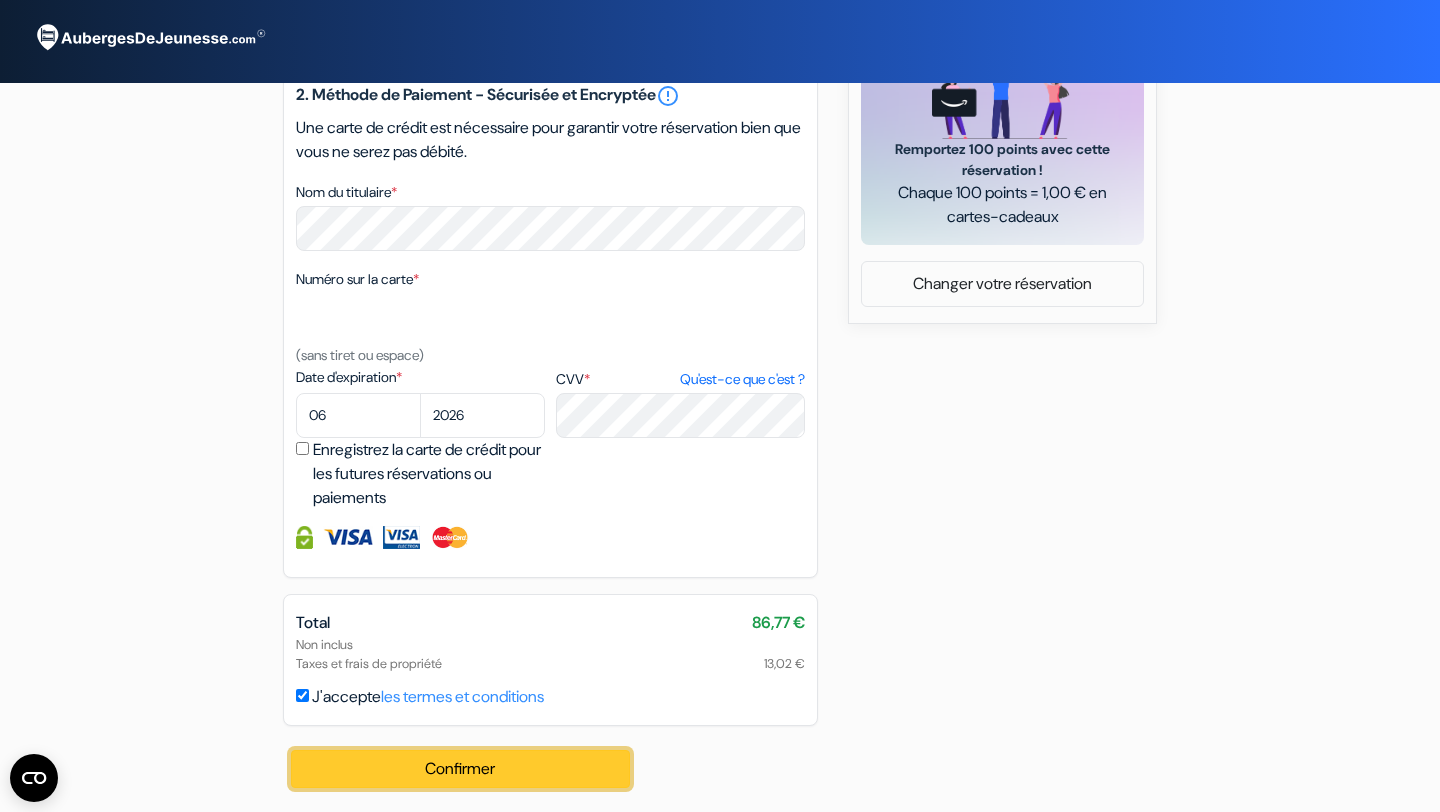 click on "Confirmer
Loading..." at bounding box center [460, 769] 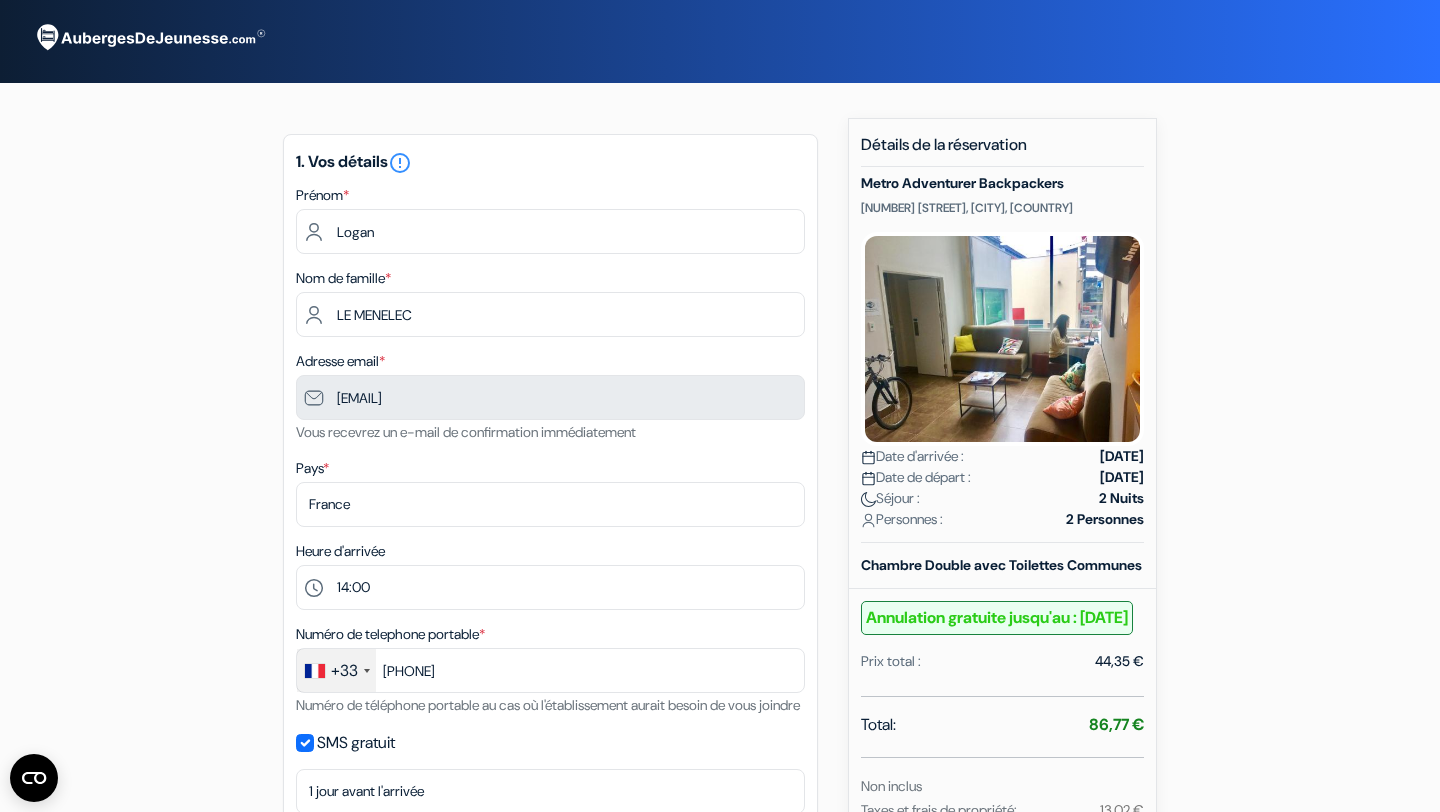 scroll, scrollTop: 0, scrollLeft: 0, axis: both 